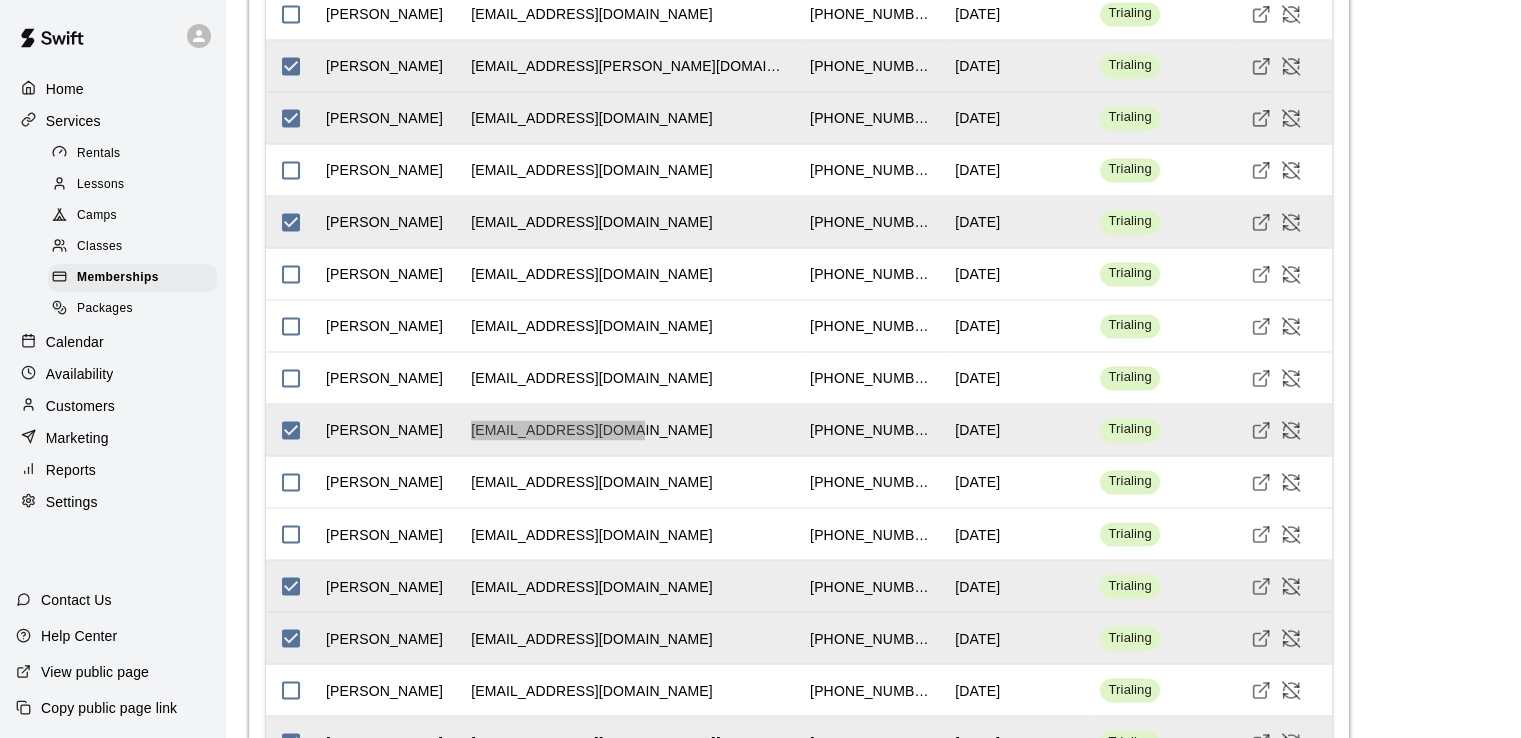 scroll, scrollTop: 3311, scrollLeft: 0, axis: vertical 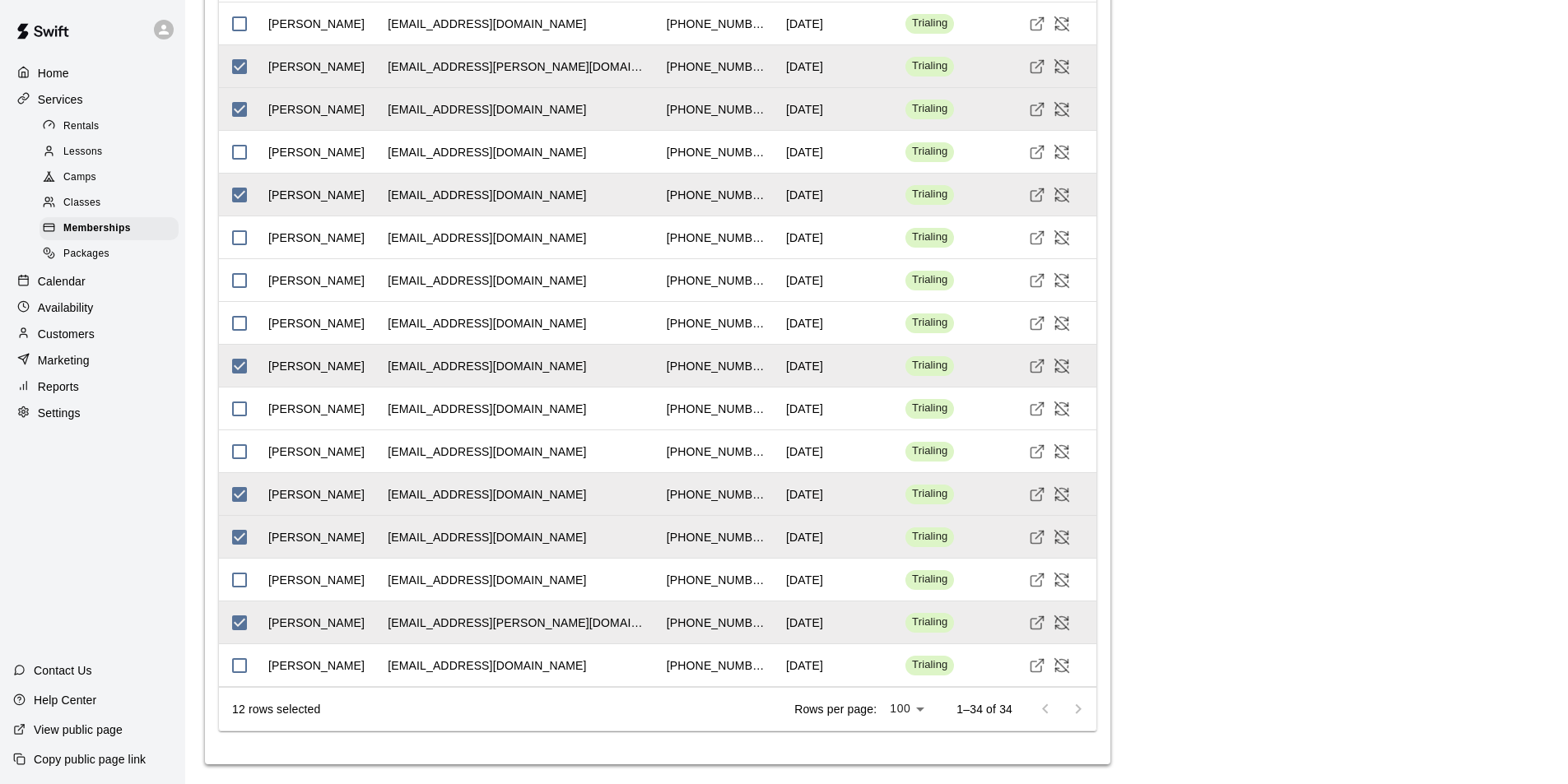 click on "**********" at bounding box center [877, -964] 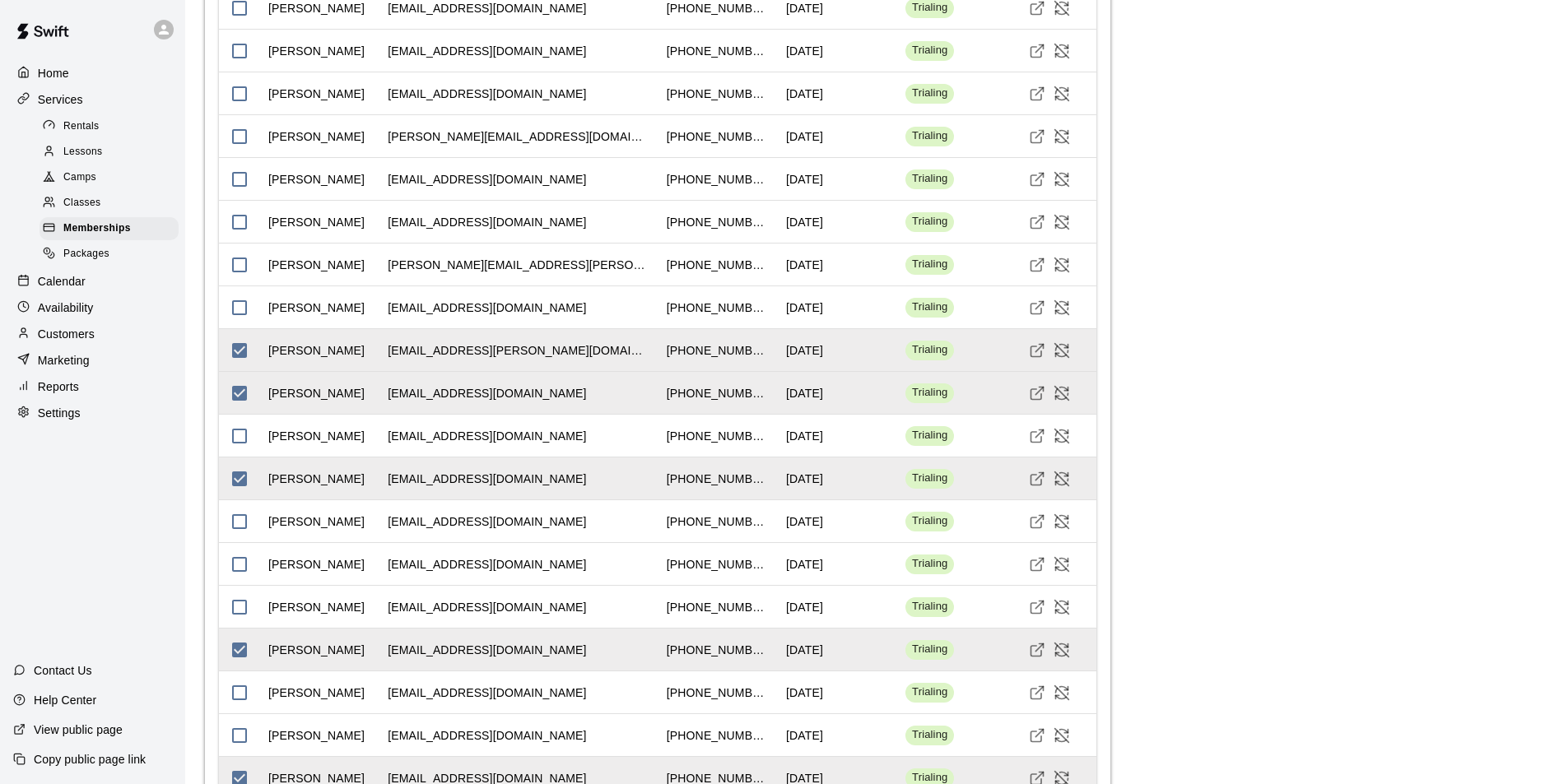 scroll, scrollTop: 2427, scrollLeft: 0, axis: vertical 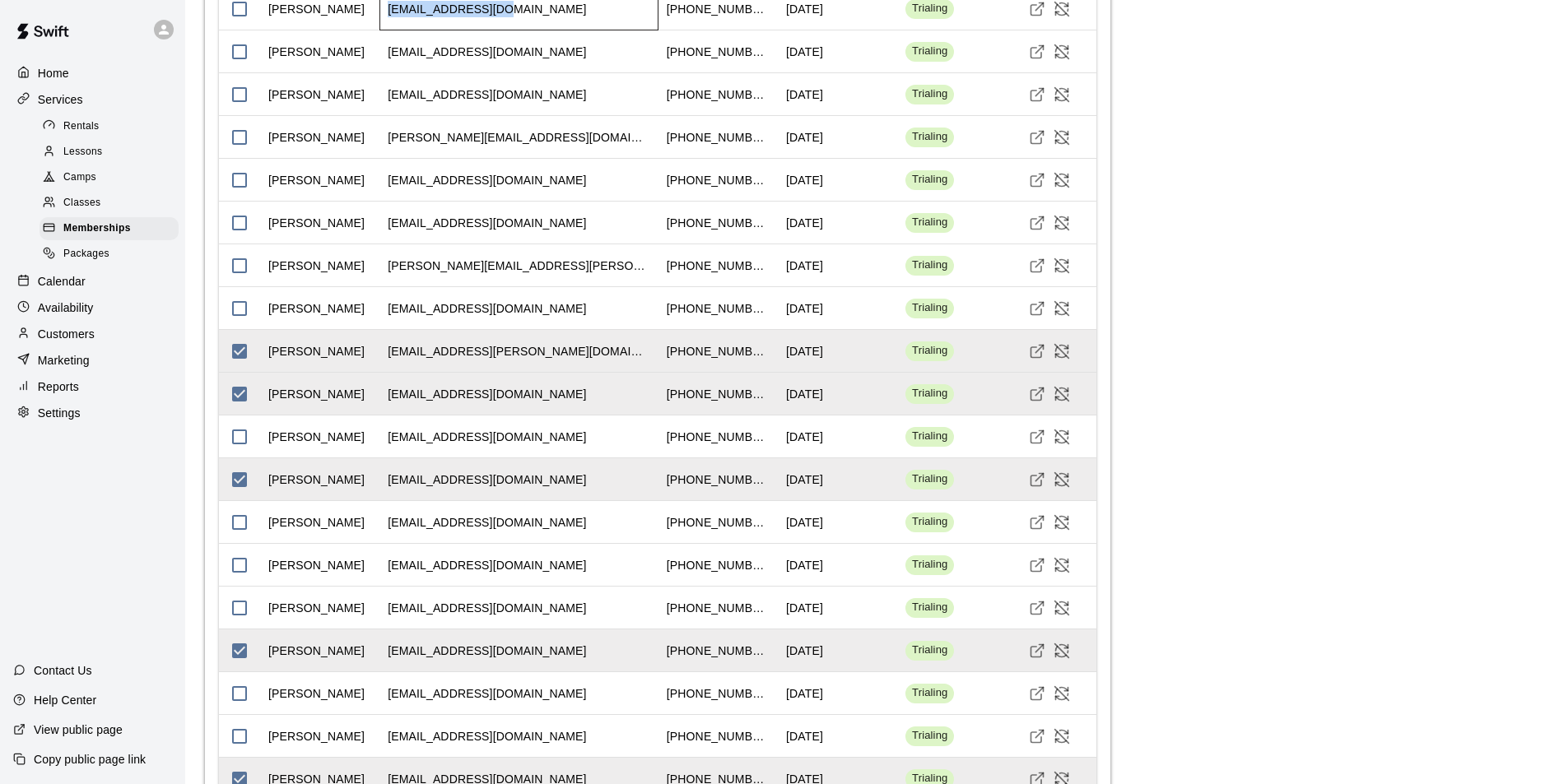 drag, startPoint x: 500, startPoint y: 111, endPoint x: 385, endPoint y: 110, distance: 115.00435 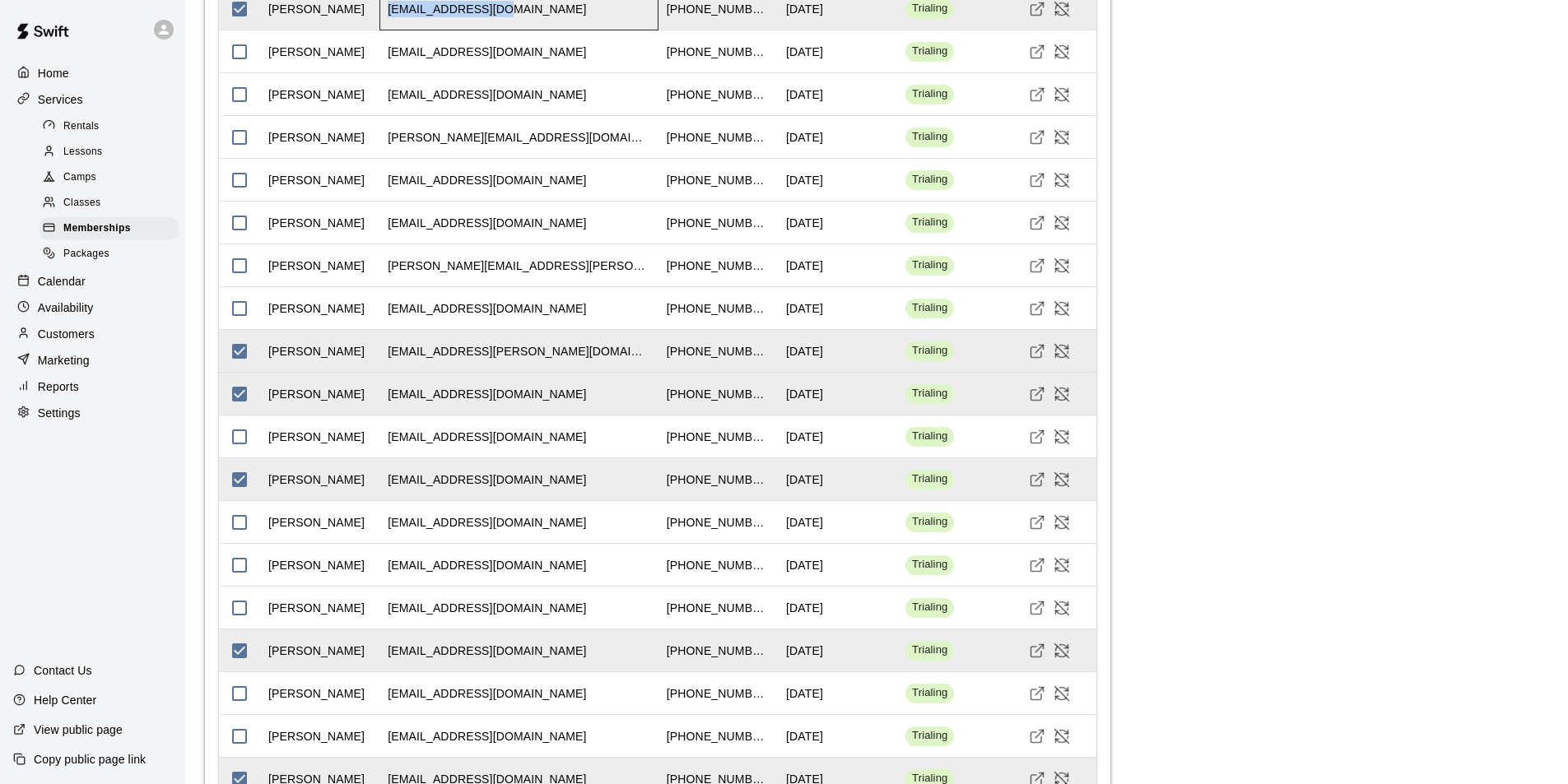 copy on "jtmousel@gmail.com" 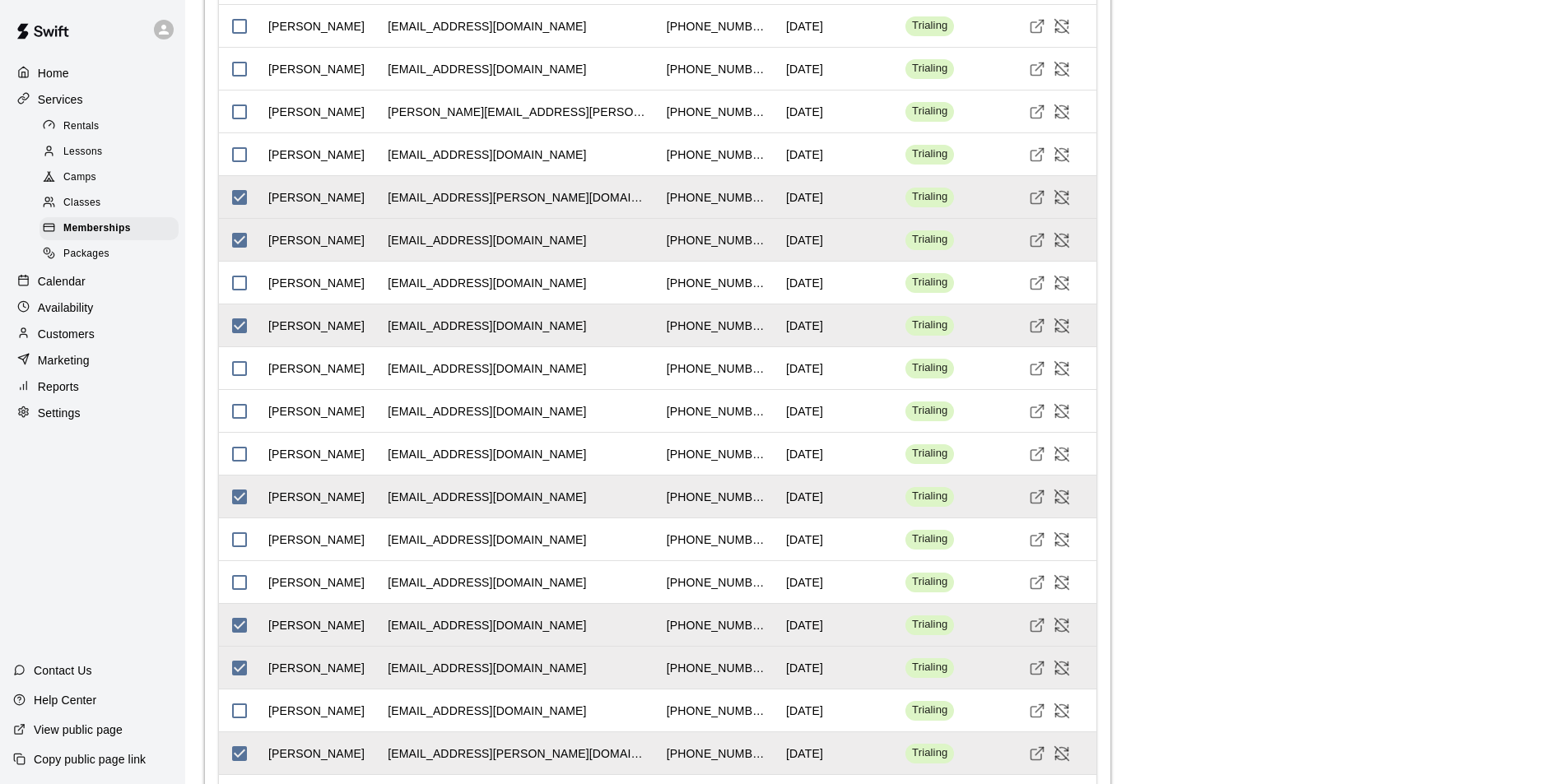 scroll, scrollTop: 2582, scrollLeft: 0, axis: vertical 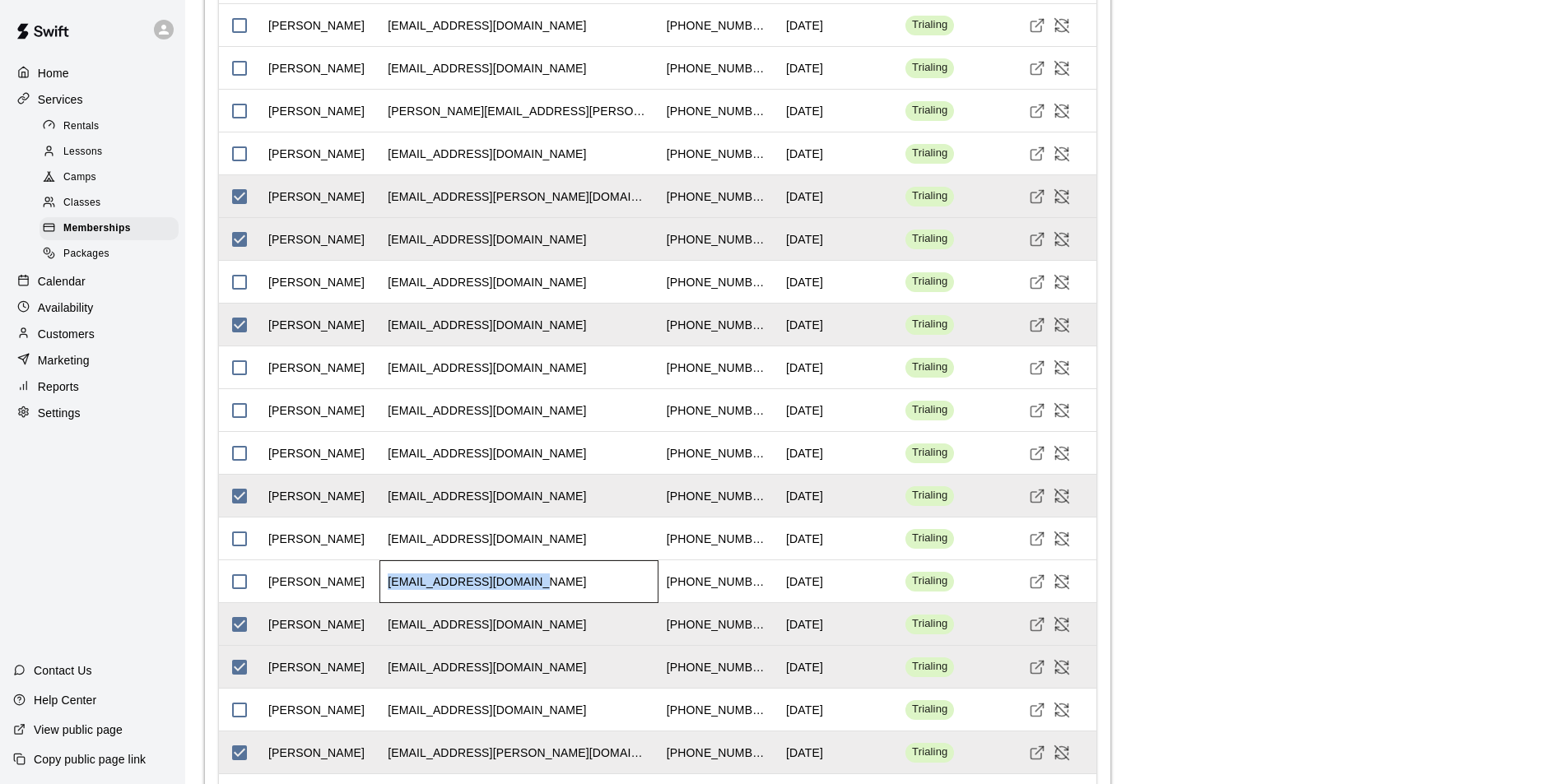 drag, startPoint x: 519, startPoint y: 682, endPoint x: 389, endPoint y: 685, distance: 130.03461 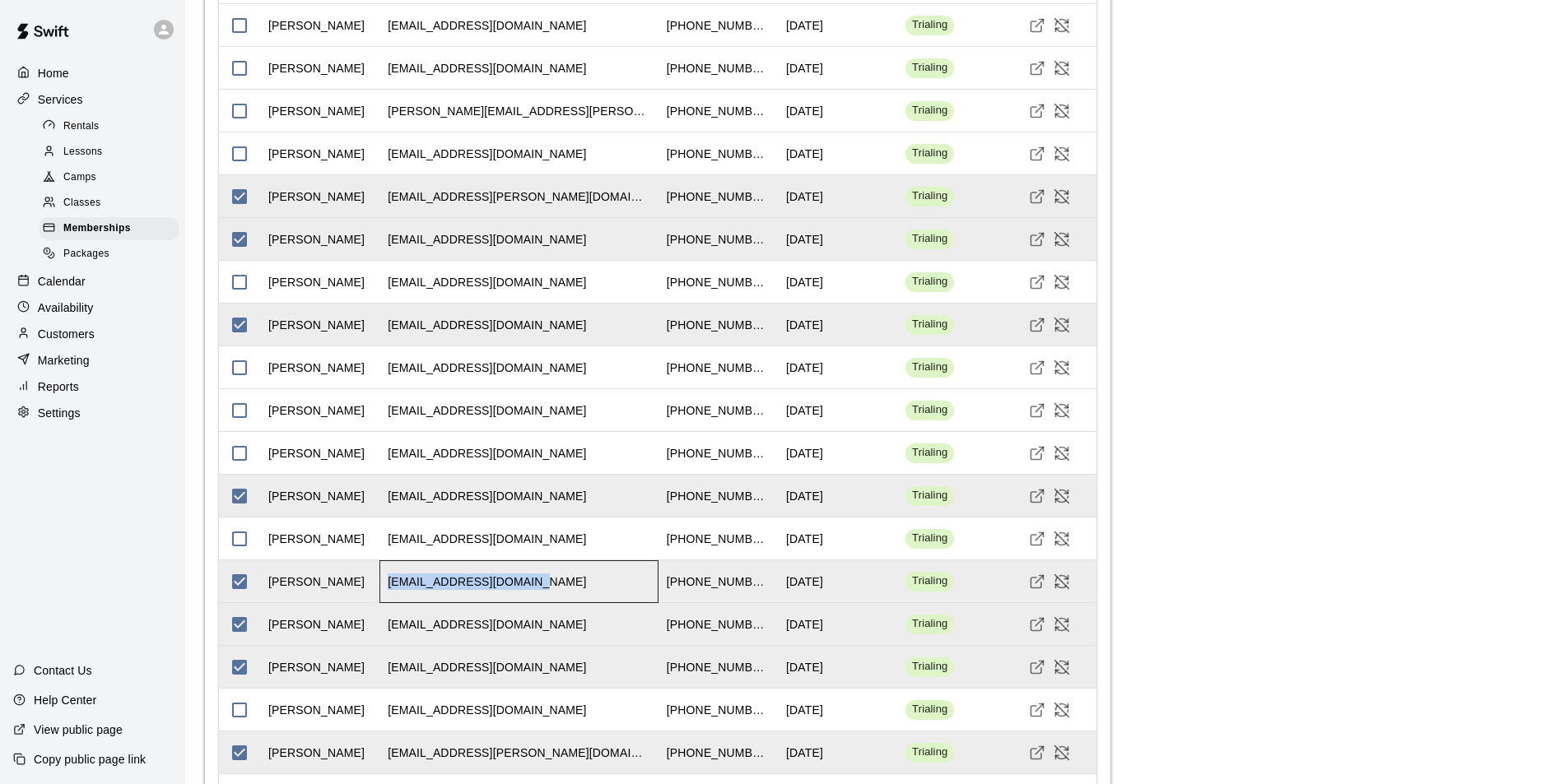 copy on "alyssa.erdall@gmail.com" 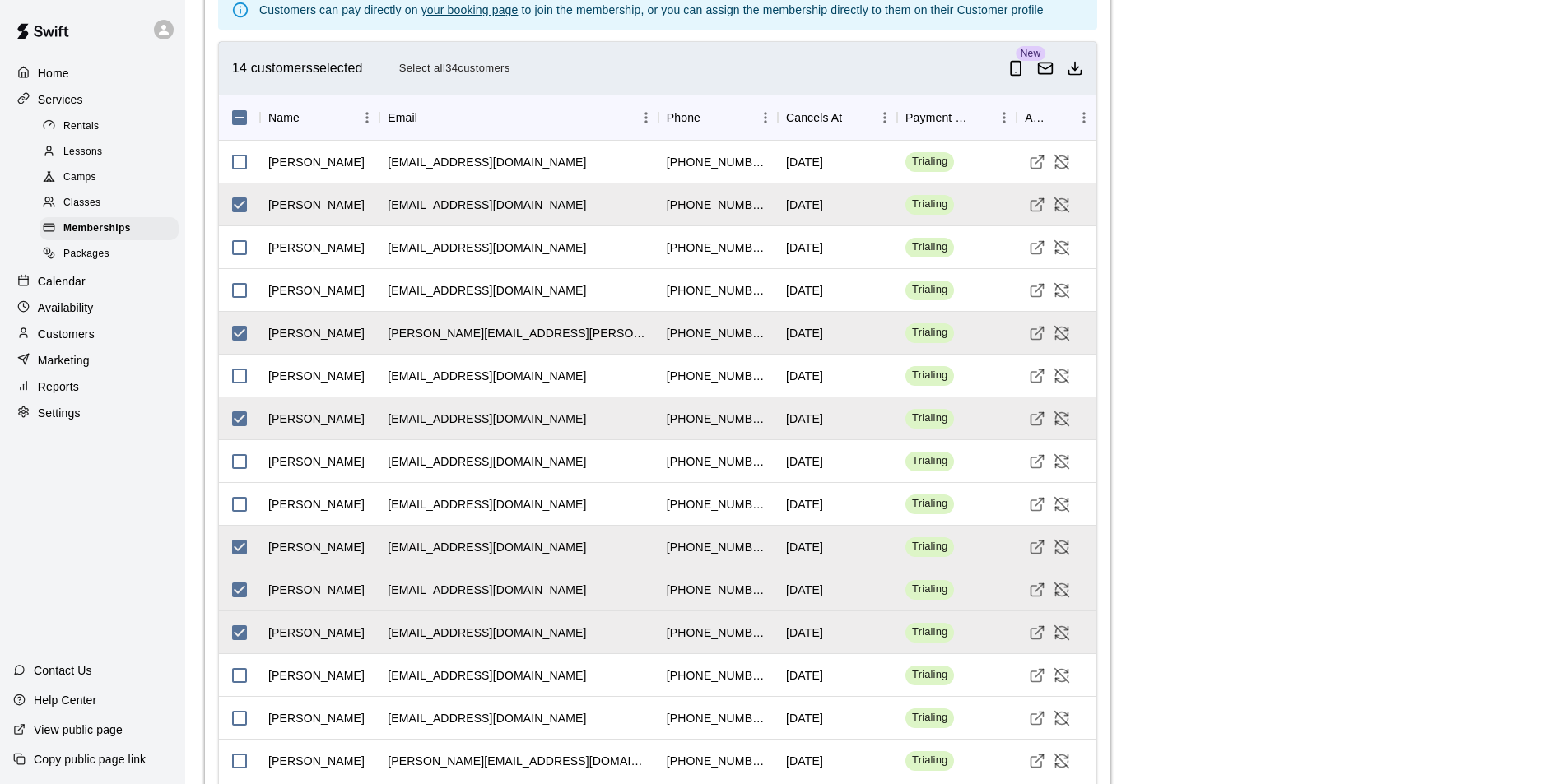 scroll, scrollTop: 1804, scrollLeft: 0, axis: vertical 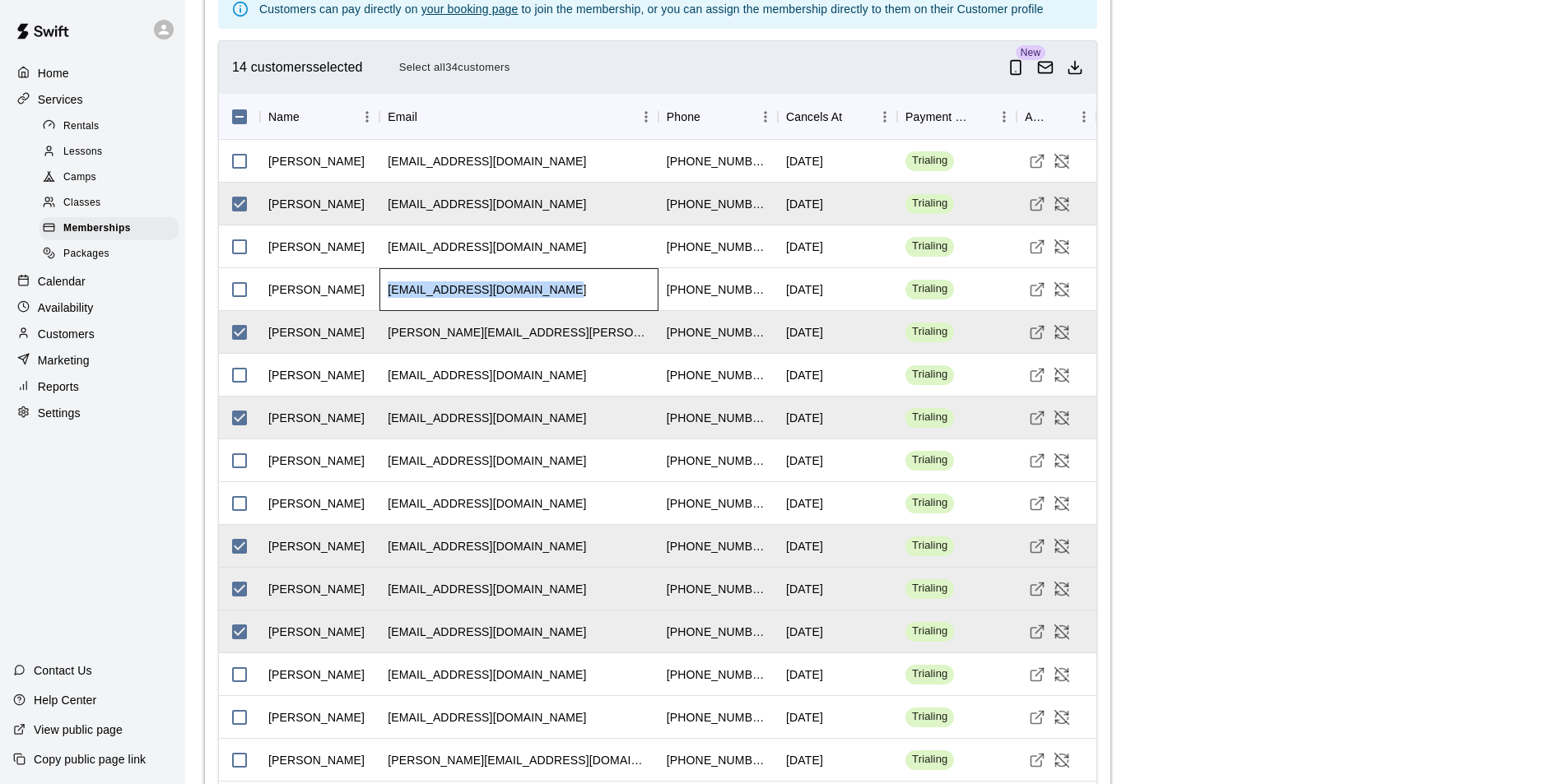 drag, startPoint x: 541, startPoint y: 386, endPoint x: 387, endPoint y: 391, distance: 154.08115 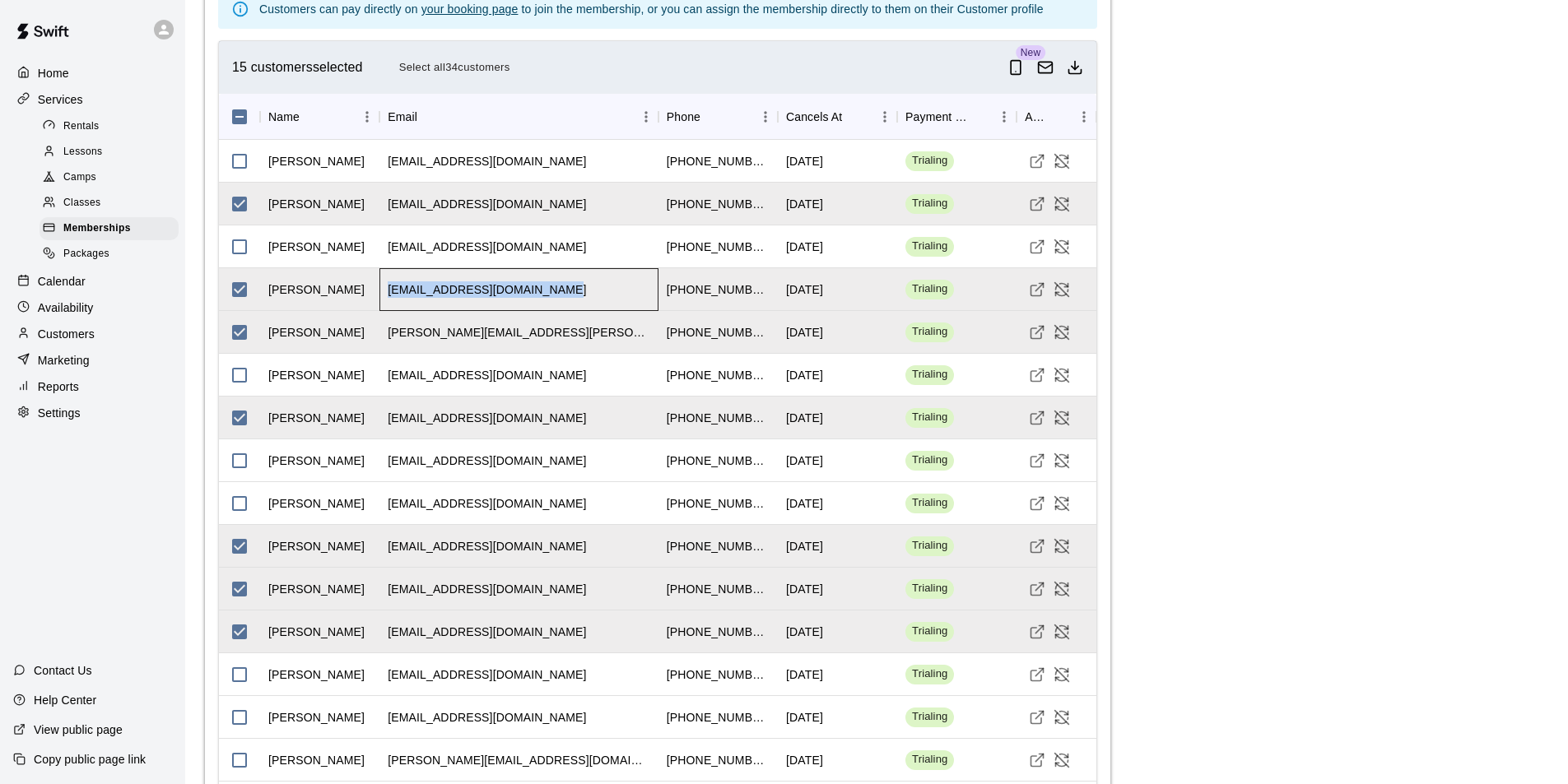 copy on "natalie.steele321@gmail.com" 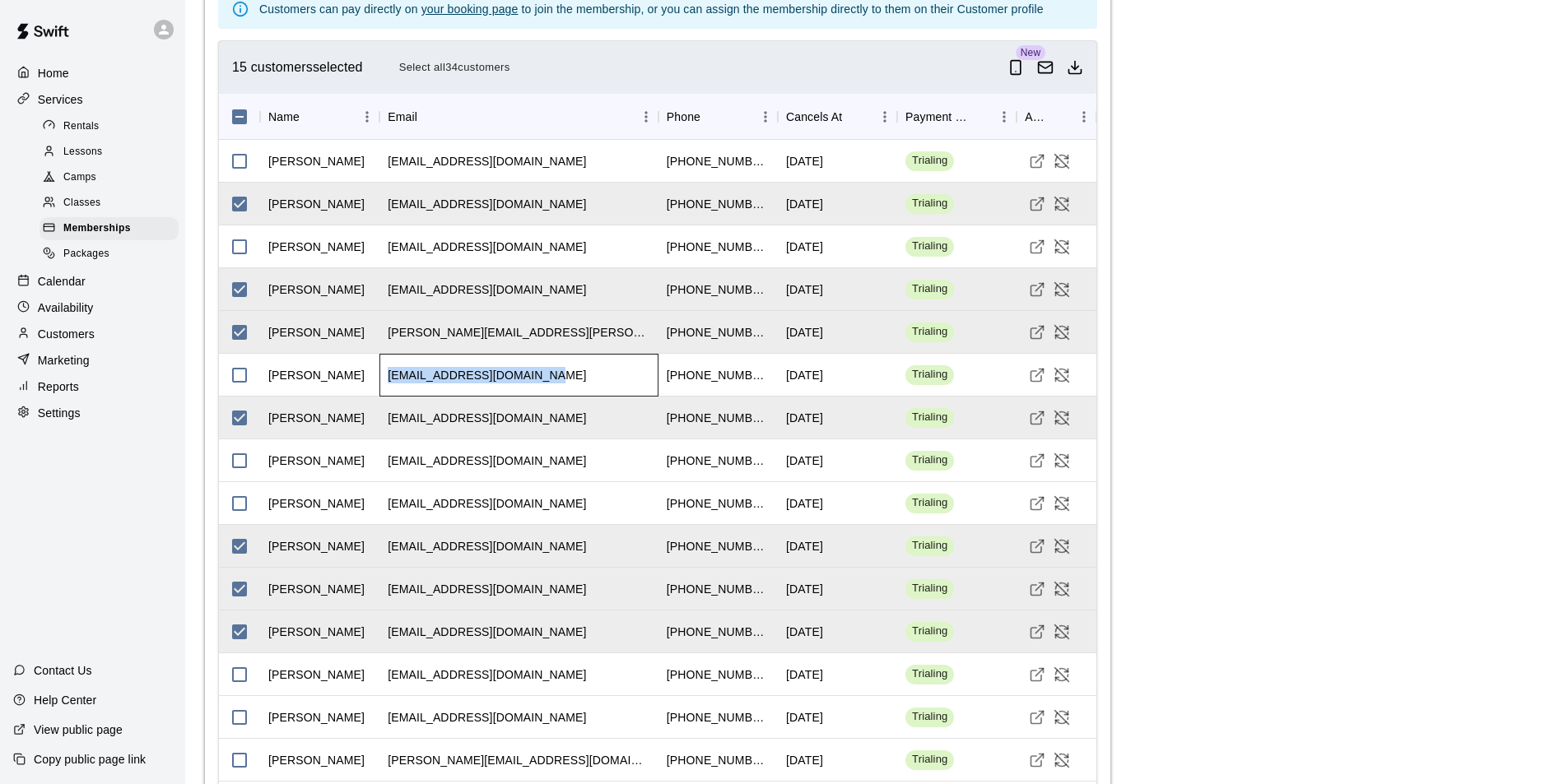 drag, startPoint x: 528, startPoint y: 476, endPoint x: 389, endPoint y: 489, distance: 139.60659 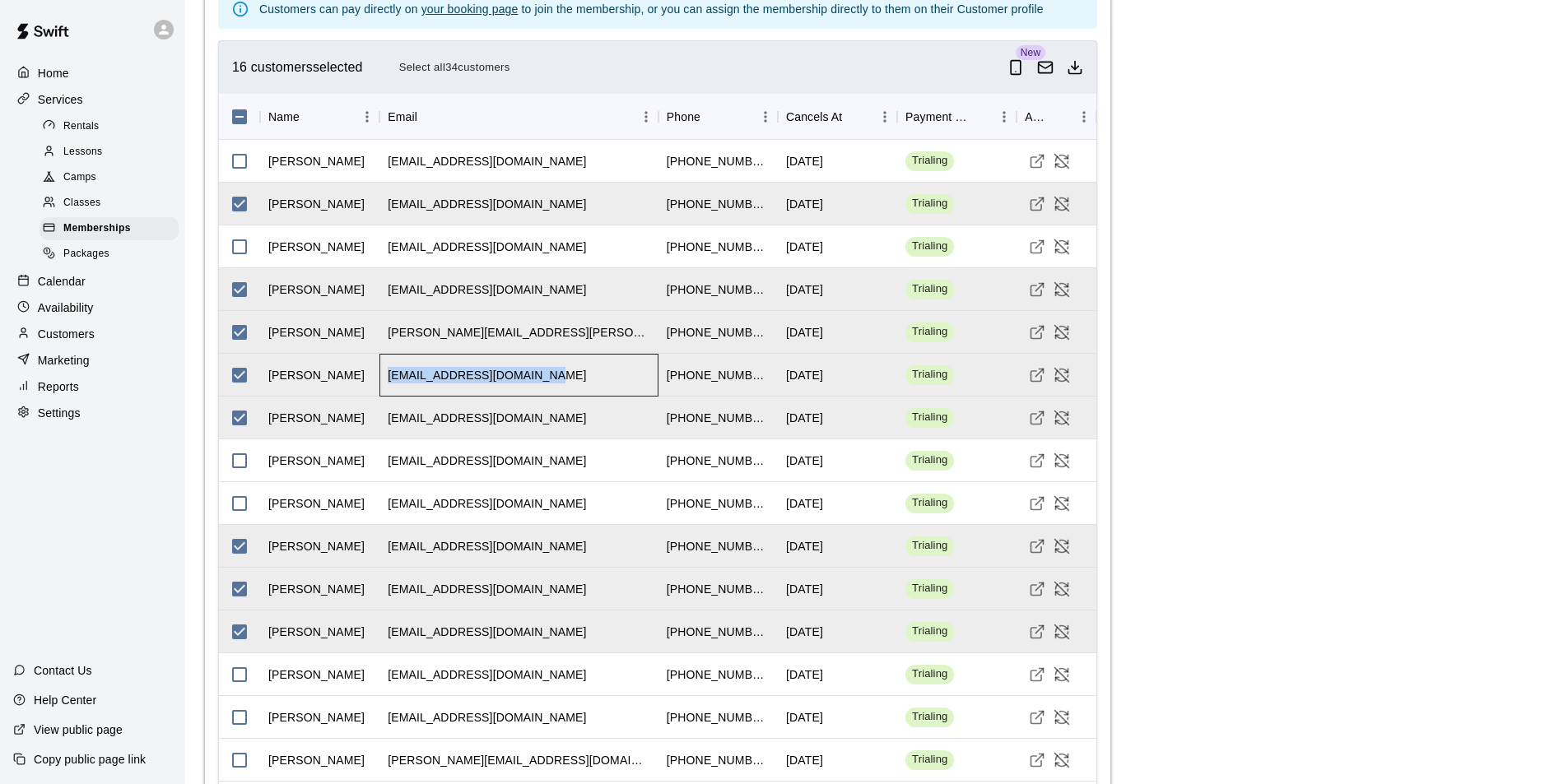 copy on "gmiller@millerhartwig.com" 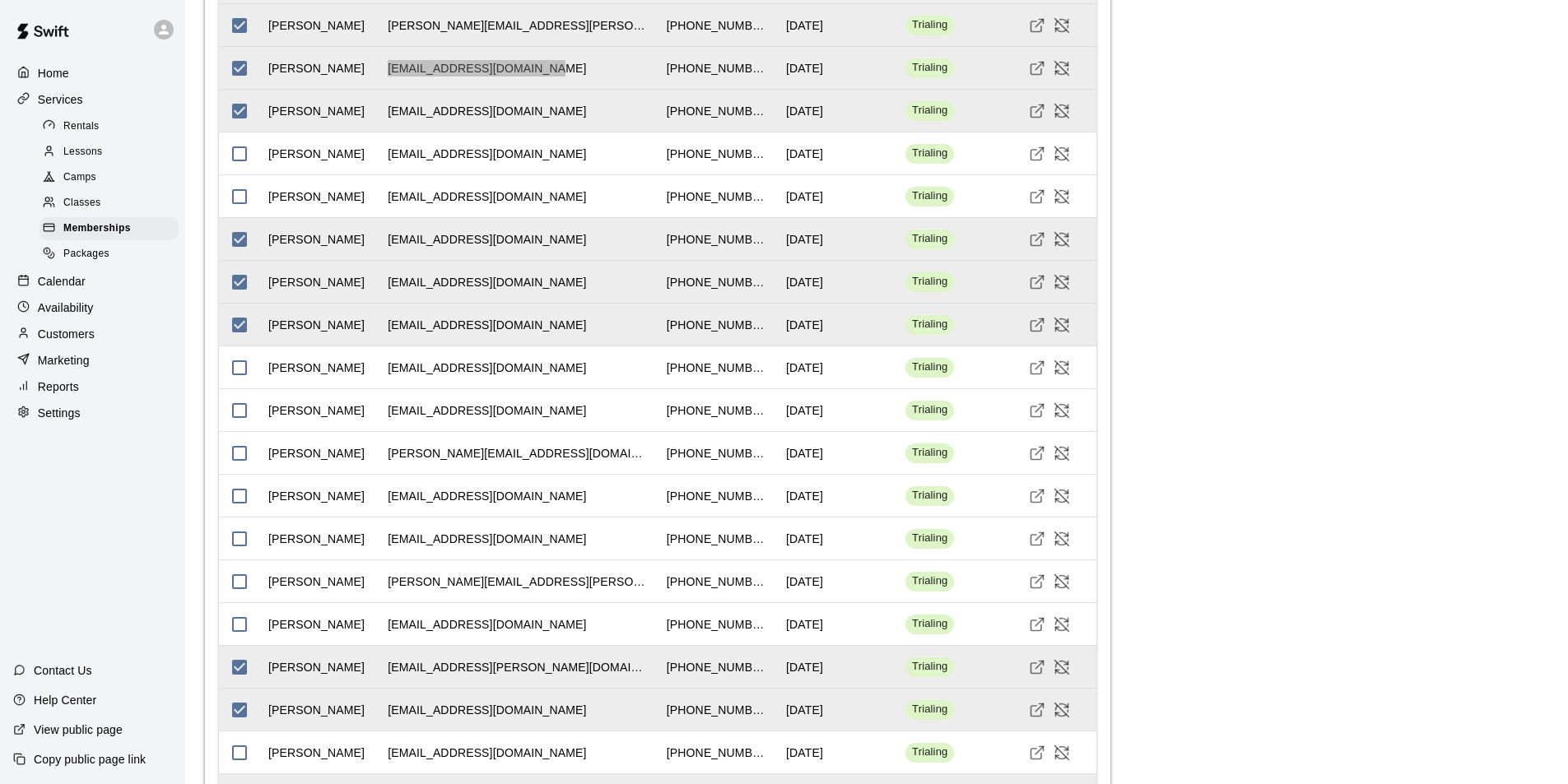 scroll, scrollTop: 2142, scrollLeft: 0, axis: vertical 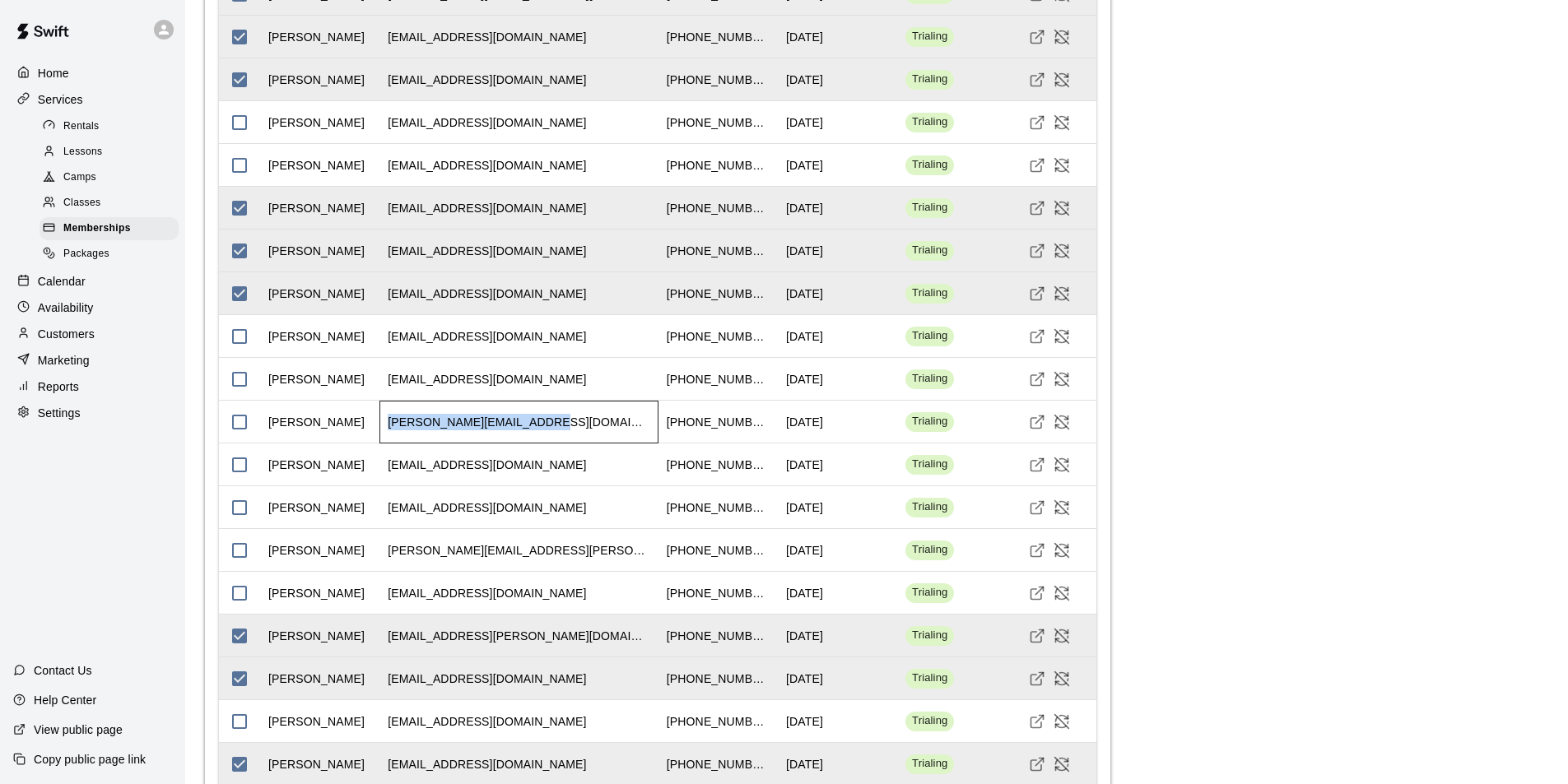 drag, startPoint x: 531, startPoint y: 520, endPoint x: 389, endPoint y: 523, distance: 142.03169 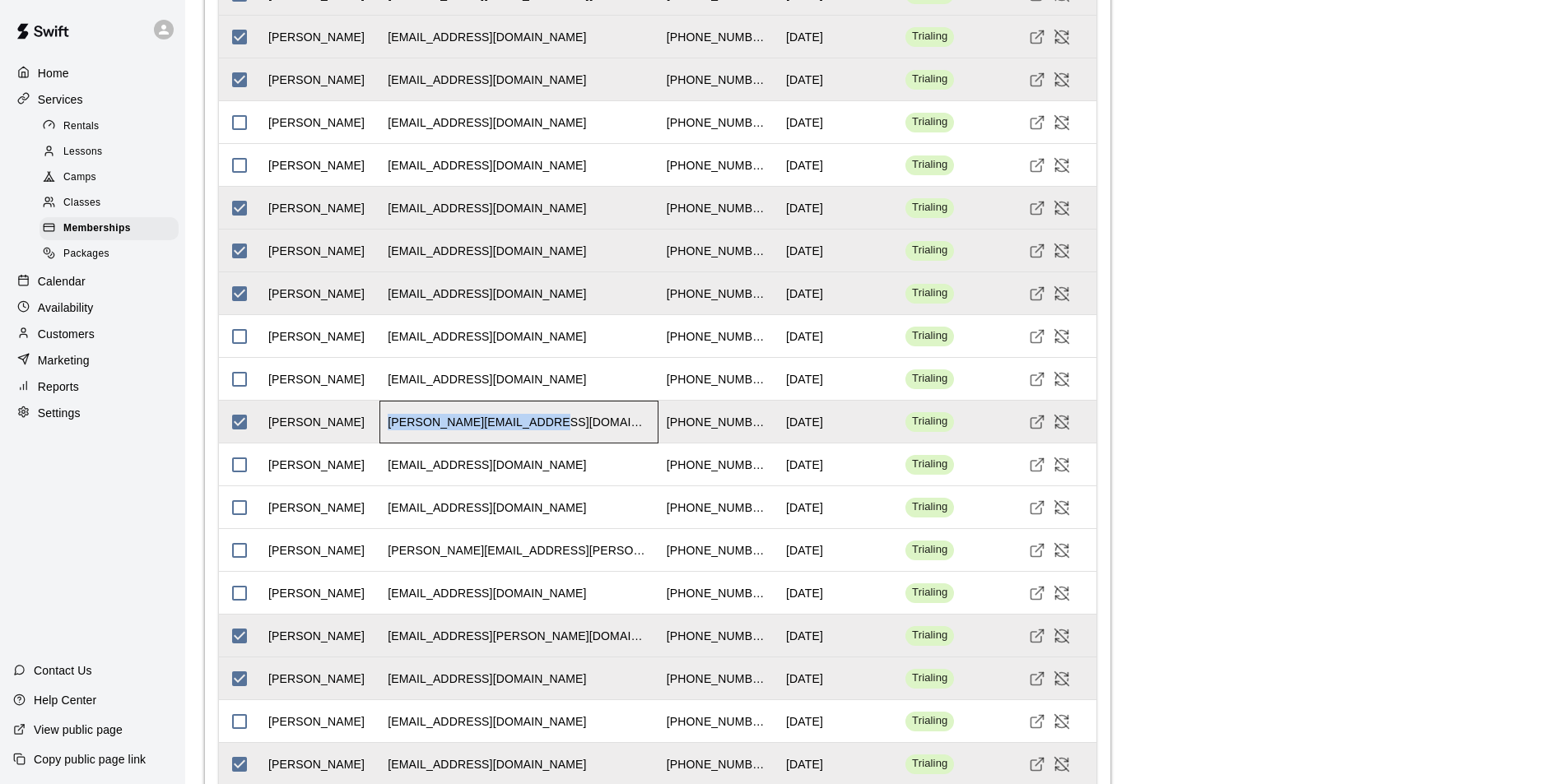 copy on "peterson.kellyc@gmail.com" 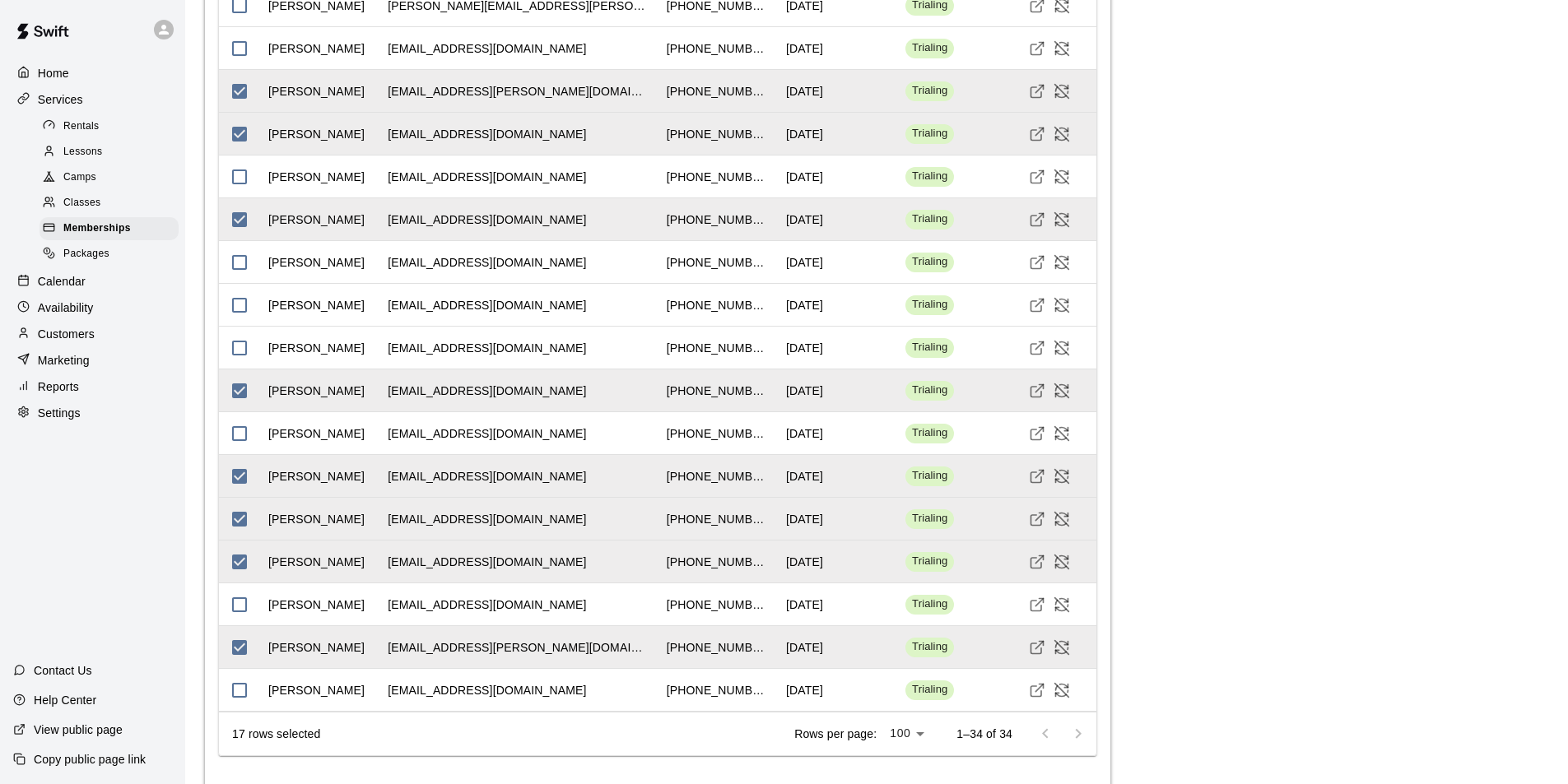 scroll, scrollTop: 2686, scrollLeft: 0, axis: vertical 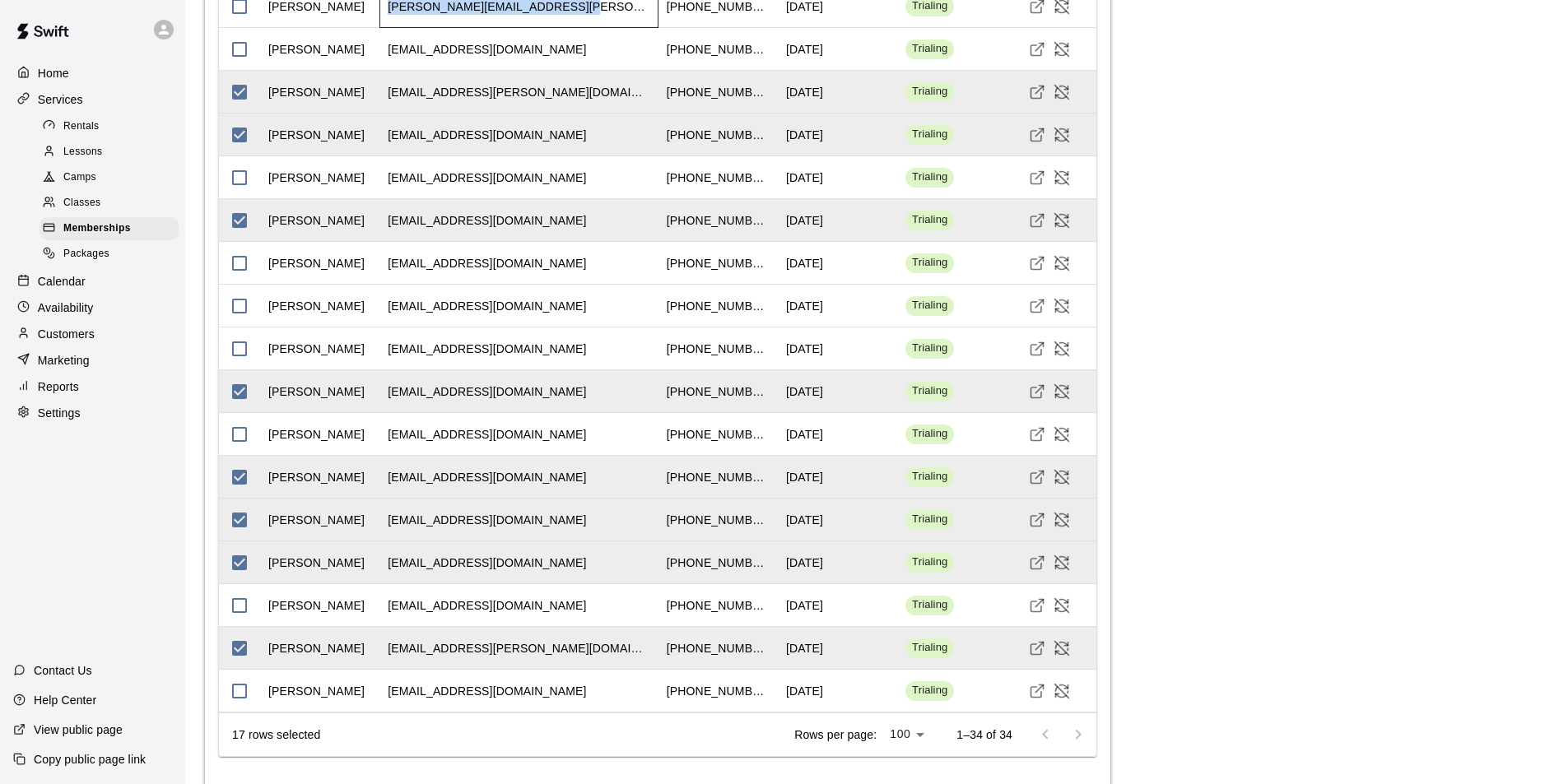 drag, startPoint x: 558, startPoint y: 102, endPoint x: 390, endPoint y: 109, distance: 168.1458 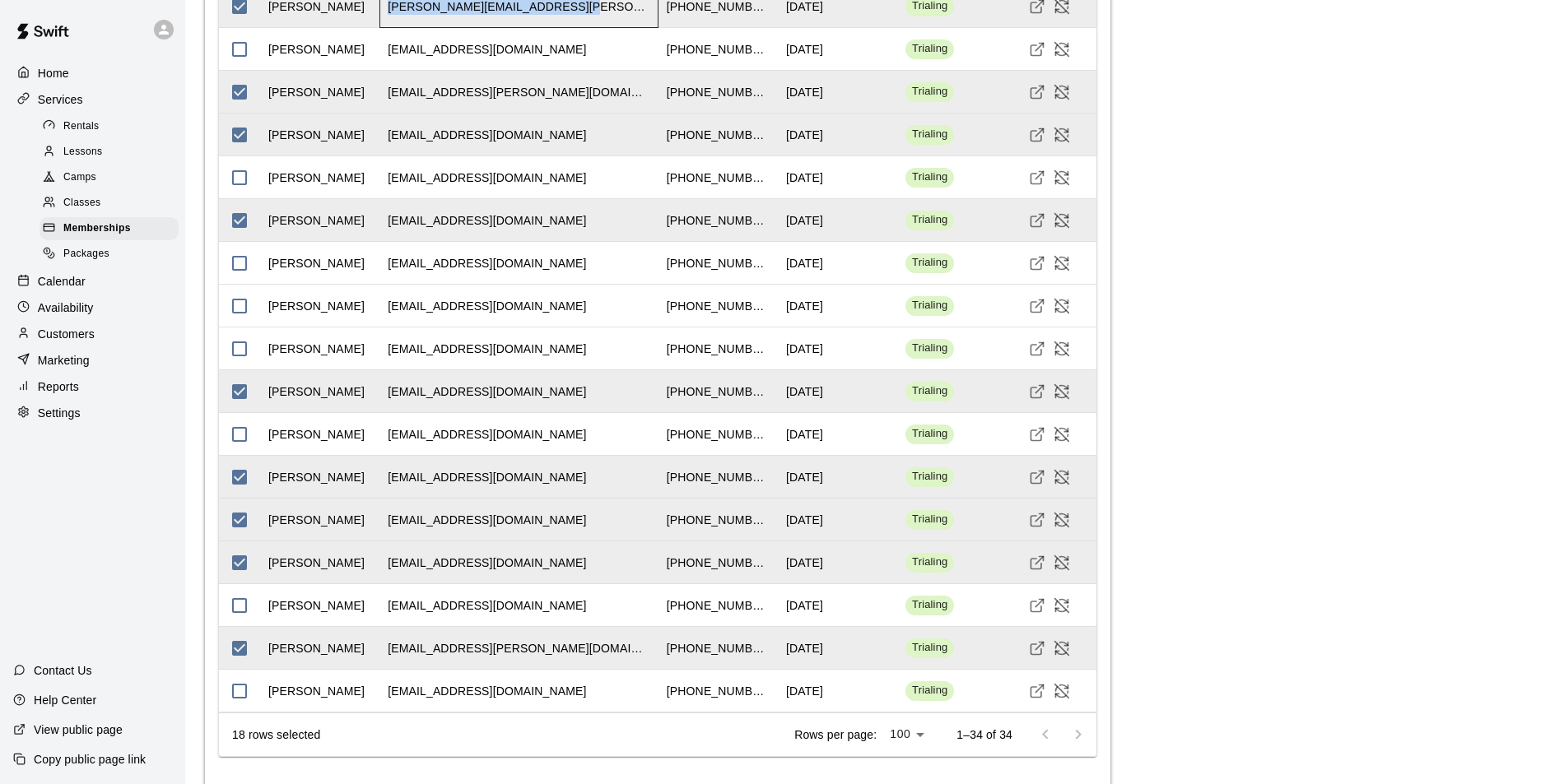copy on "marilee.martin.jager@gmail.com" 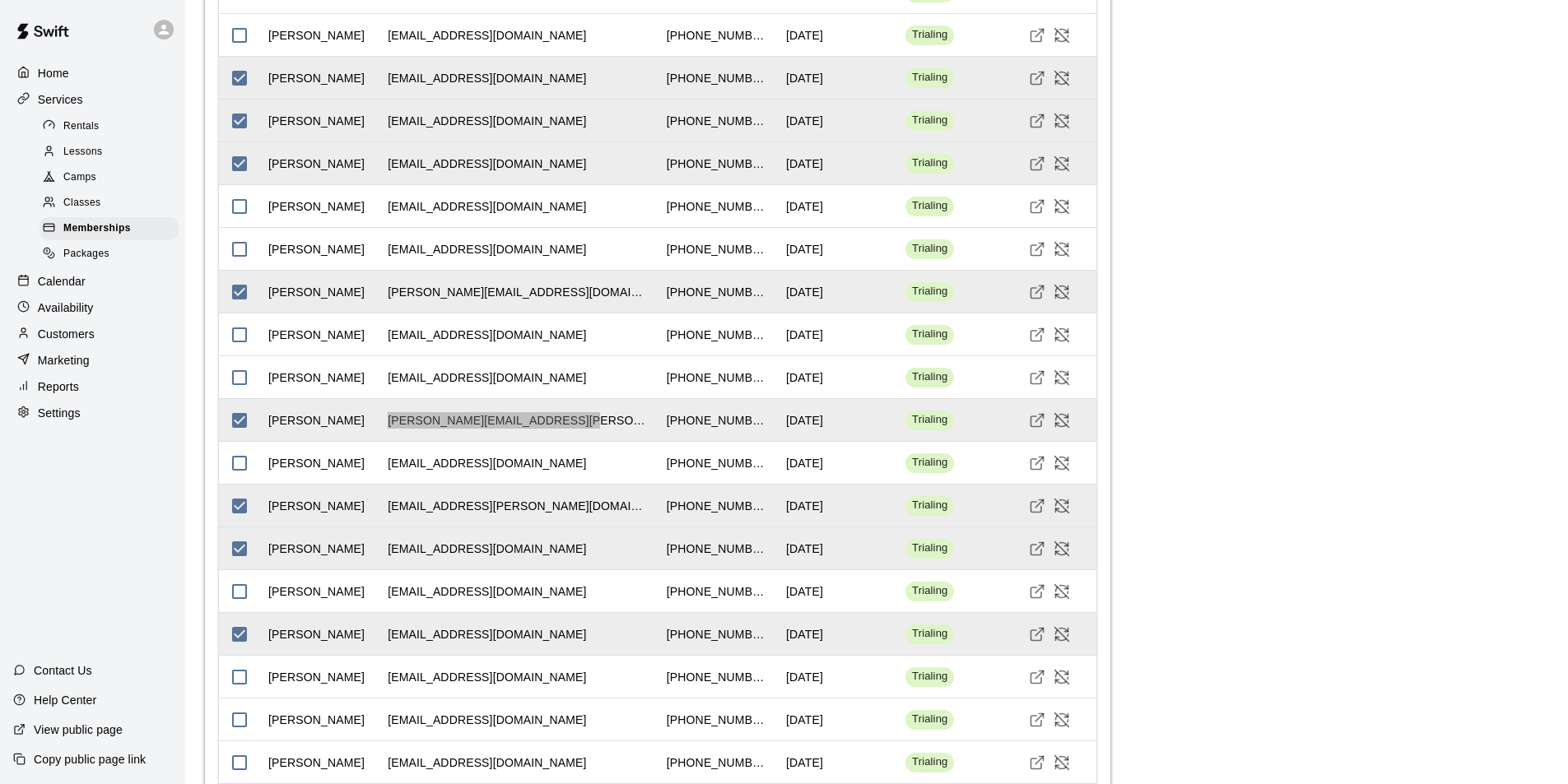 scroll, scrollTop: 2271, scrollLeft: 0, axis: vertical 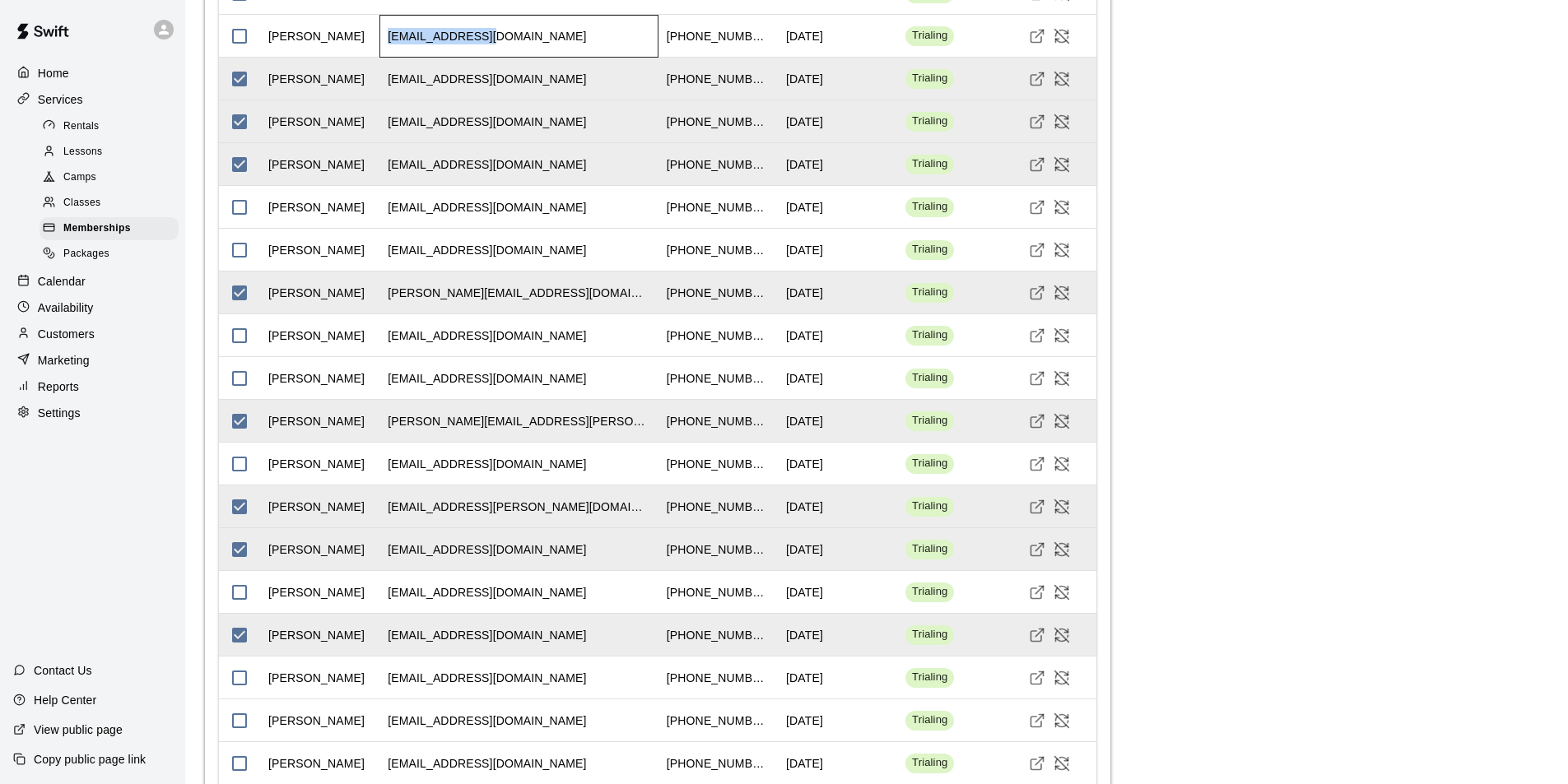 drag, startPoint x: 491, startPoint y: 137, endPoint x: 384, endPoint y: 146, distance: 107.37784 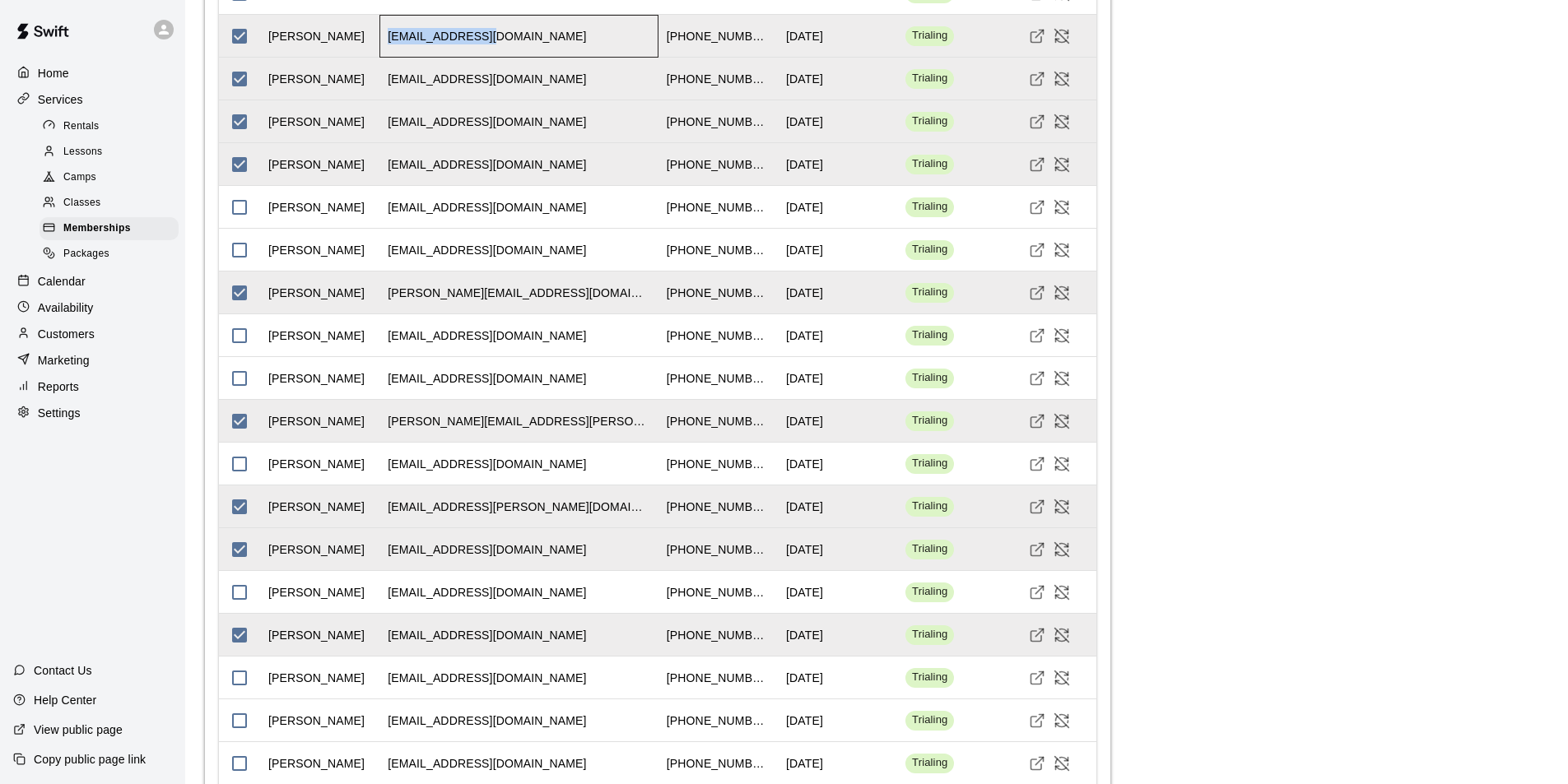 copy on "eyorermw@aol.com" 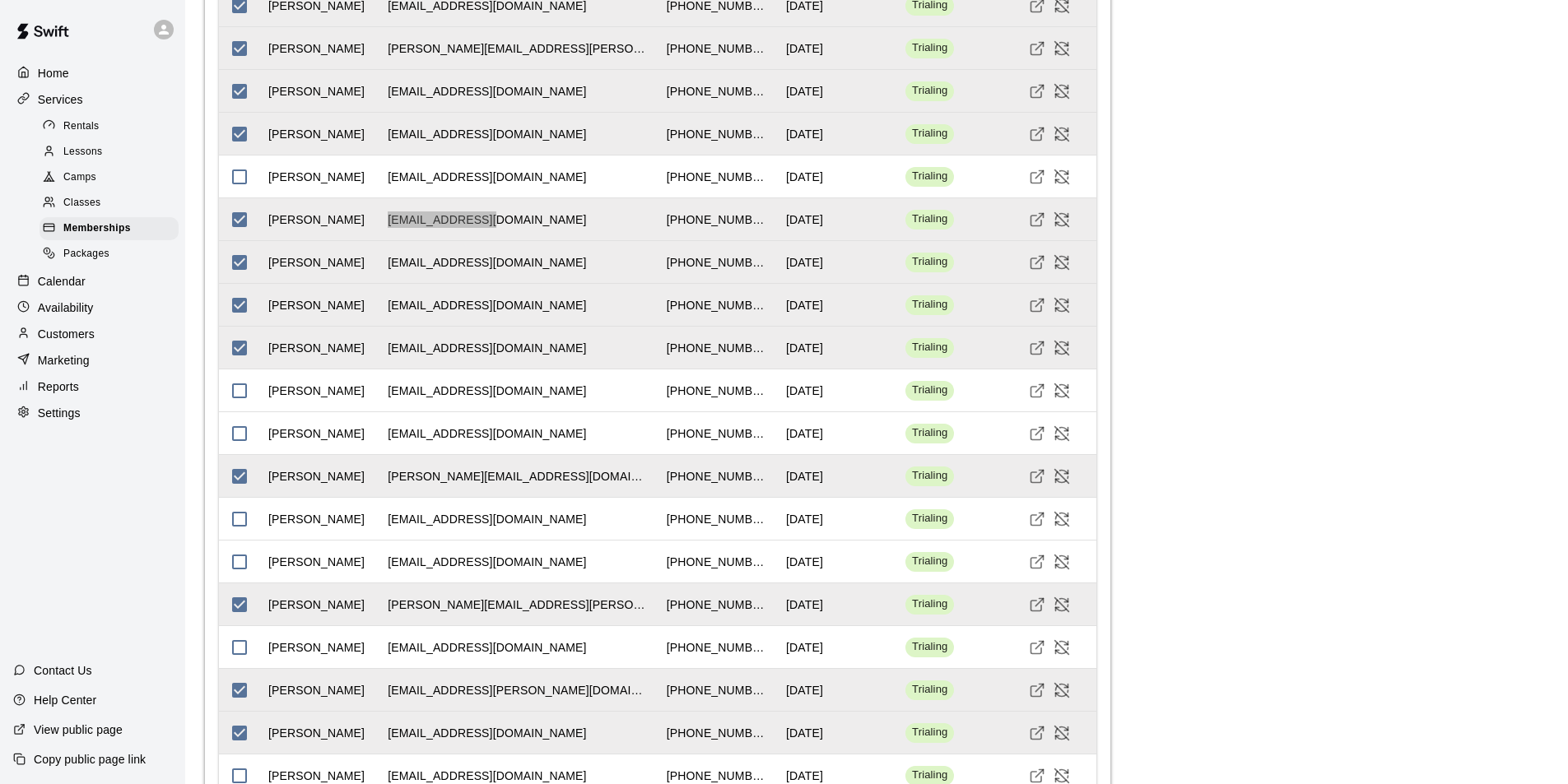 scroll, scrollTop: 2087, scrollLeft: 0, axis: vertical 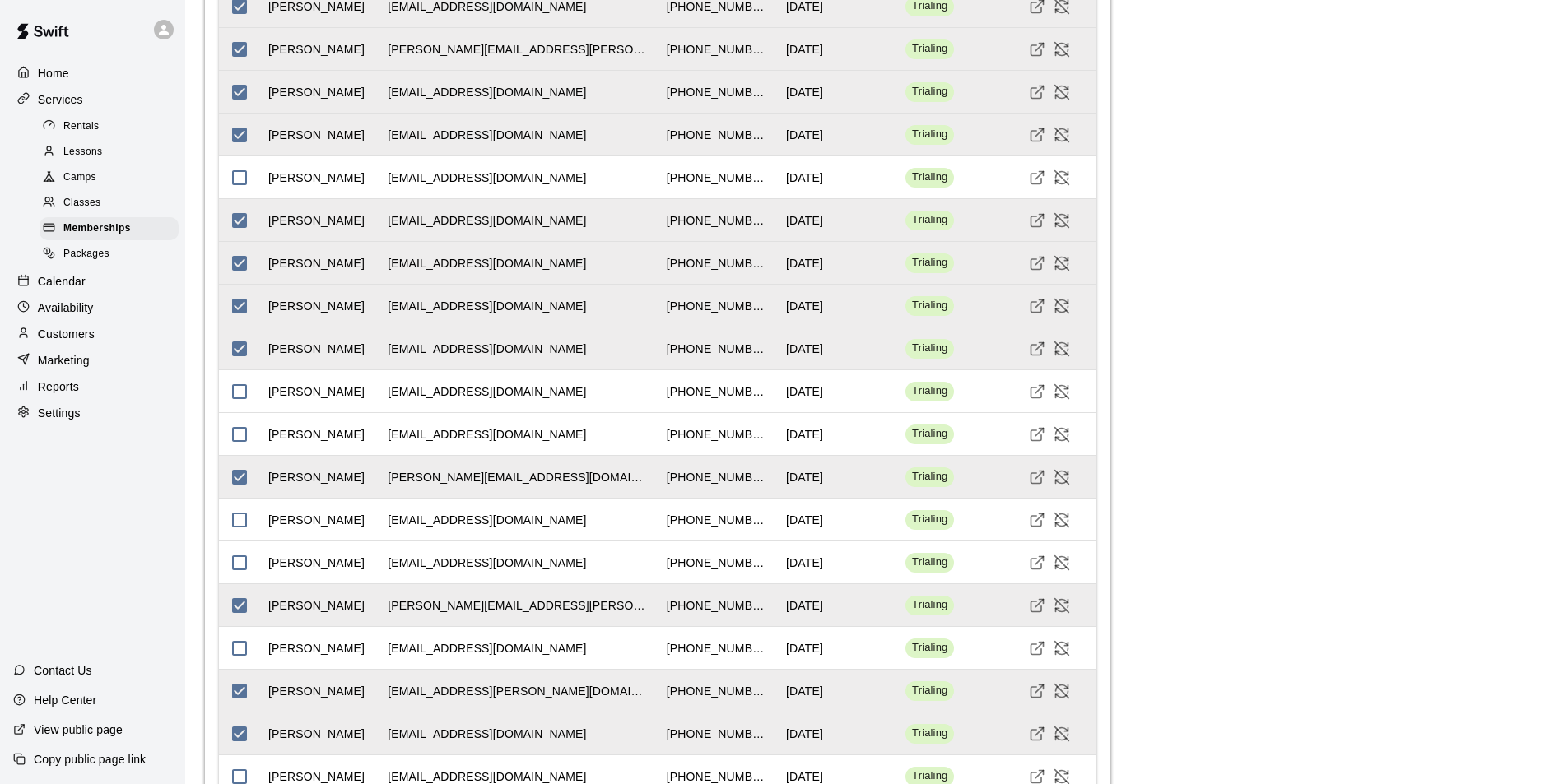 drag, startPoint x: 524, startPoint y: 64, endPoint x: 389, endPoint y: 67, distance: 135.03333 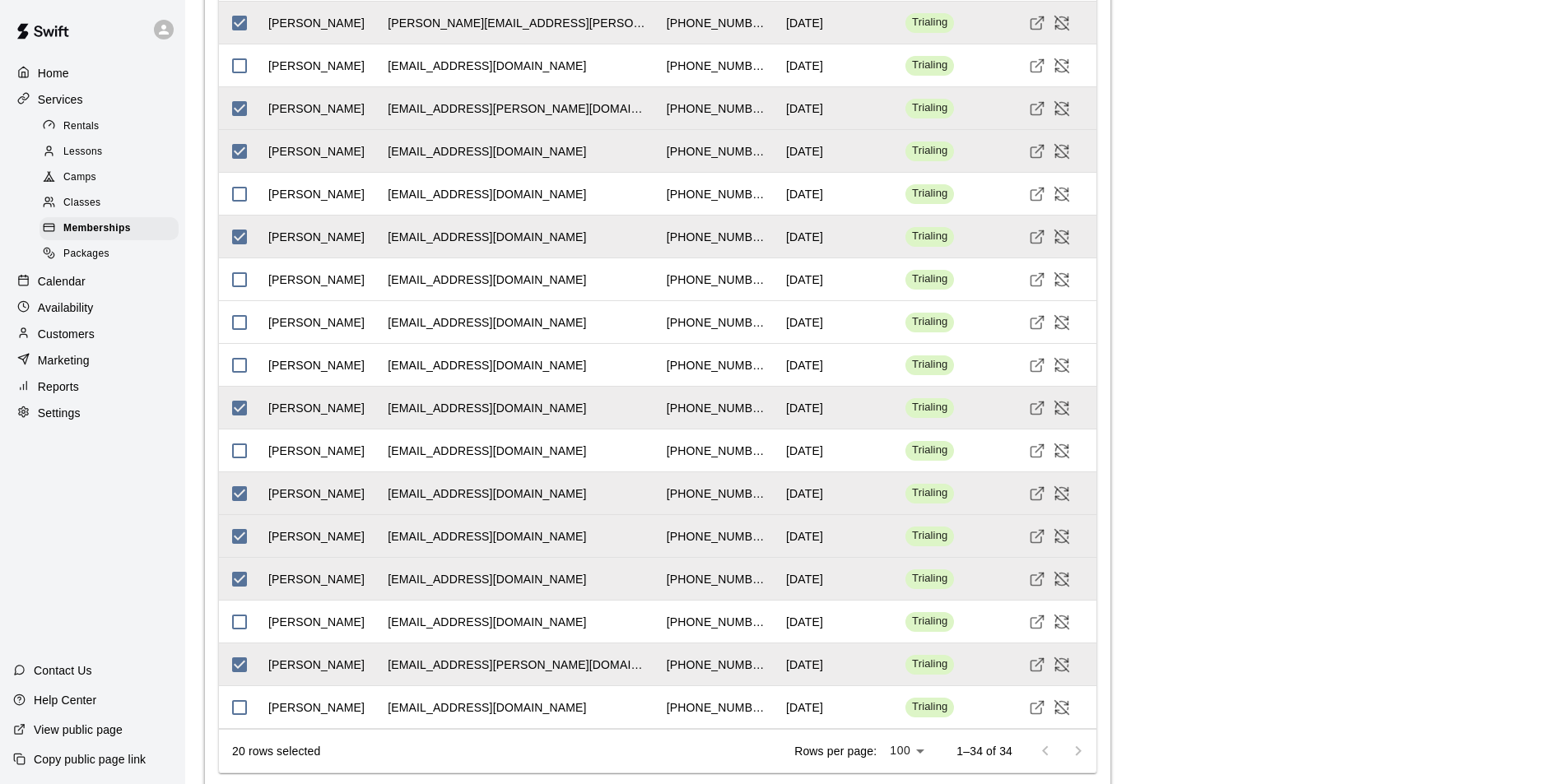 scroll, scrollTop: 2649, scrollLeft: 0, axis: vertical 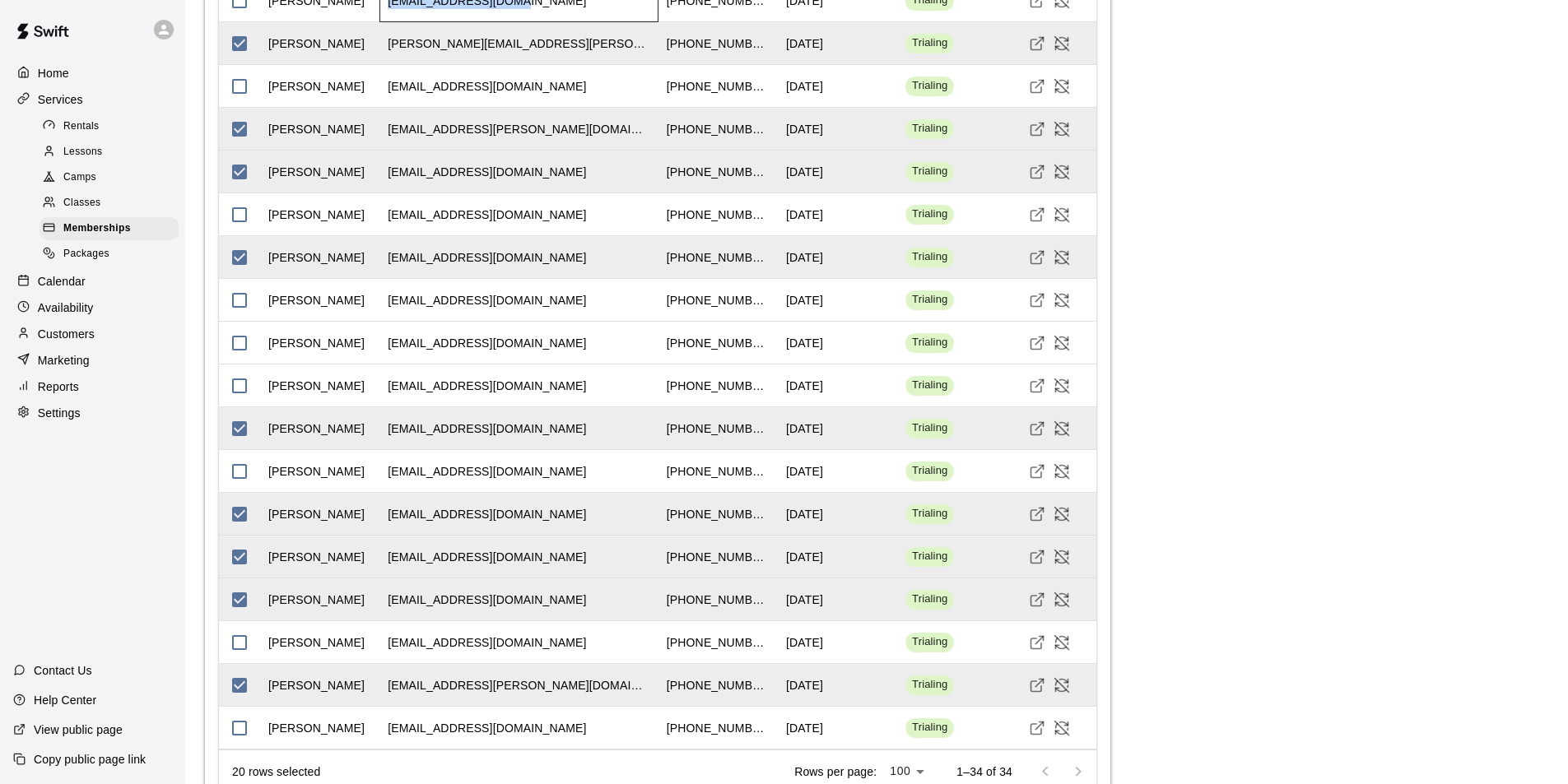 drag, startPoint x: 507, startPoint y: 100, endPoint x: 389, endPoint y: 105, distance: 118.10588 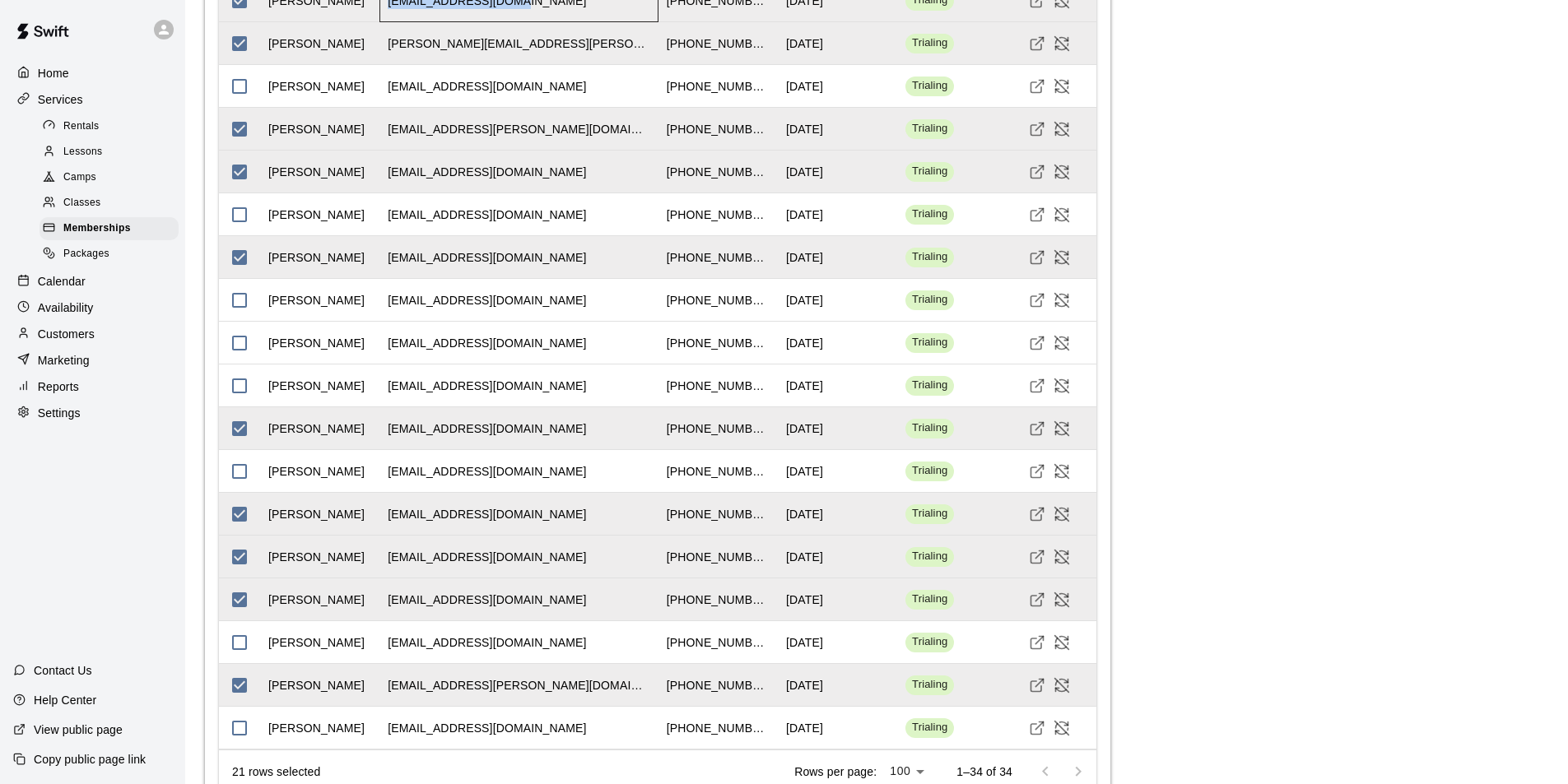 copy on "christogoe@gmail.com" 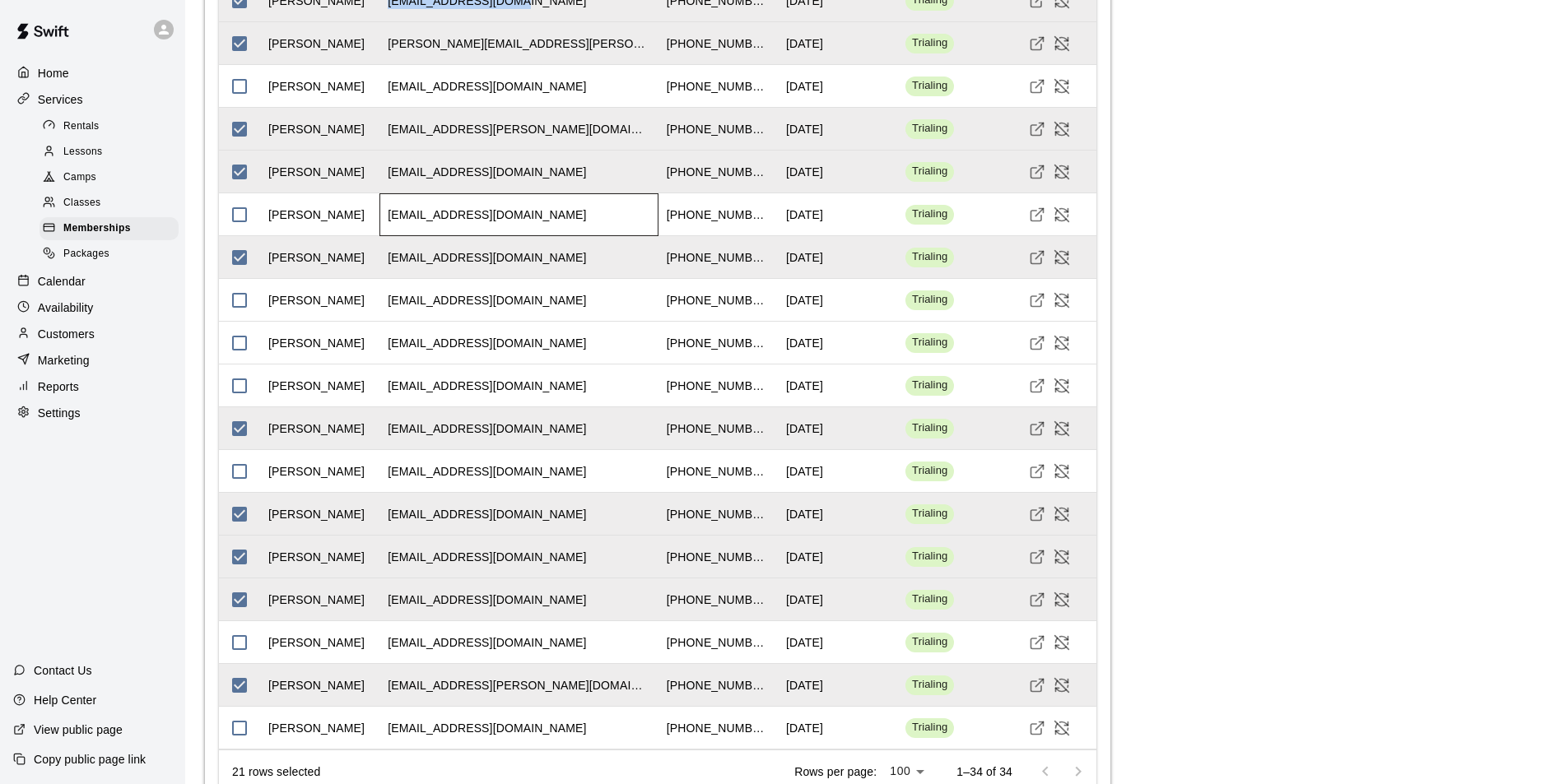 click on "mmgutier@gmail.com" at bounding box center [519, 215] 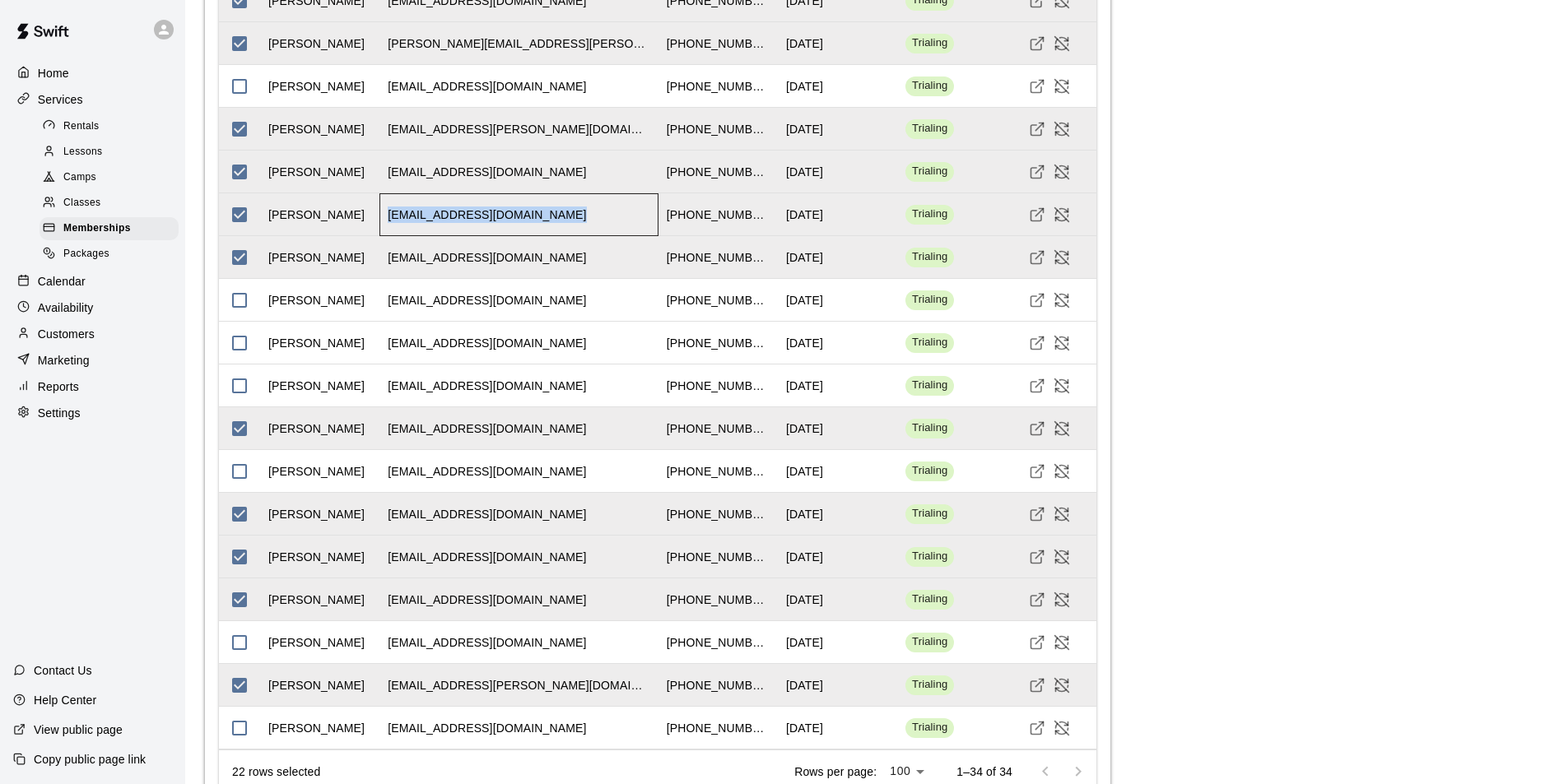 drag, startPoint x: 505, startPoint y: 313, endPoint x: 398, endPoint y: 316, distance: 107.04205 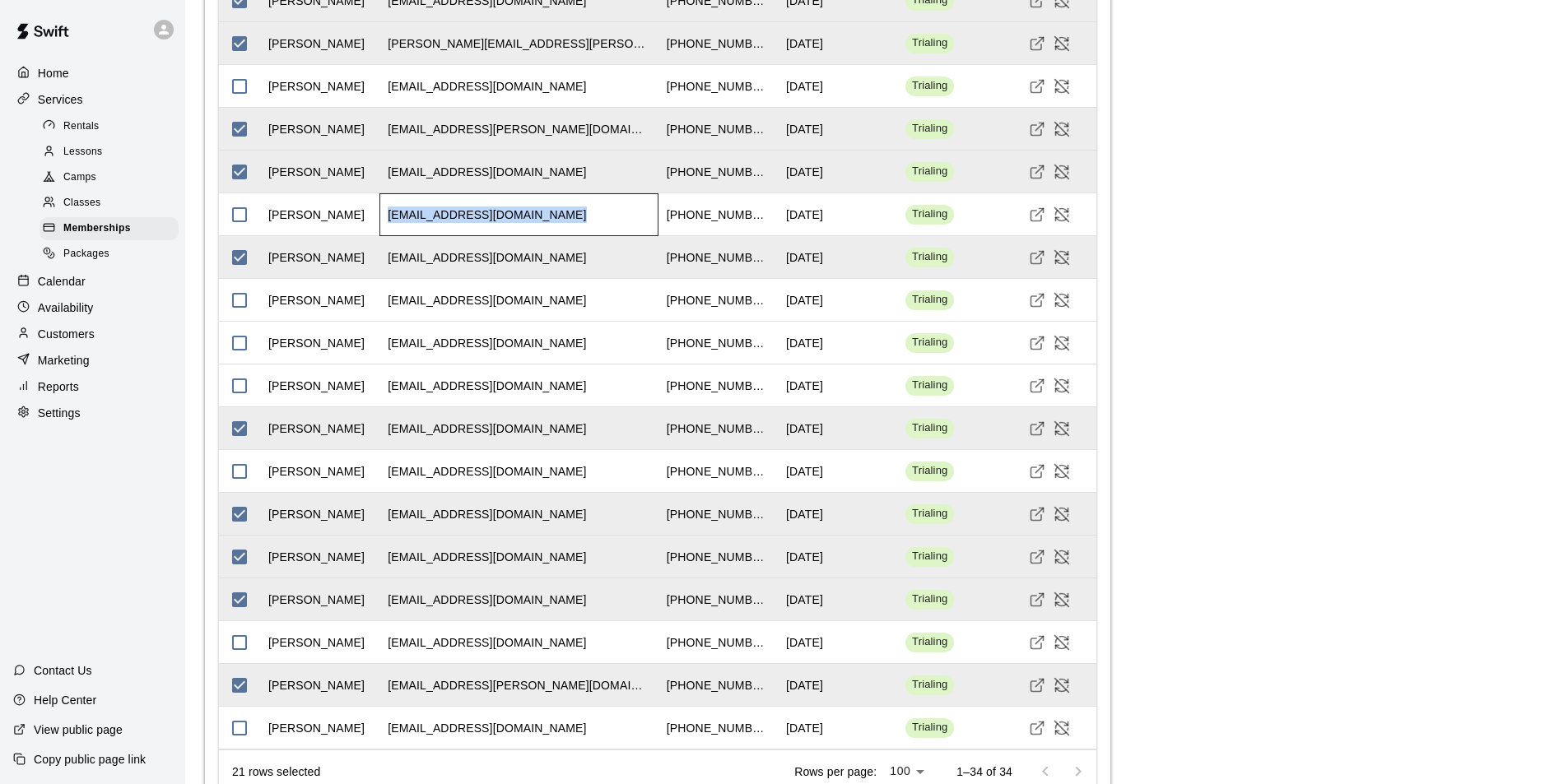copy on "mmgutier@gmail.com" 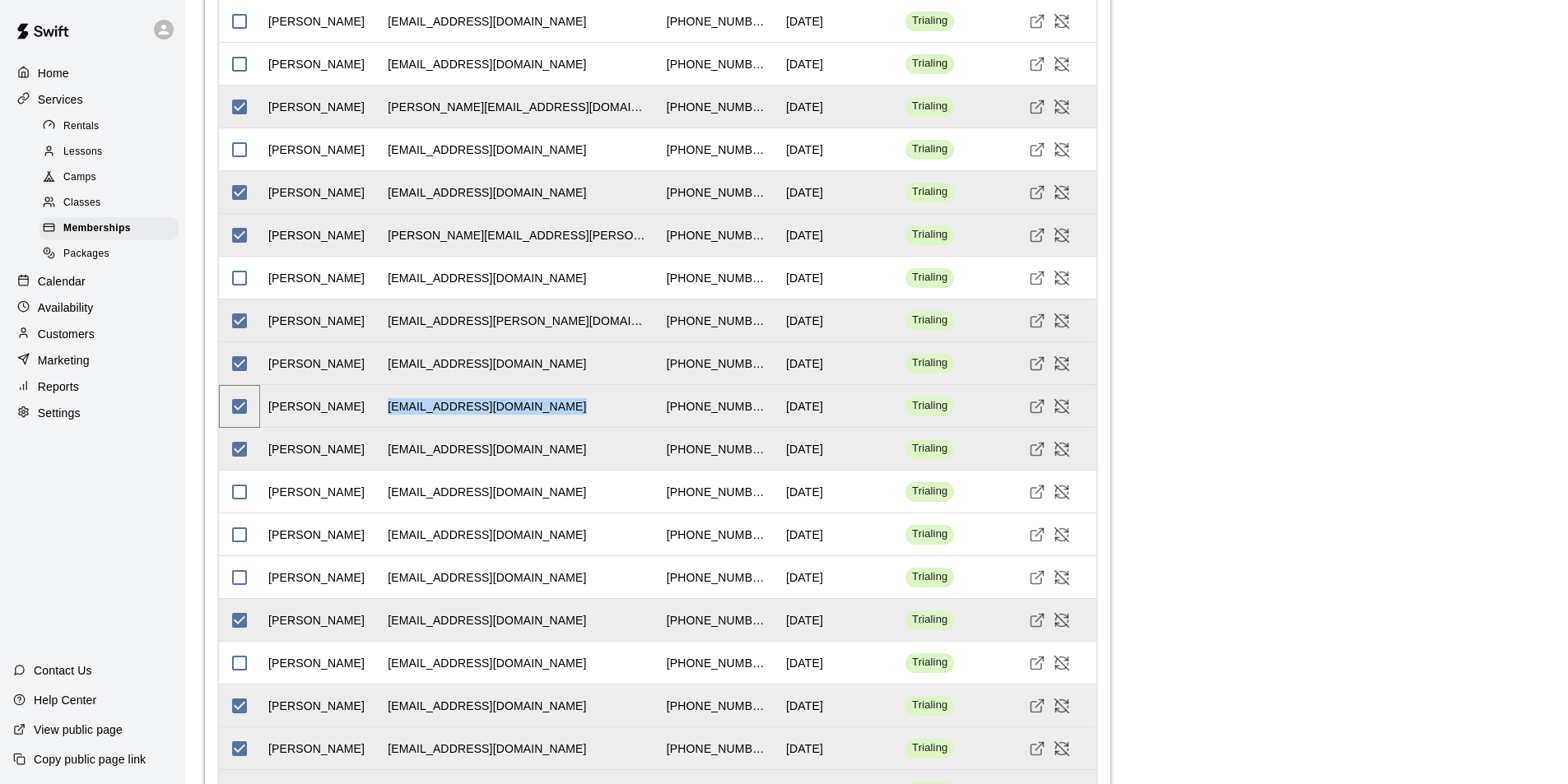 scroll, scrollTop: 2456, scrollLeft: 0, axis: vertical 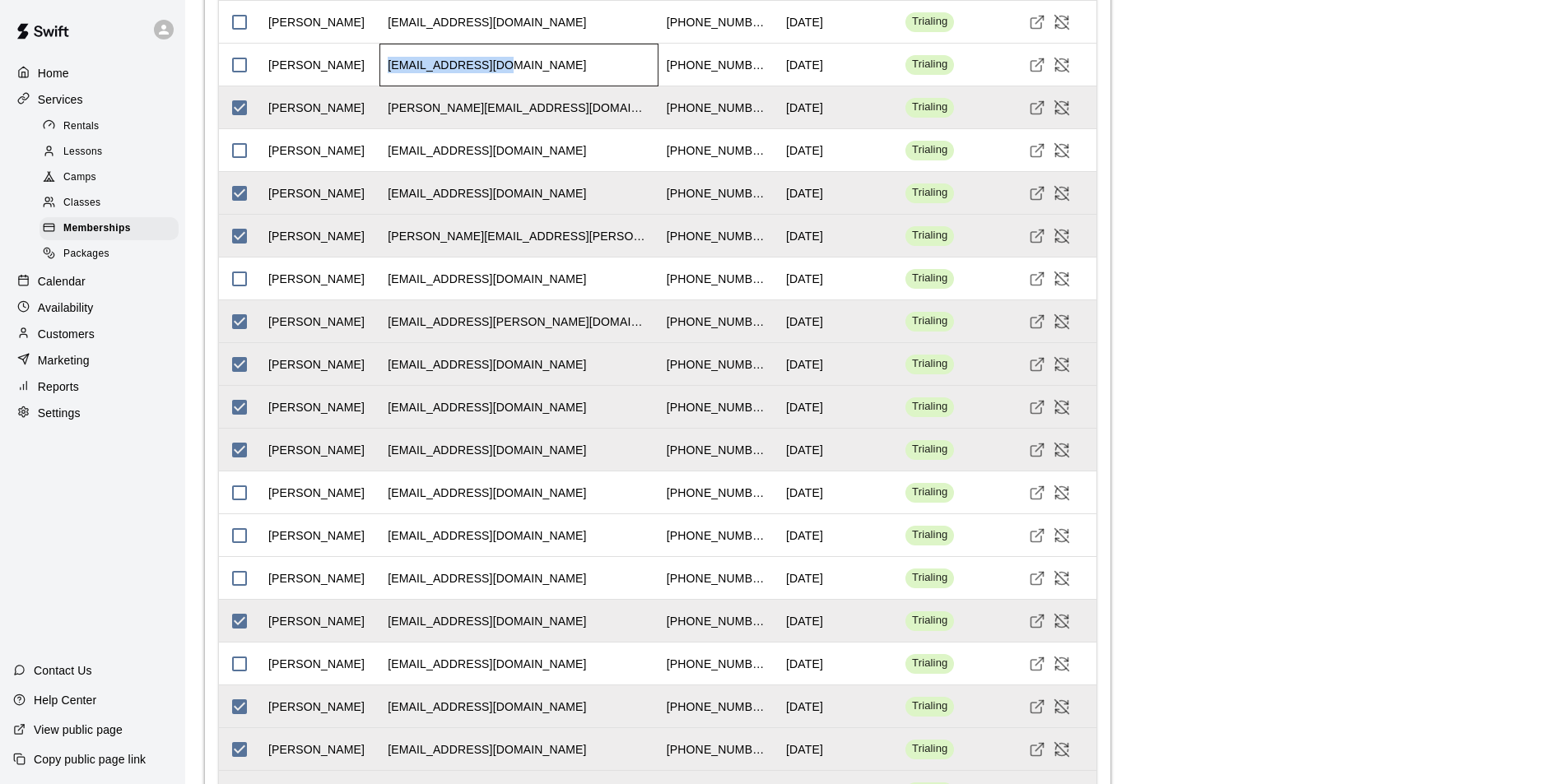drag, startPoint x: 503, startPoint y: 162, endPoint x: 390, endPoint y: 161, distance: 113.00442 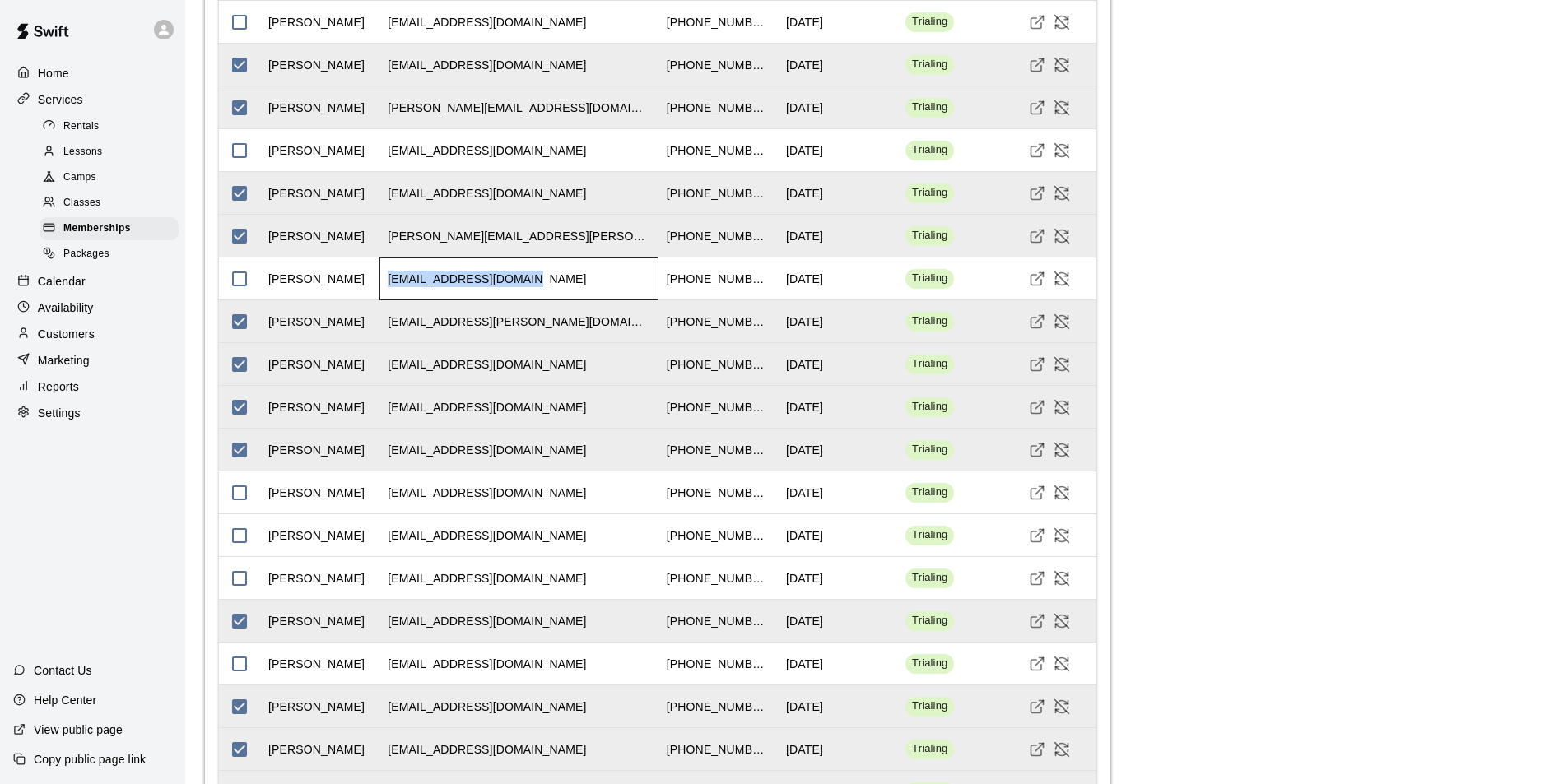 drag, startPoint x: 526, startPoint y: 374, endPoint x: 391, endPoint y: 381, distance: 135.181 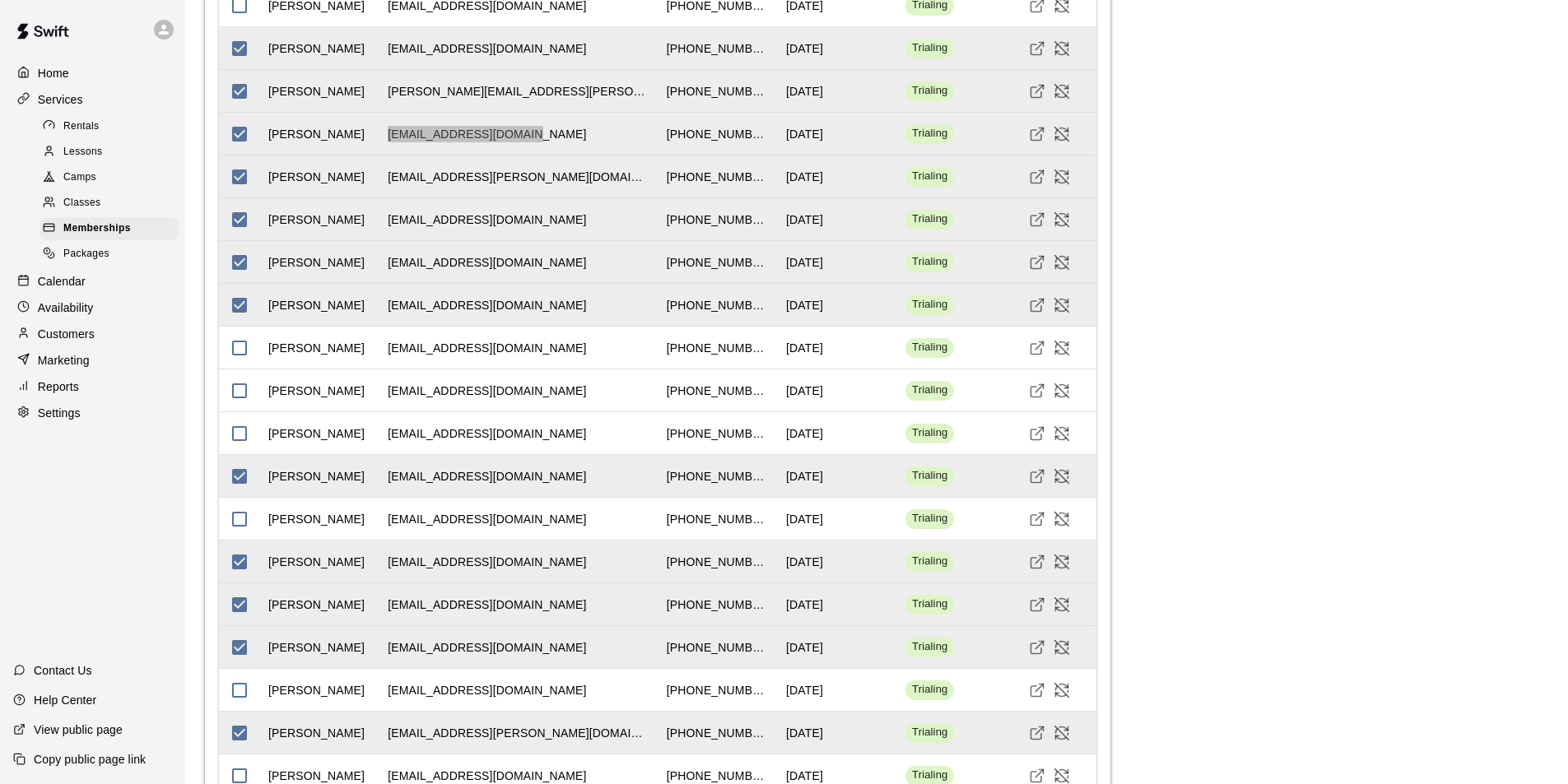 scroll, scrollTop: 2602, scrollLeft: 0, axis: vertical 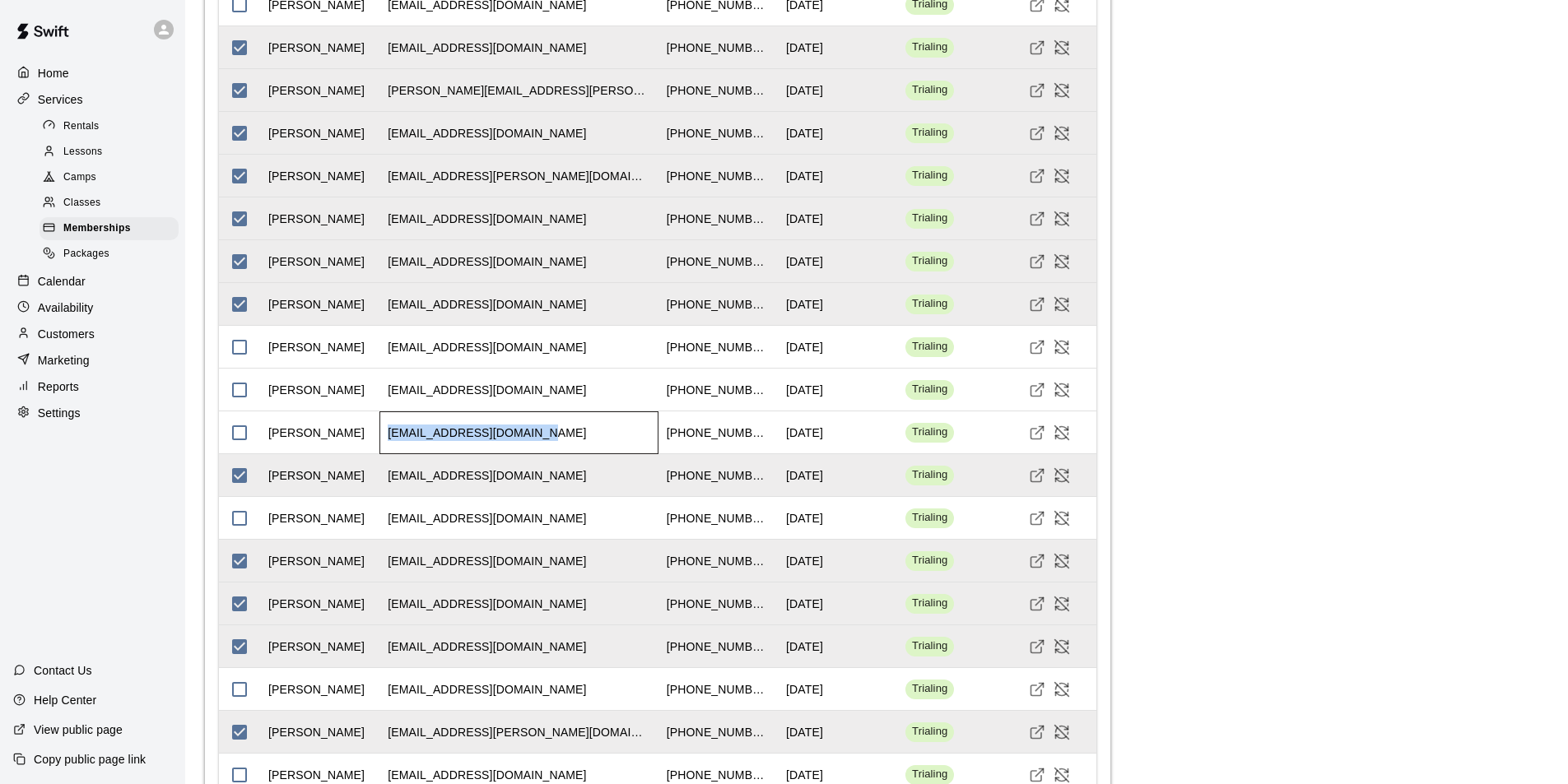 drag, startPoint x: 544, startPoint y: 531, endPoint x: 390, endPoint y: 534, distance: 154.02922 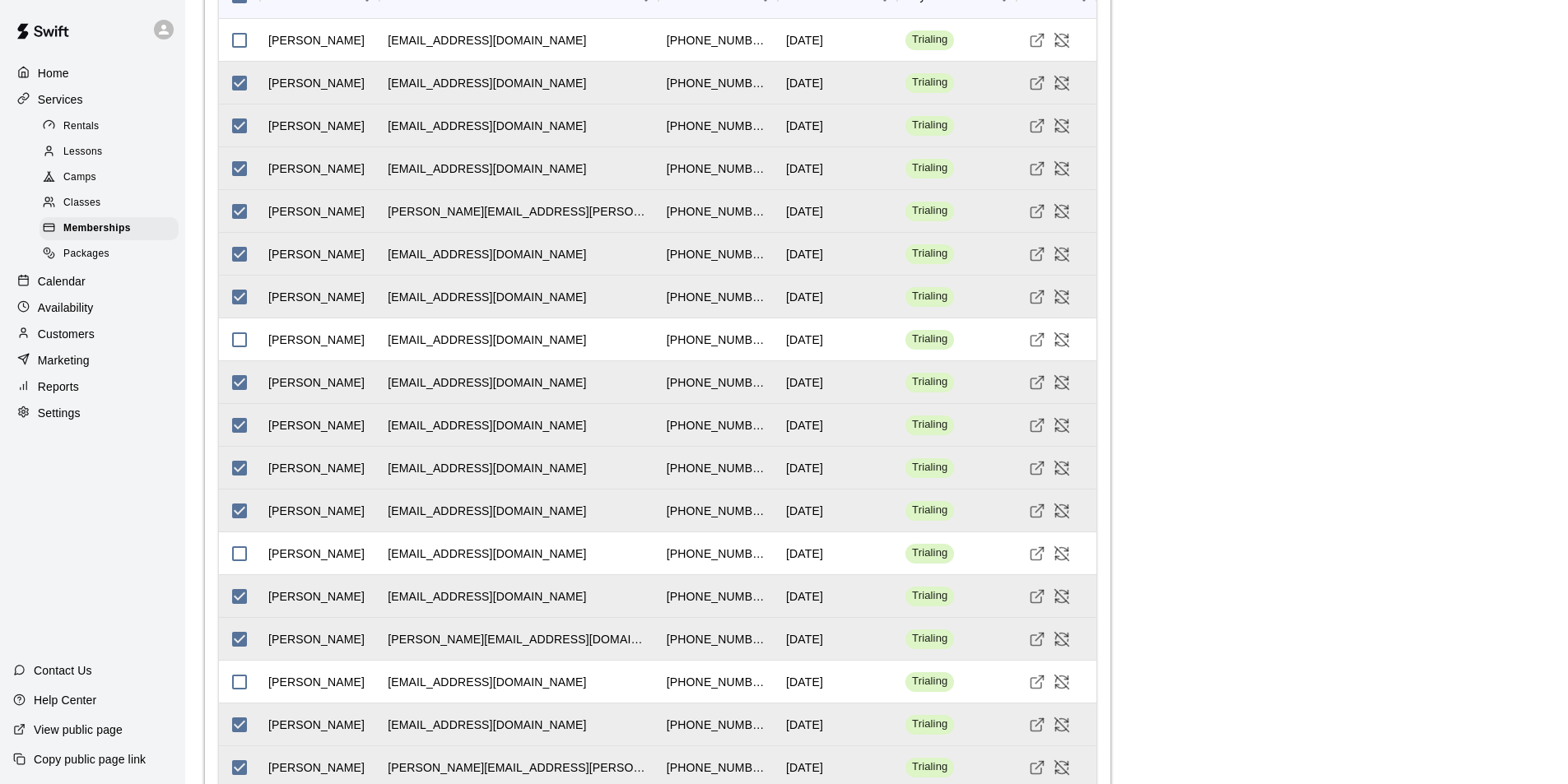 scroll, scrollTop: 1924, scrollLeft: 0, axis: vertical 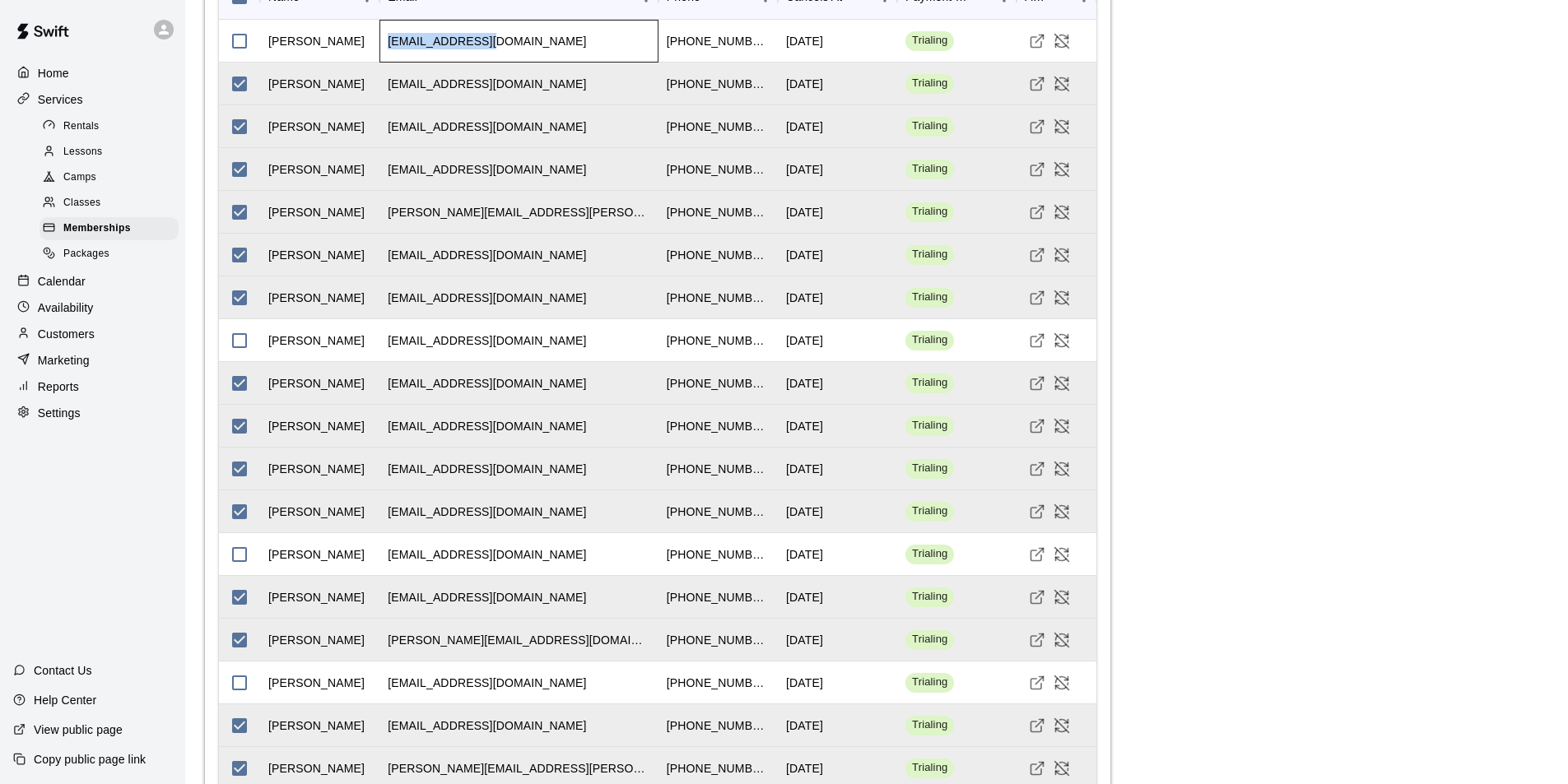drag, startPoint x: 493, startPoint y: 142, endPoint x: 388, endPoint y: 141, distance: 105.00476 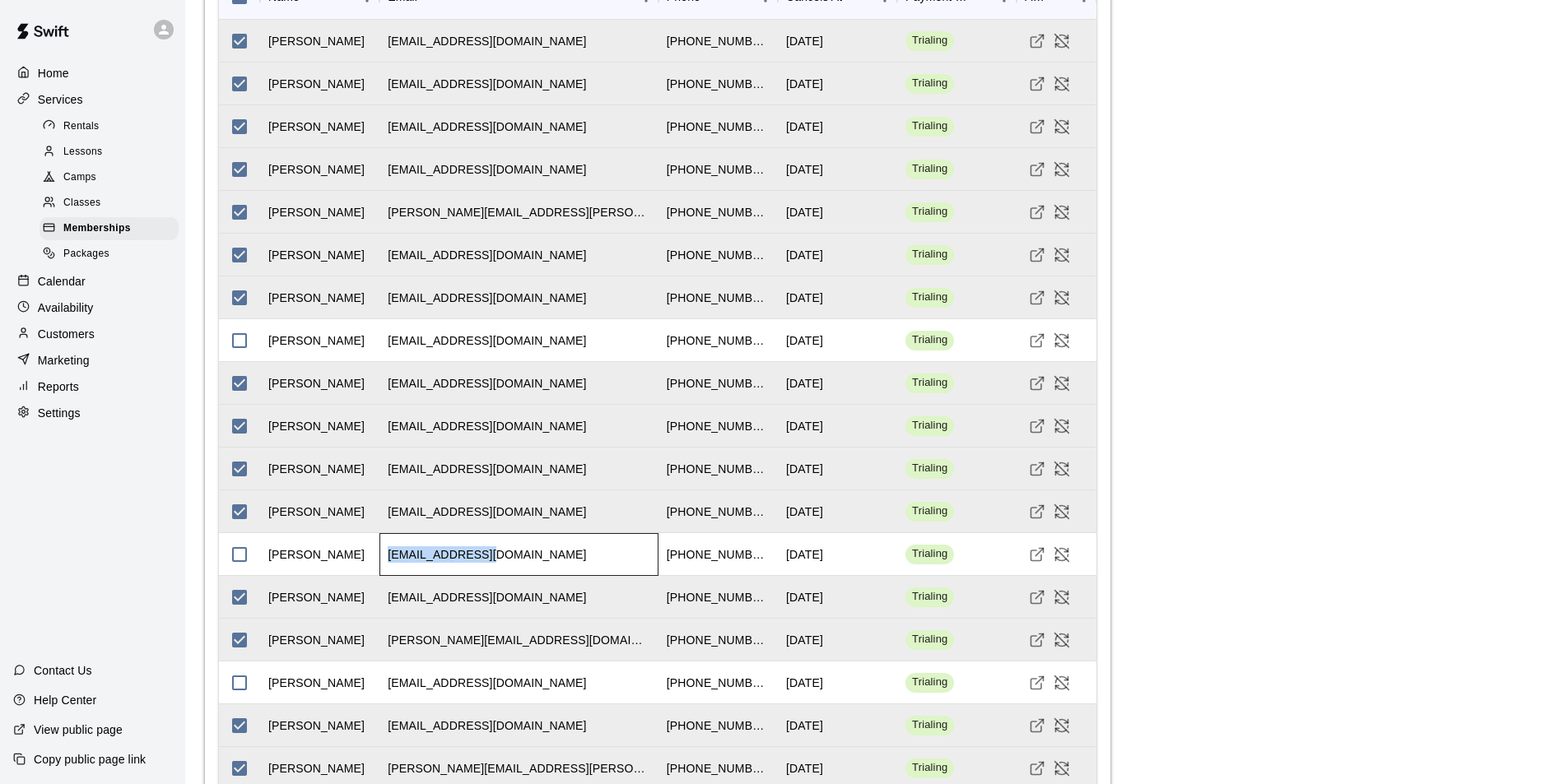 drag, startPoint x: 486, startPoint y: 654, endPoint x: 384, endPoint y: 661, distance: 102.2399 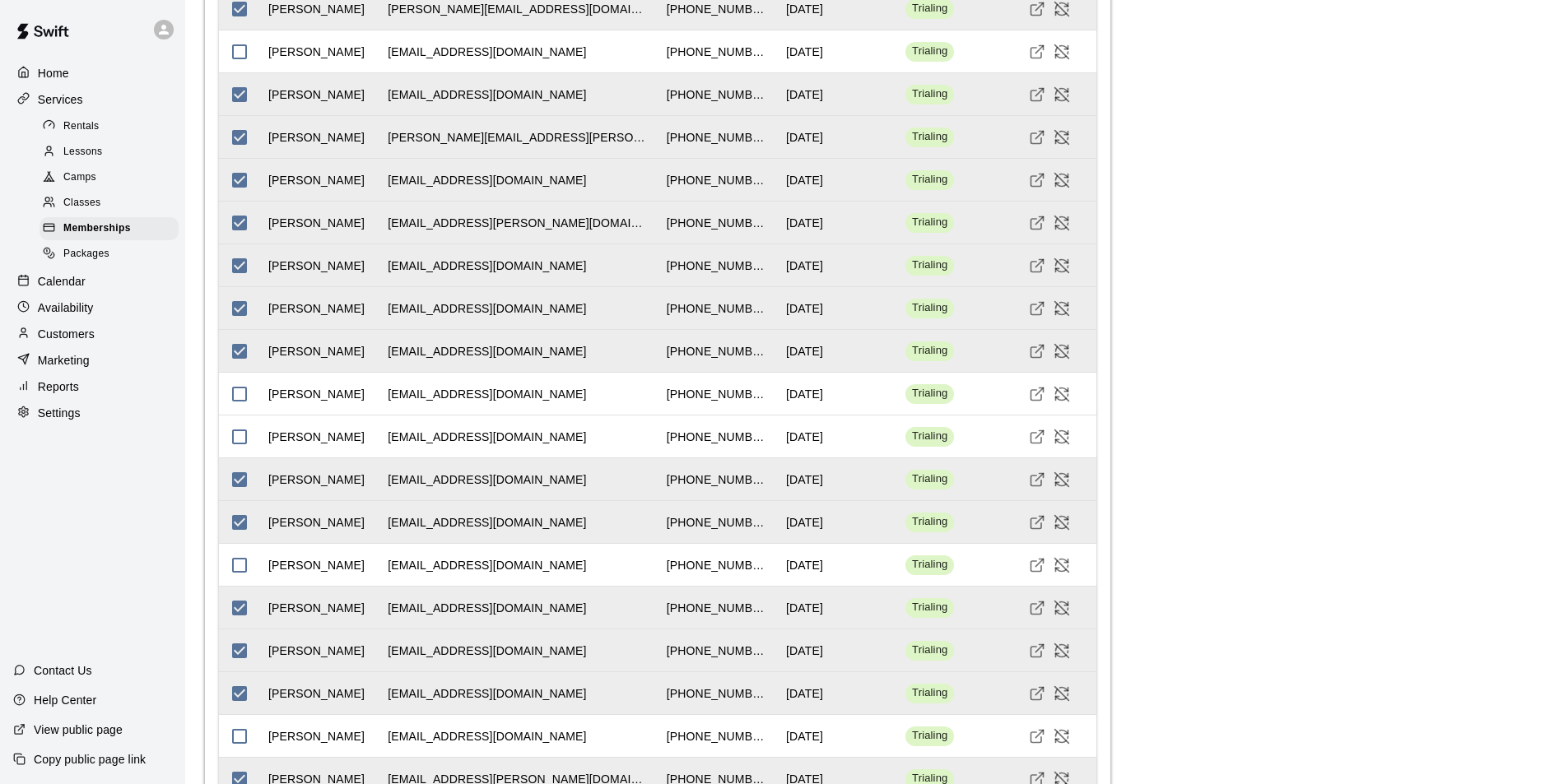 scroll, scrollTop: 2554, scrollLeft: 0, axis: vertical 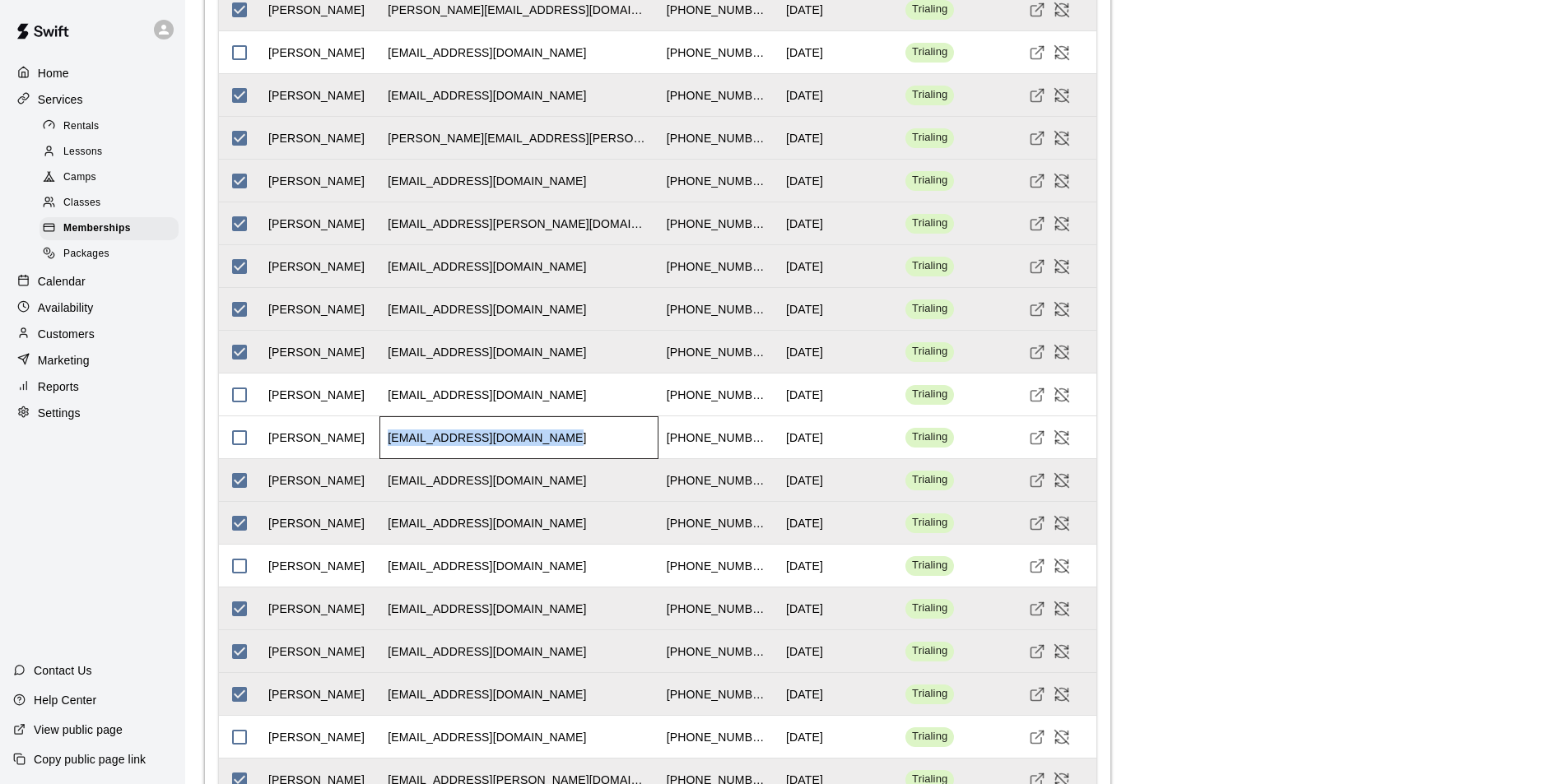drag, startPoint x: 565, startPoint y: 537, endPoint x: 390, endPoint y: 538, distance: 175.00286 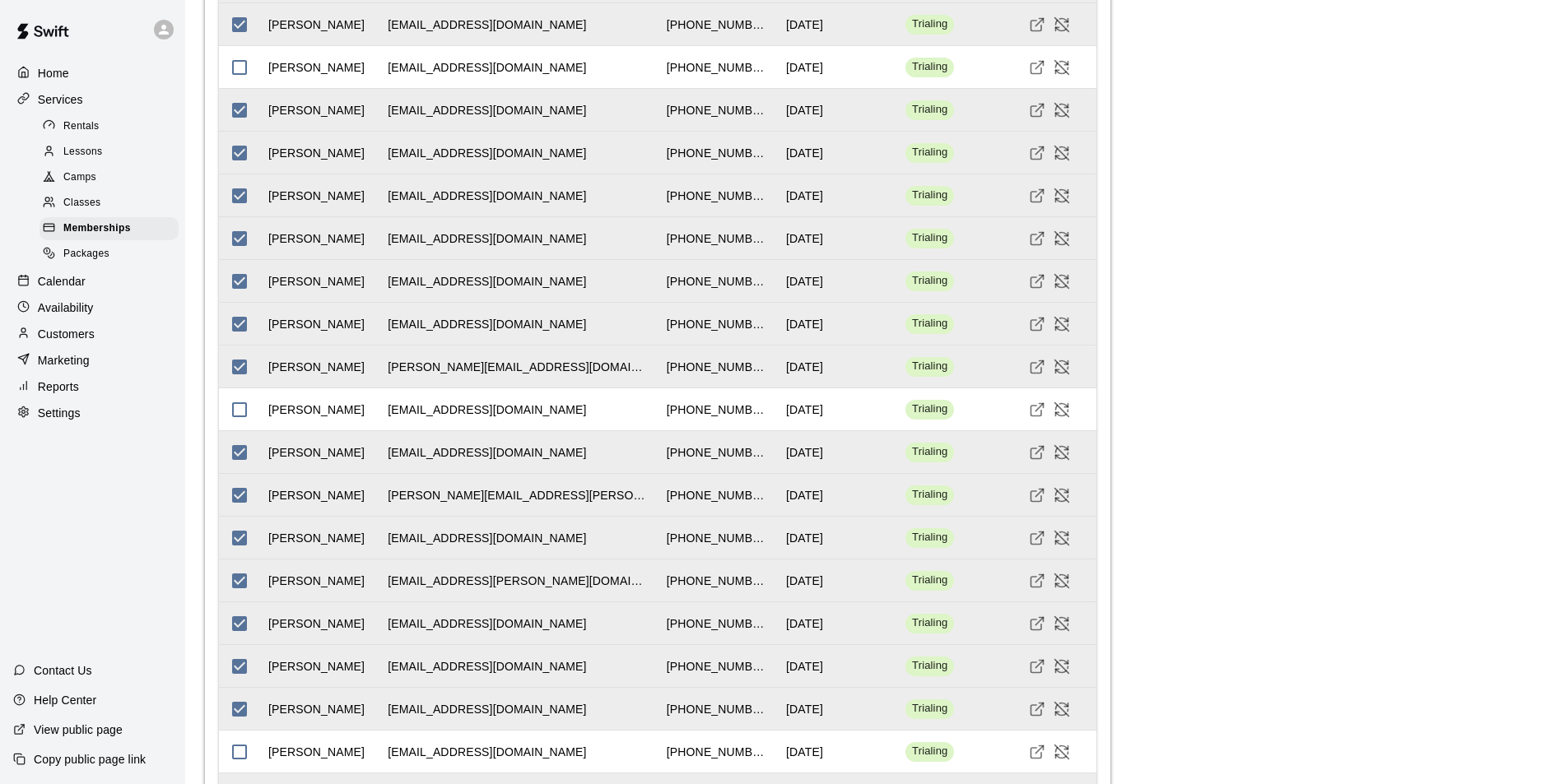scroll, scrollTop: 2197, scrollLeft: 0, axis: vertical 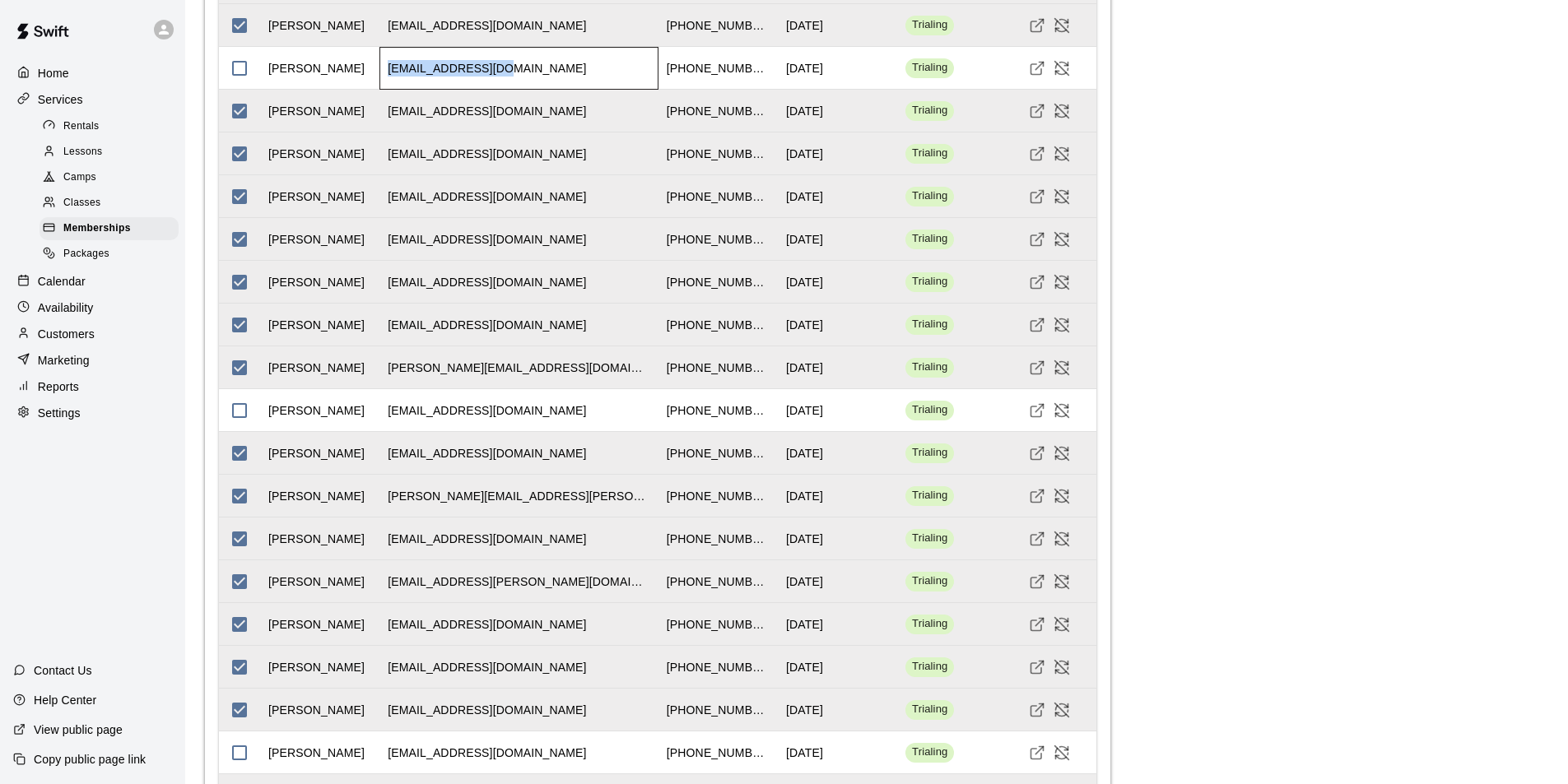 drag, startPoint x: 496, startPoint y: 166, endPoint x: 389, endPoint y: 165, distance: 107.00467 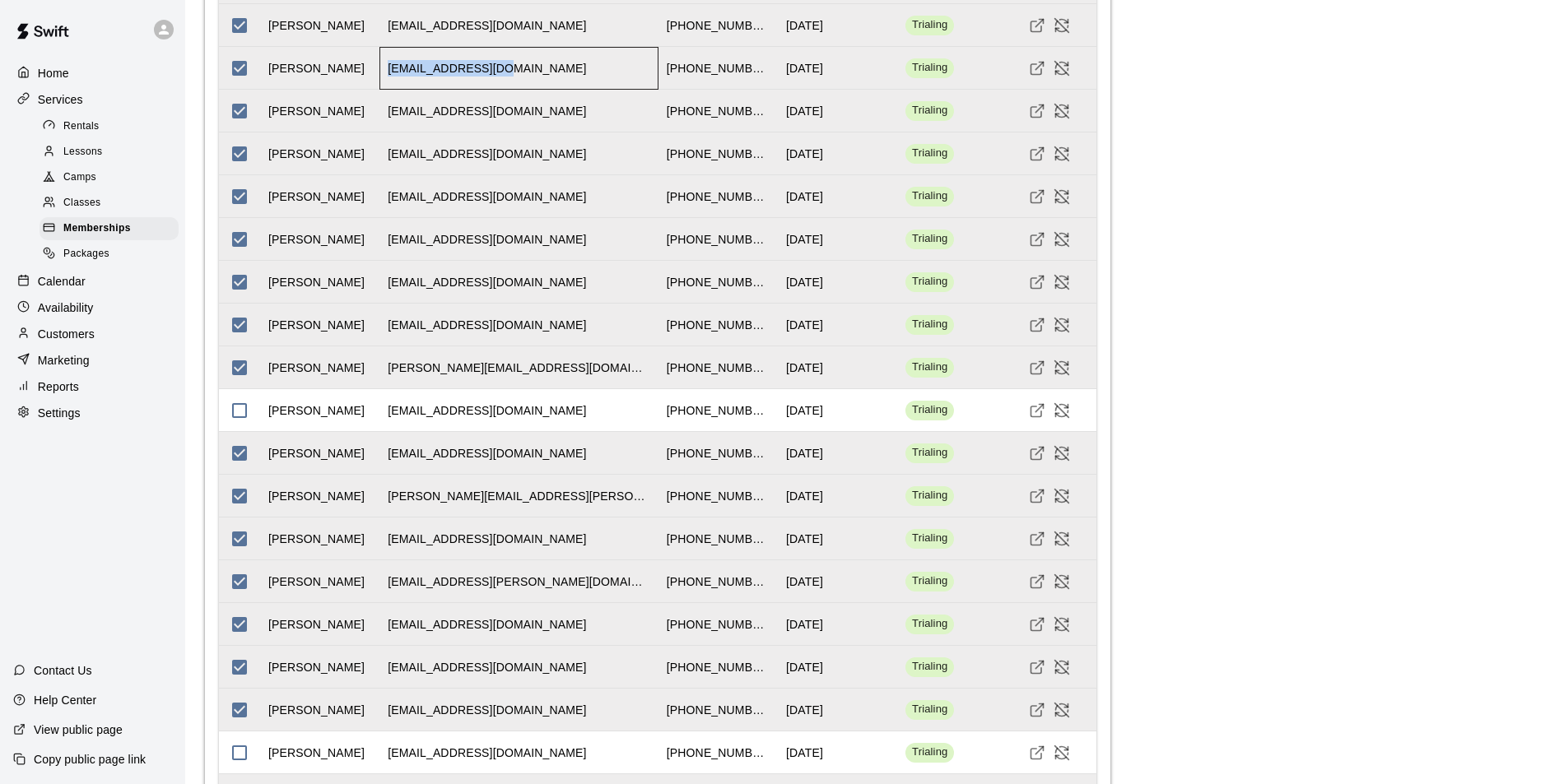 click on "scjalics@yahoo.com" at bounding box center [486, 68] 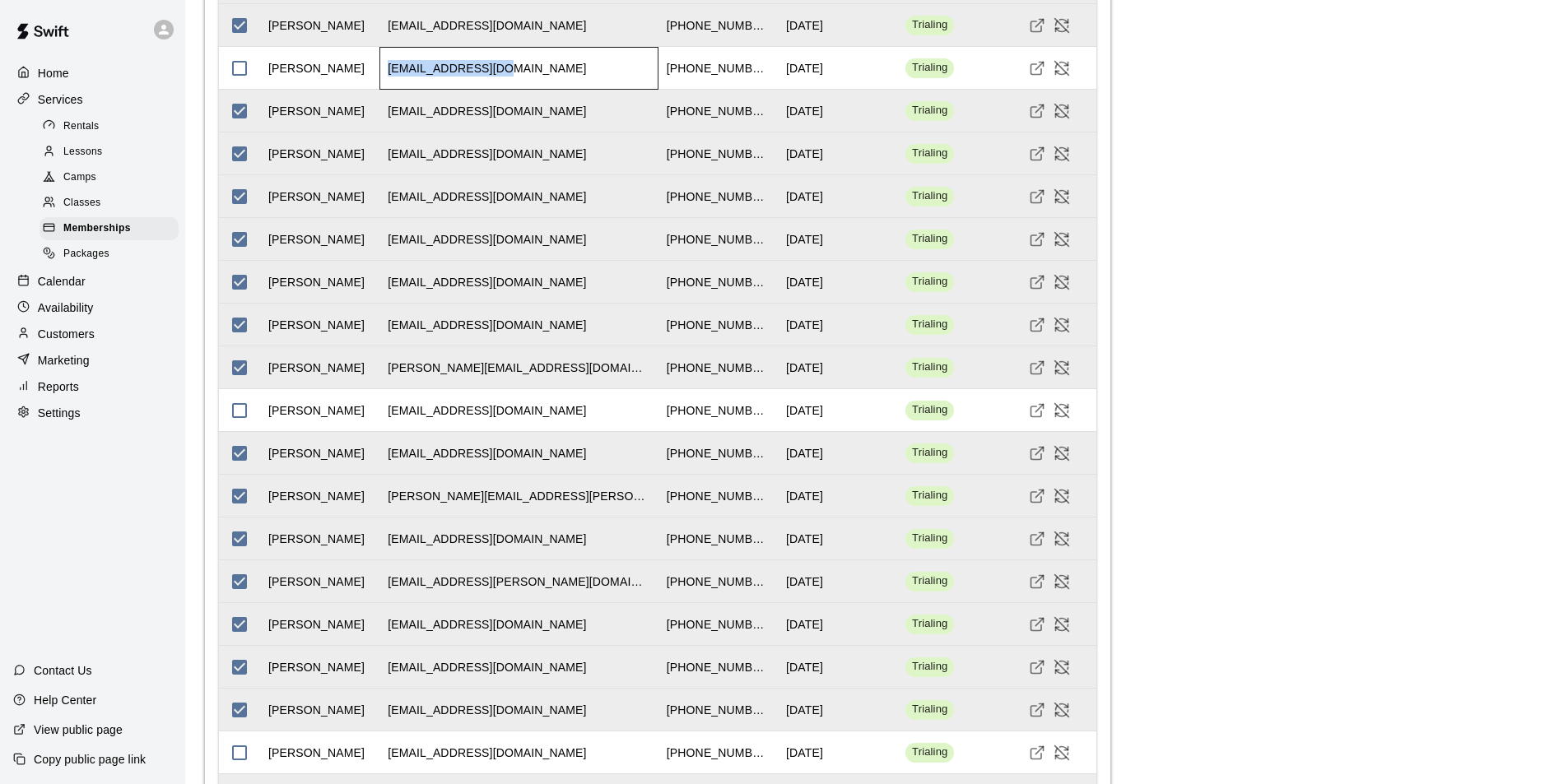 drag, startPoint x: 499, startPoint y: 173, endPoint x: 389, endPoint y: 174, distance: 110.00455 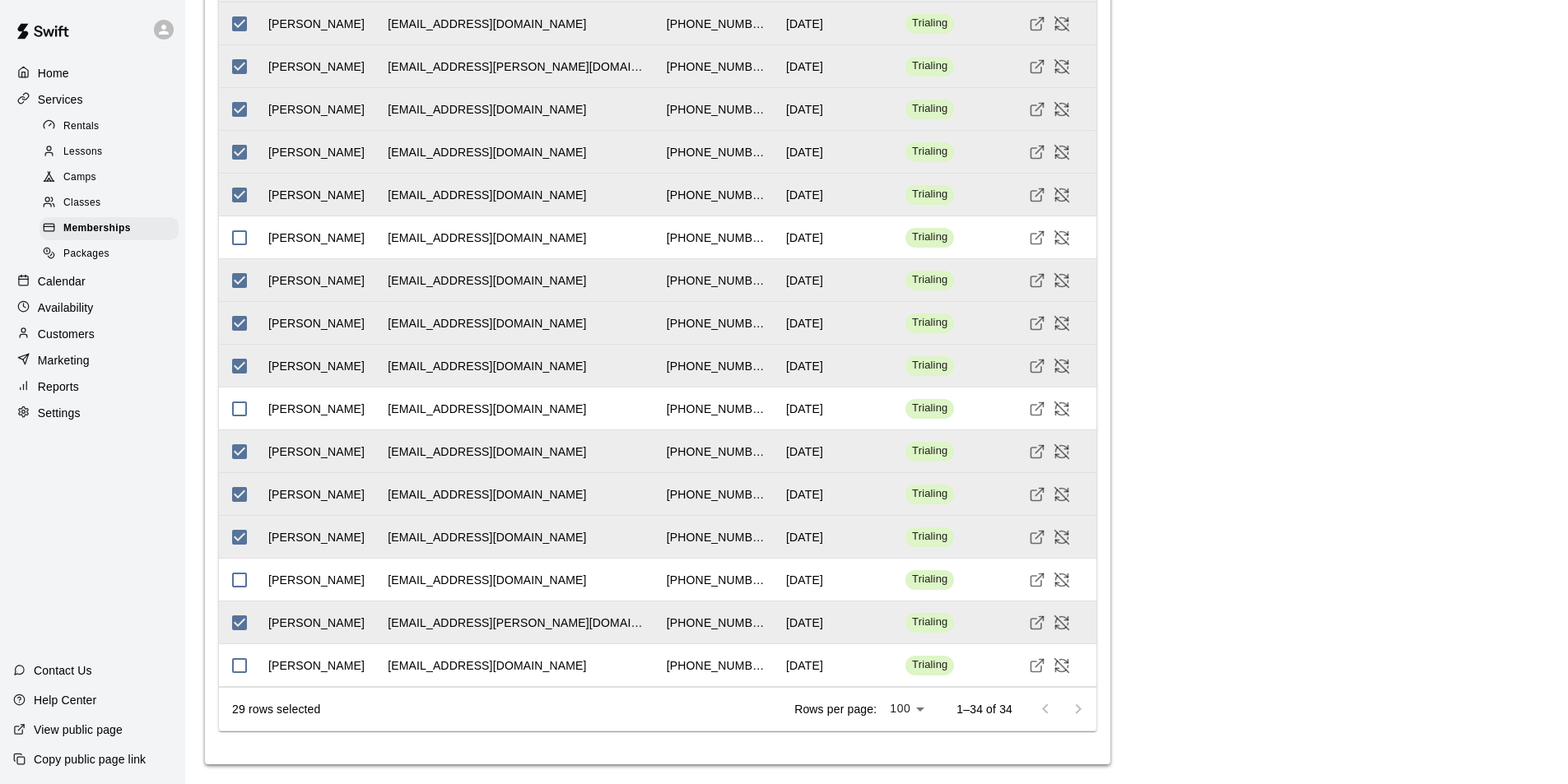 scroll, scrollTop: 2810, scrollLeft: 0, axis: vertical 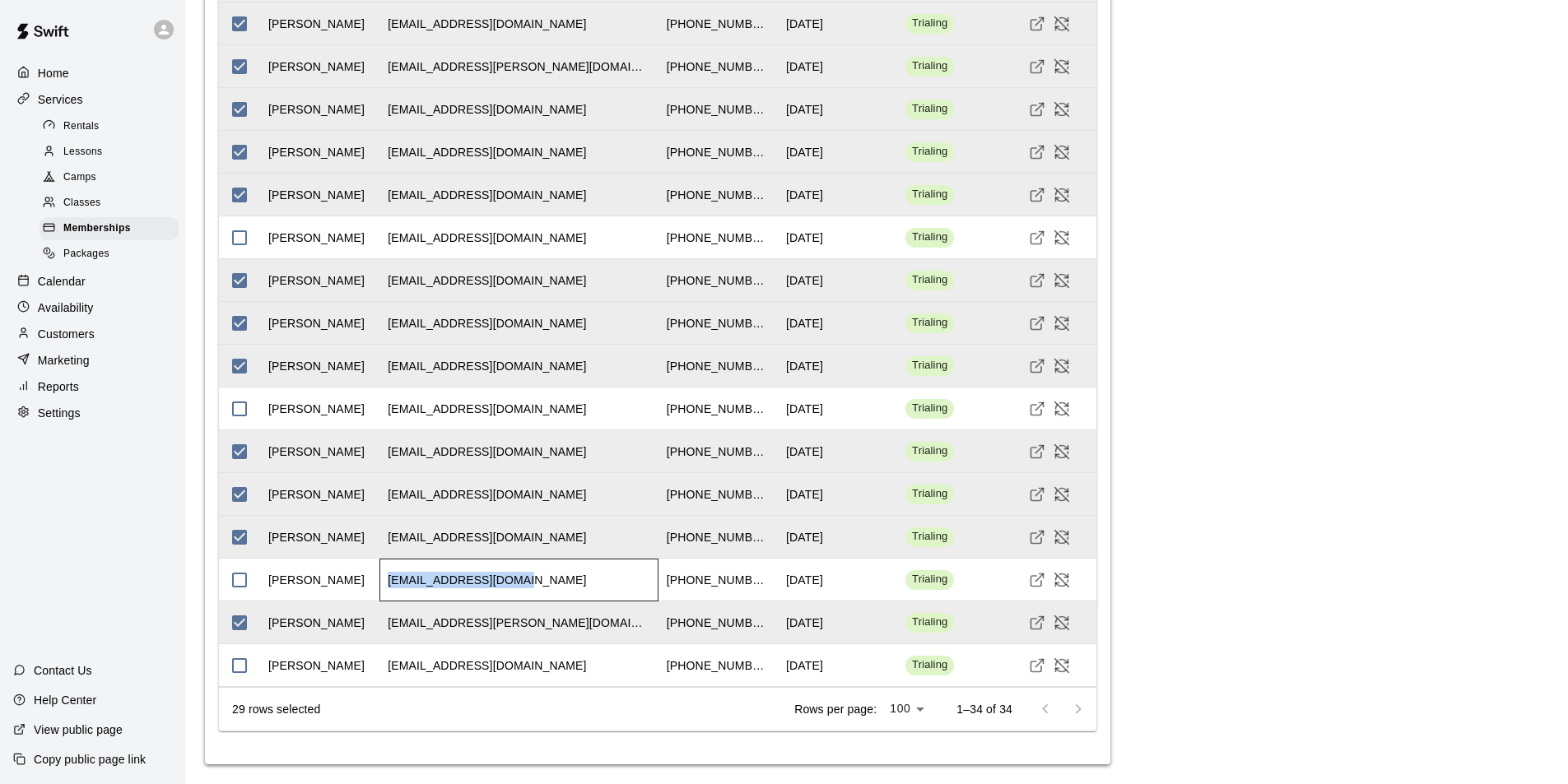 drag, startPoint x: 528, startPoint y: 579, endPoint x: 381, endPoint y: 577, distance: 147.0136 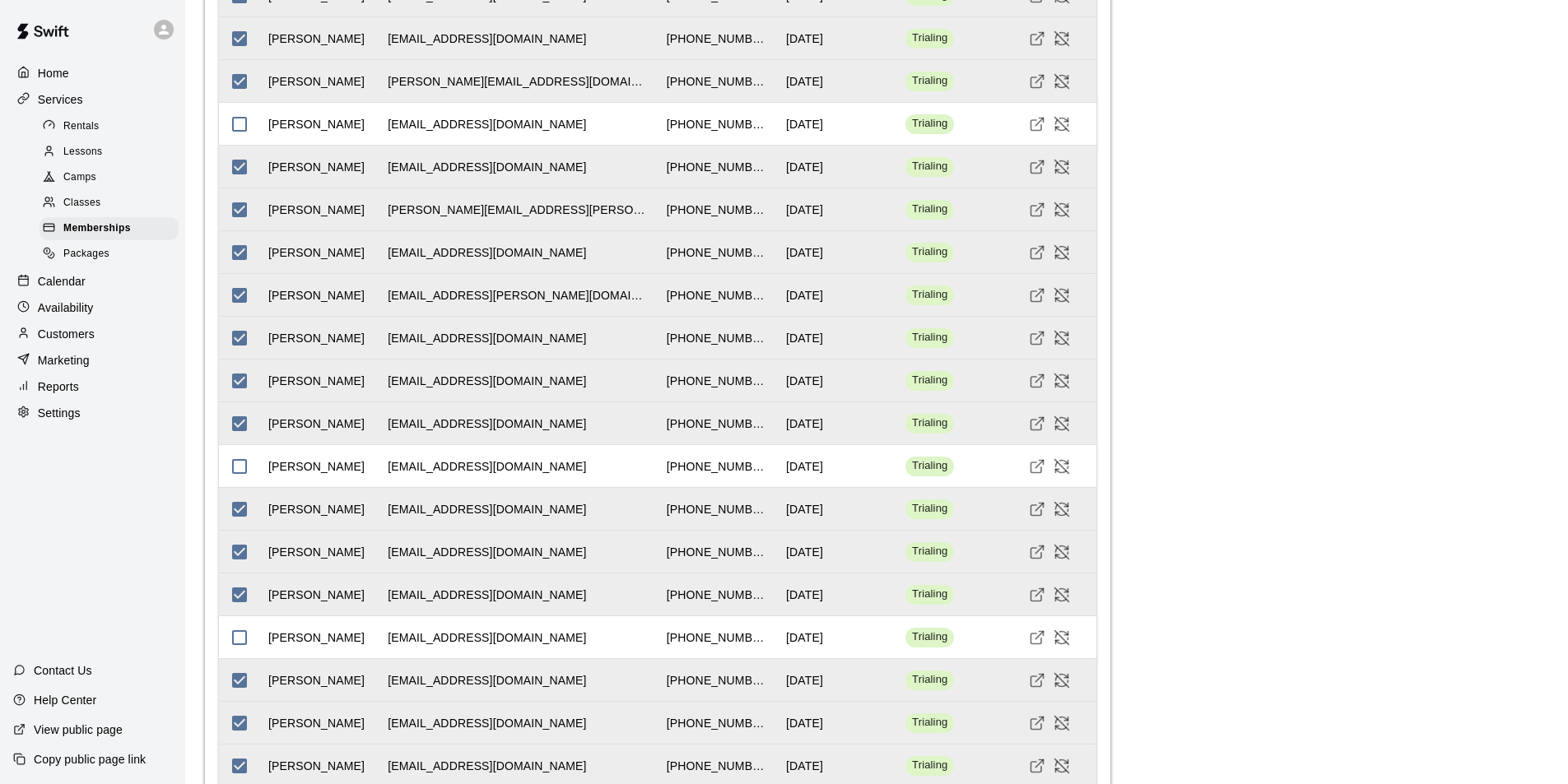 scroll, scrollTop: 2482, scrollLeft: 0, axis: vertical 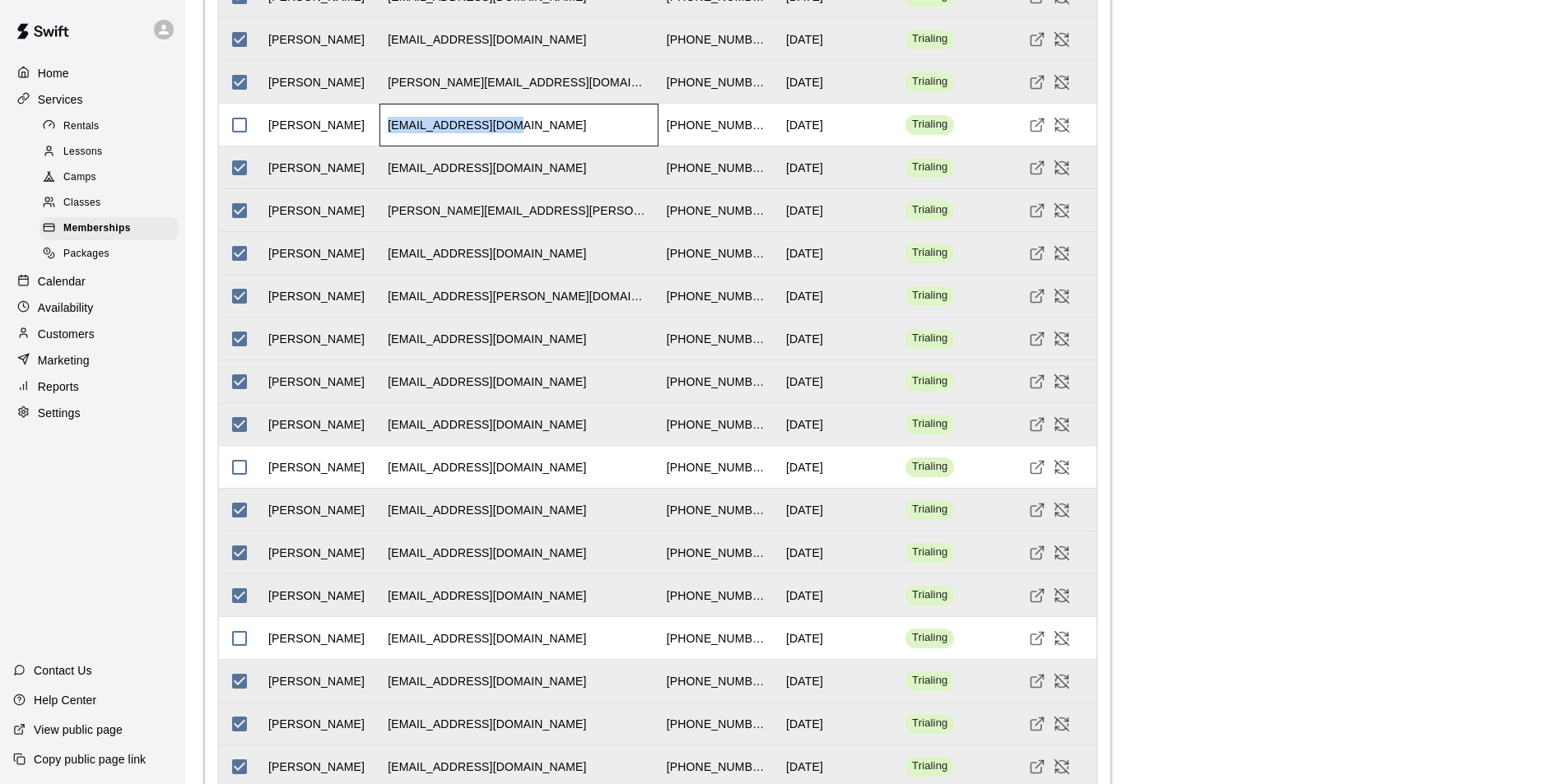 drag, startPoint x: 500, startPoint y: 222, endPoint x: 388, endPoint y: 227, distance: 112.1116 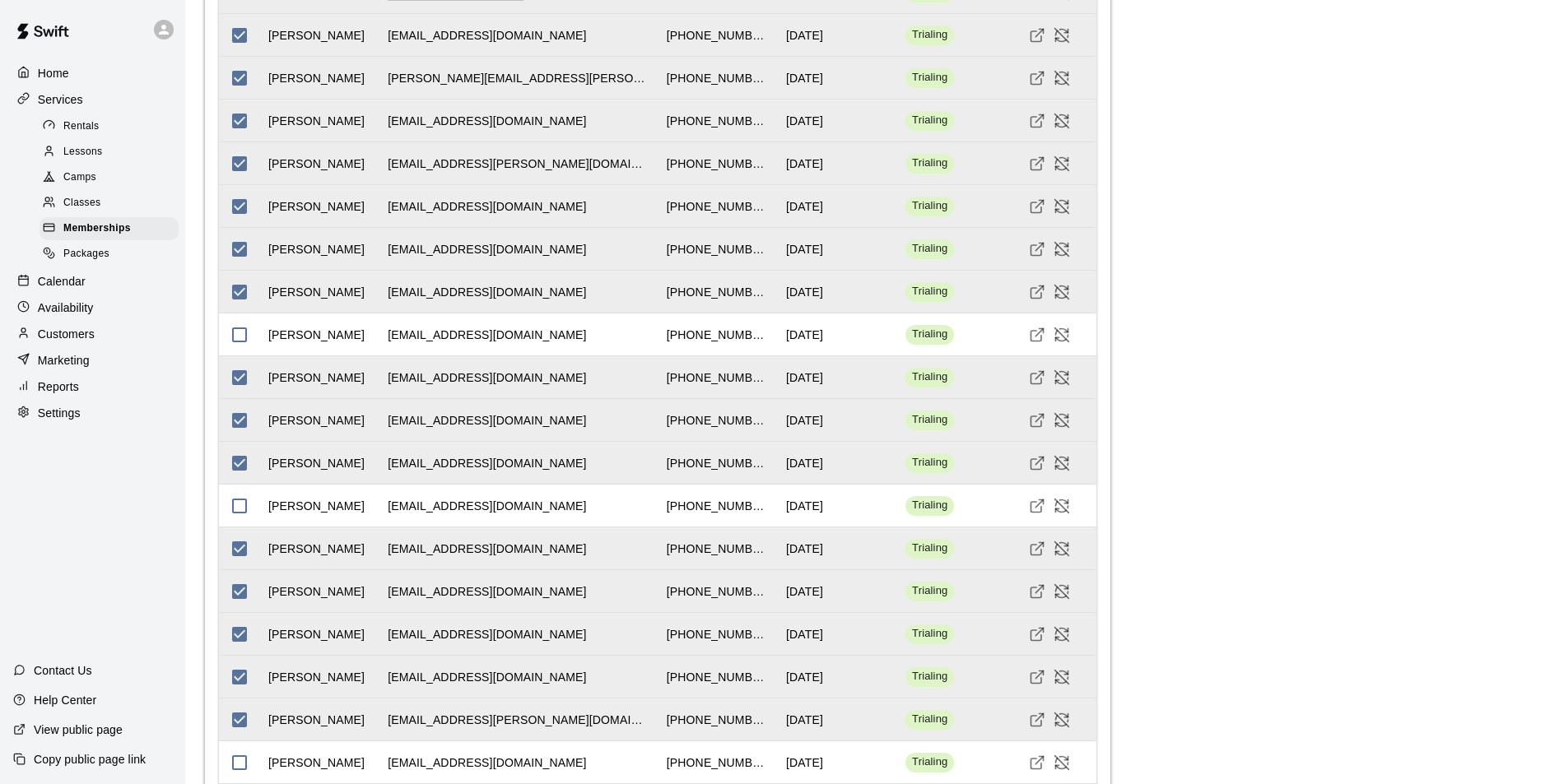 scroll, scrollTop: 2619, scrollLeft: 0, axis: vertical 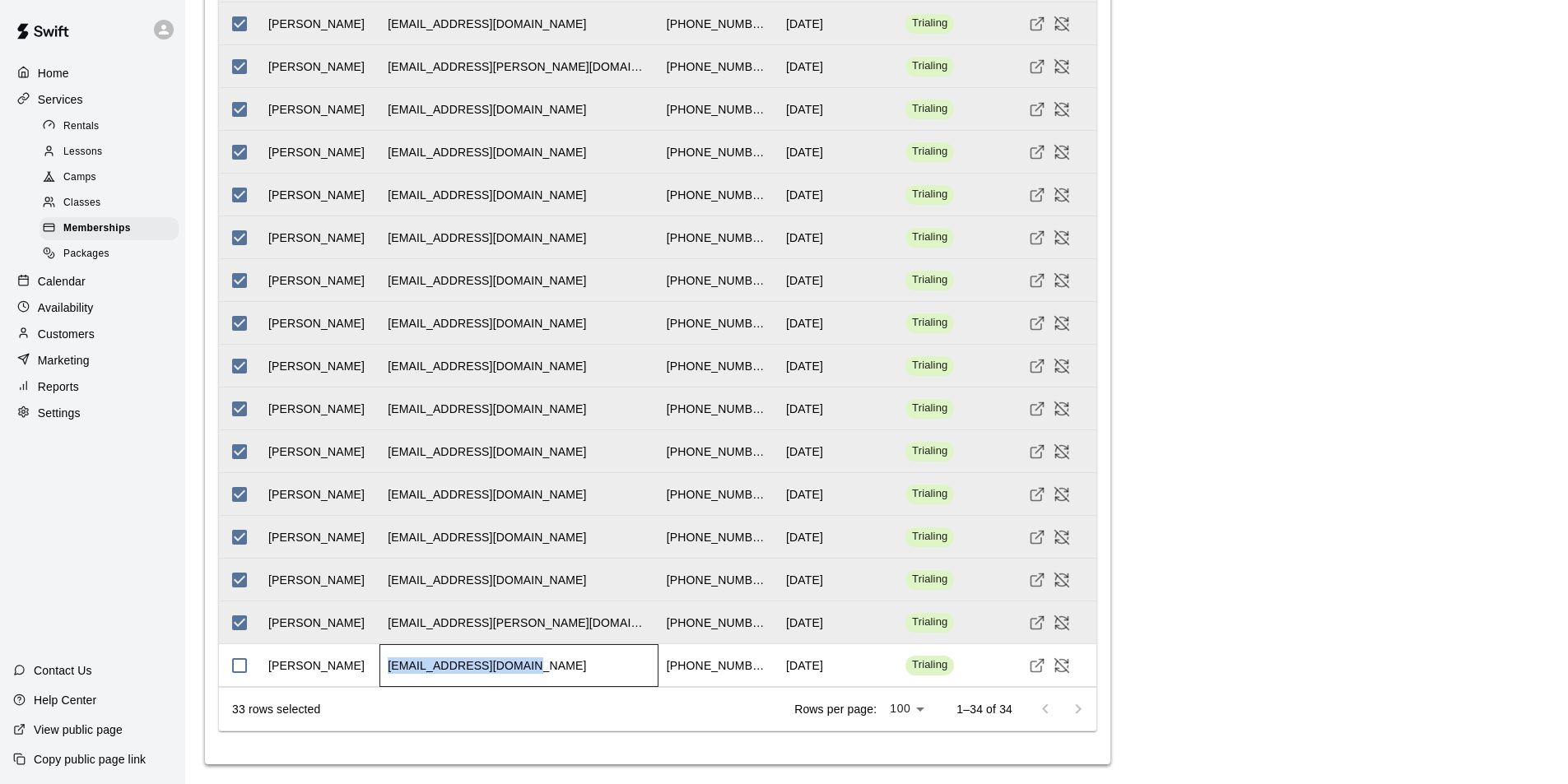 drag, startPoint x: 514, startPoint y: 665, endPoint x: 390, endPoint y: 660, distance: 124.10077 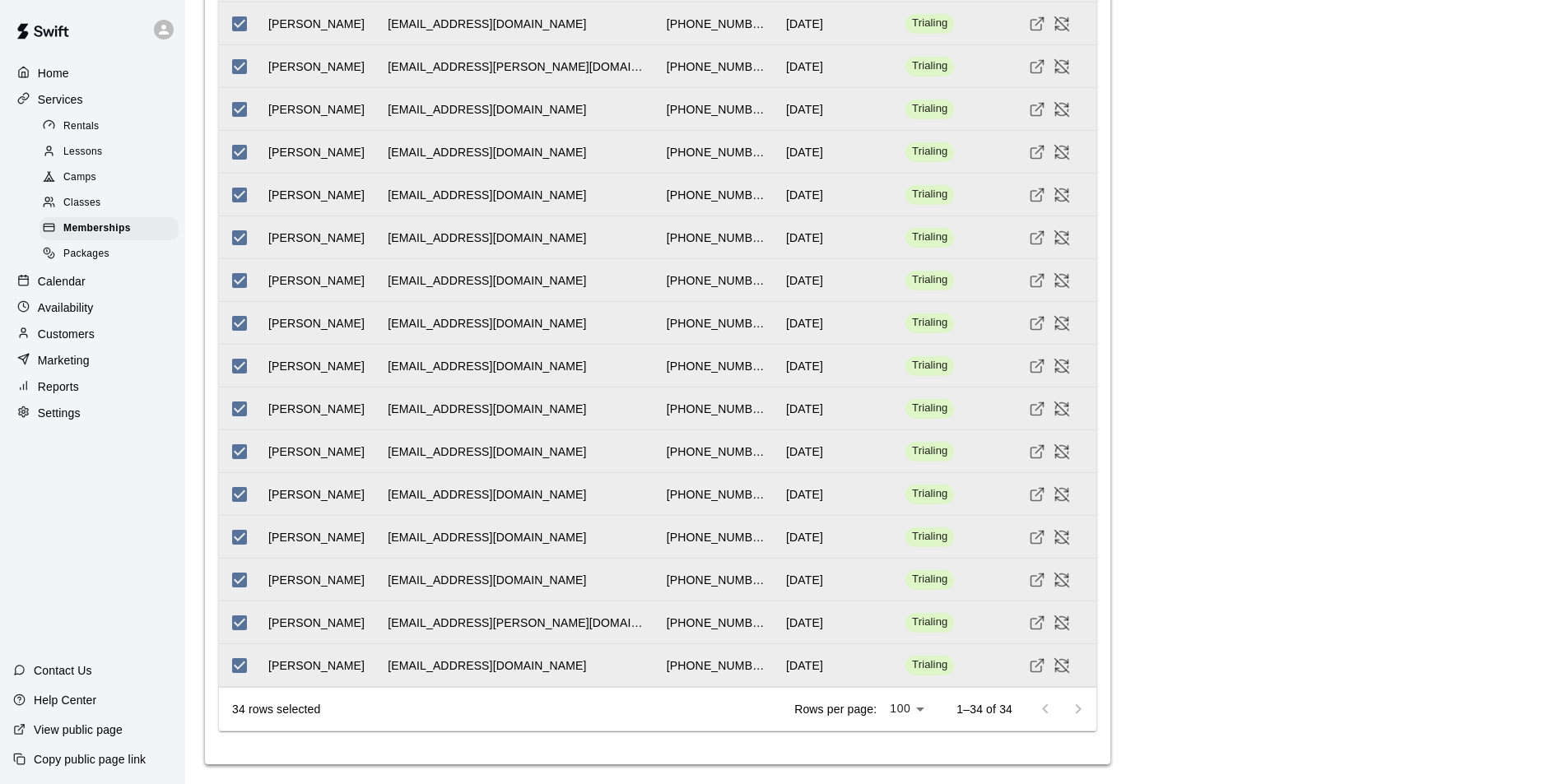 click on "**********" at bounding box center (877, -964) 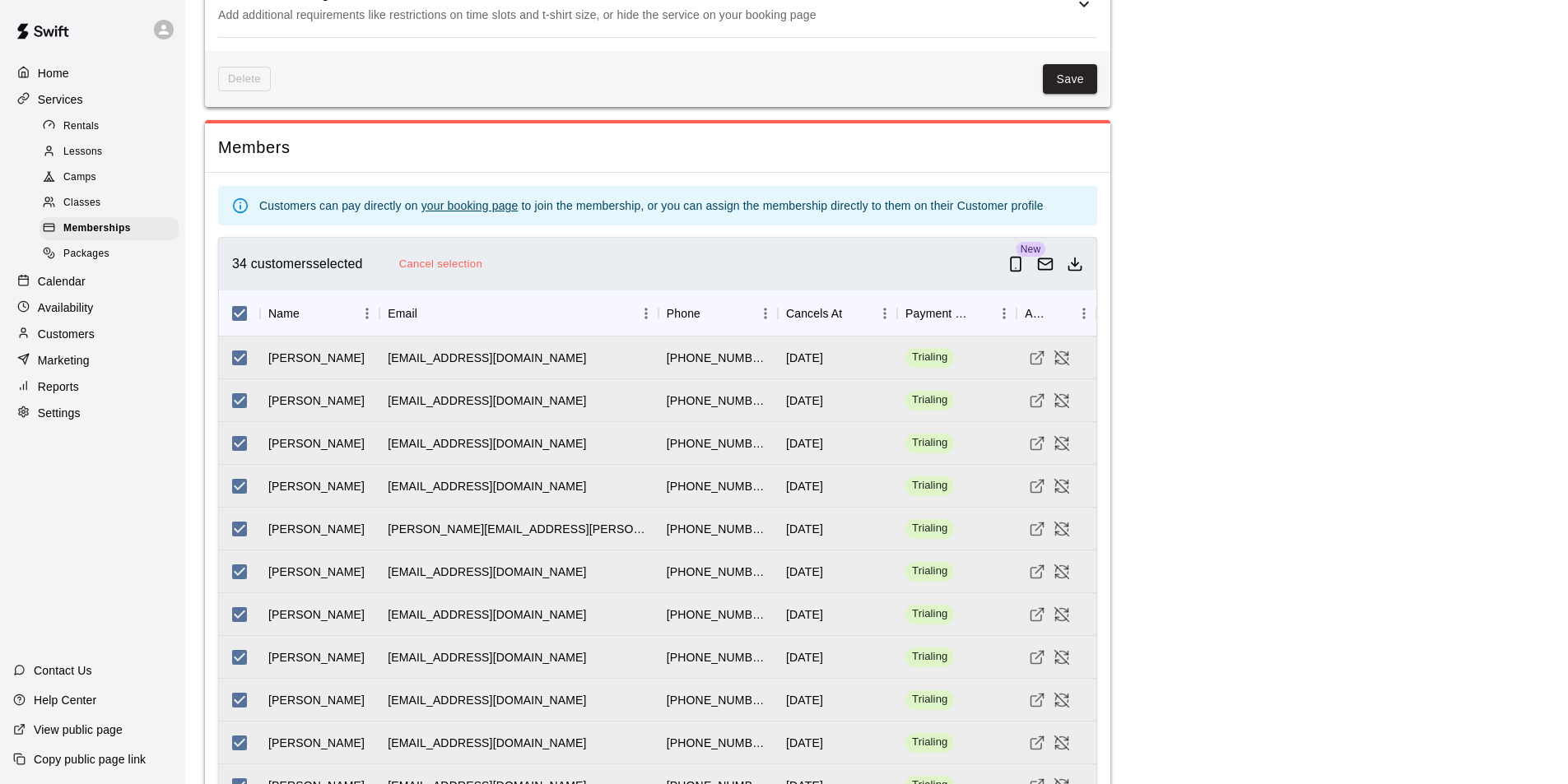 scroll, scrollTop: 1608, scrollLeft: 0, axis: vertical 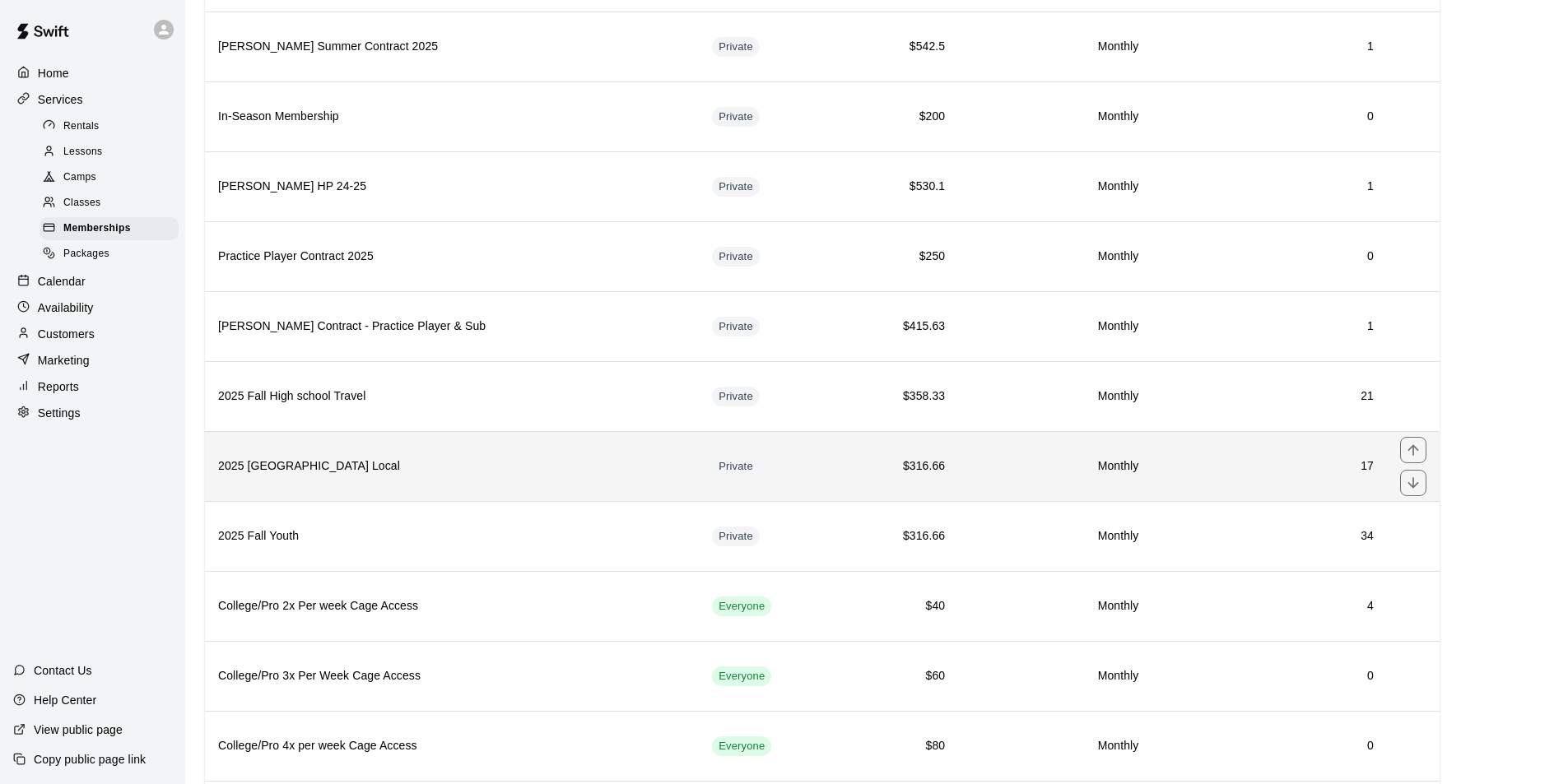 click on "2025 Fall High School Local" at bounding box center (452, 466) 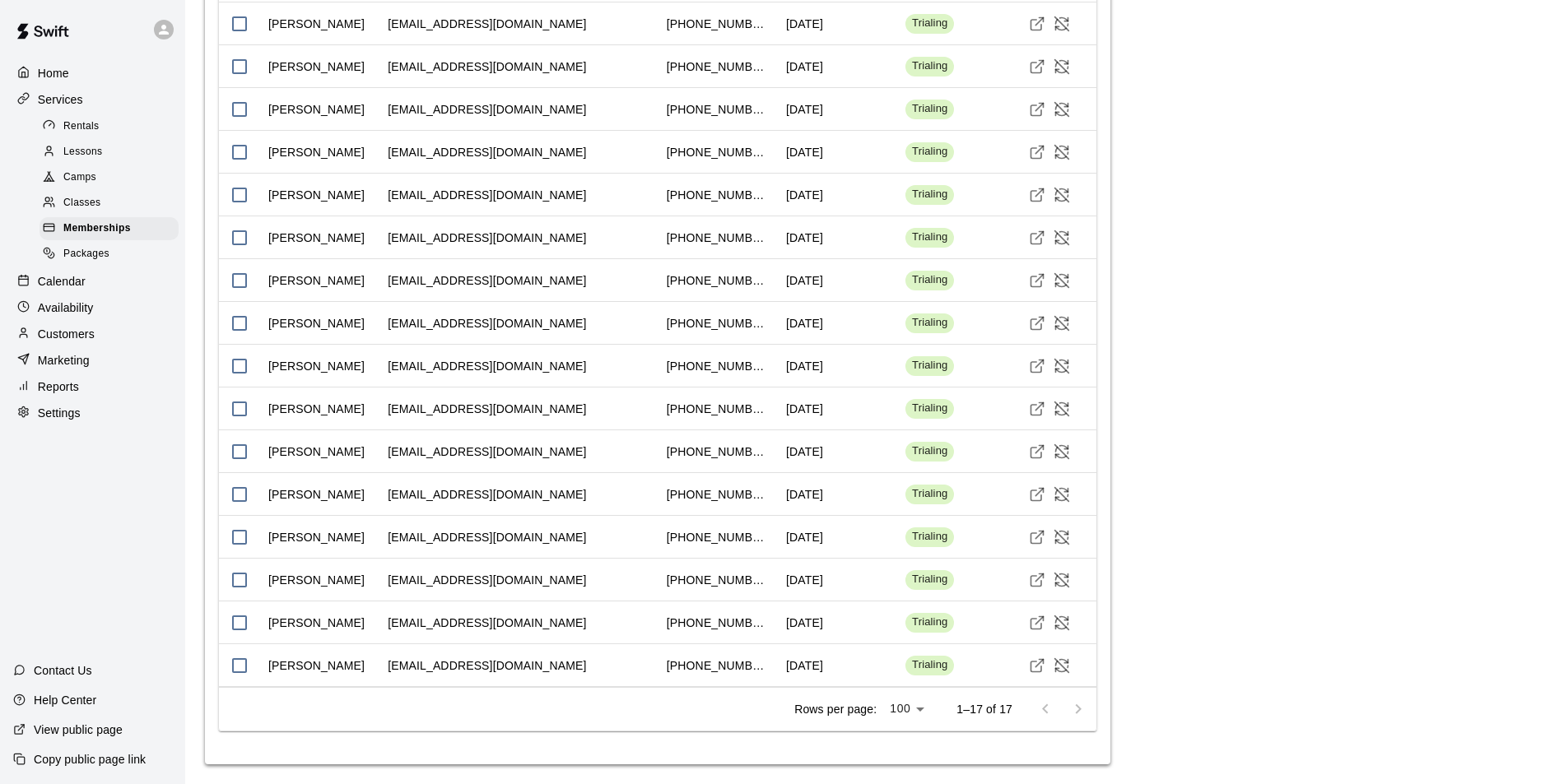 scroll, scrollTop: 2083, scrollLeft: 0, axis: vertical 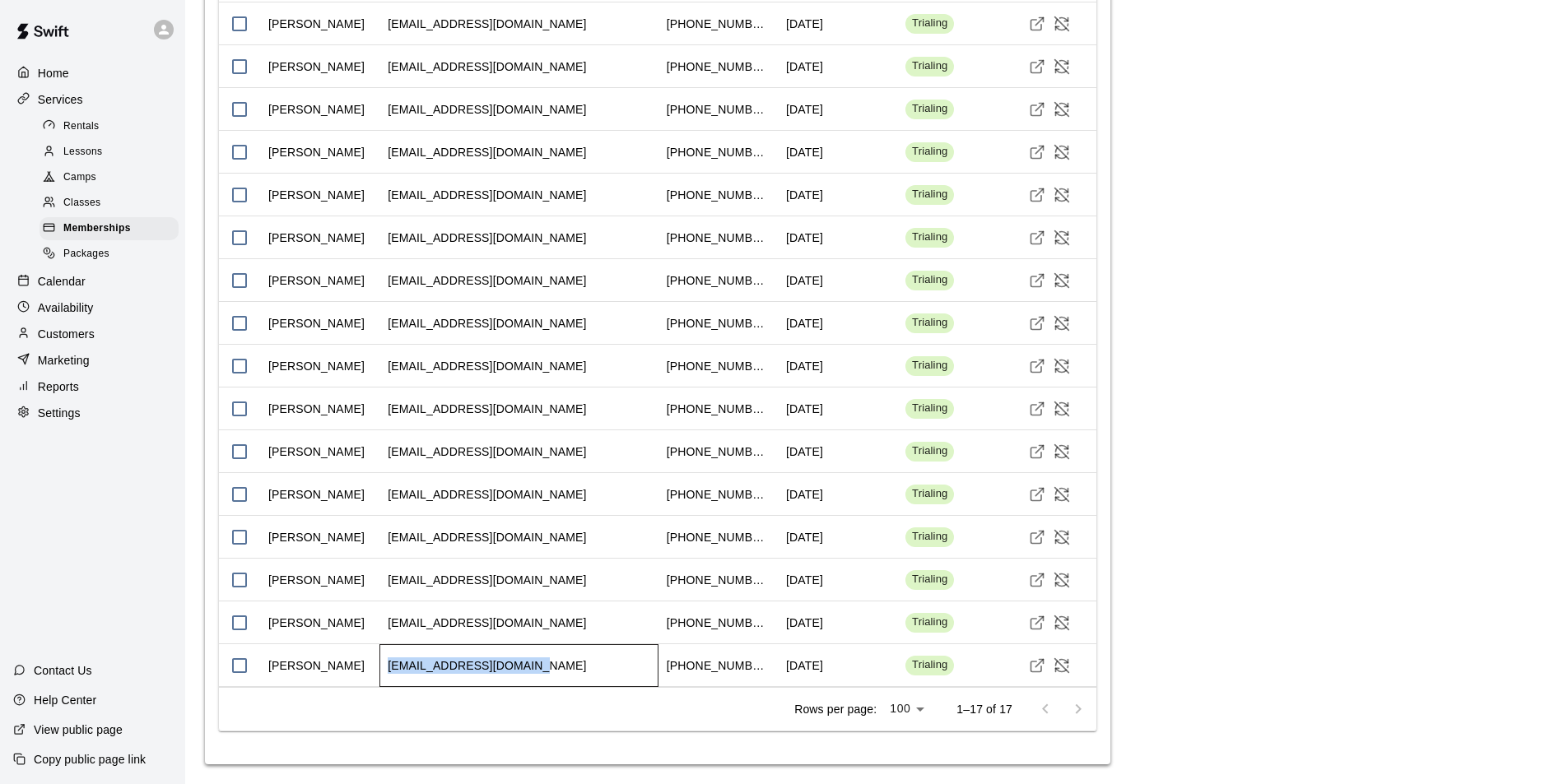 drag, startPoint x: 533, startPoint y: 667, endPoint x: 388, endPoint y: 661, distance: 145.1241 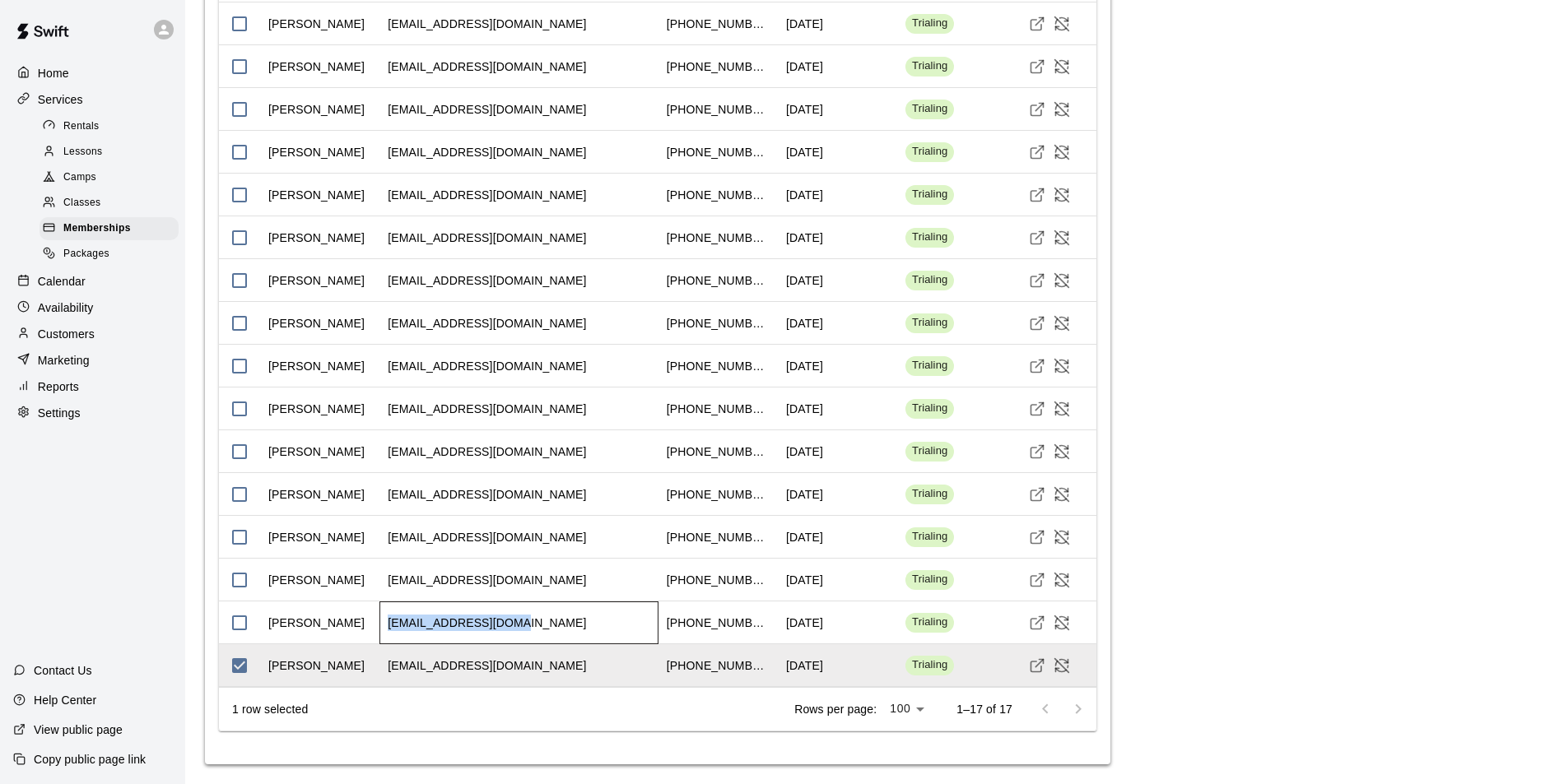 drag, startPoint x: 517, startPoint y: 623, endPoint x: 389, endPoint y: 627, distance: 128.06248 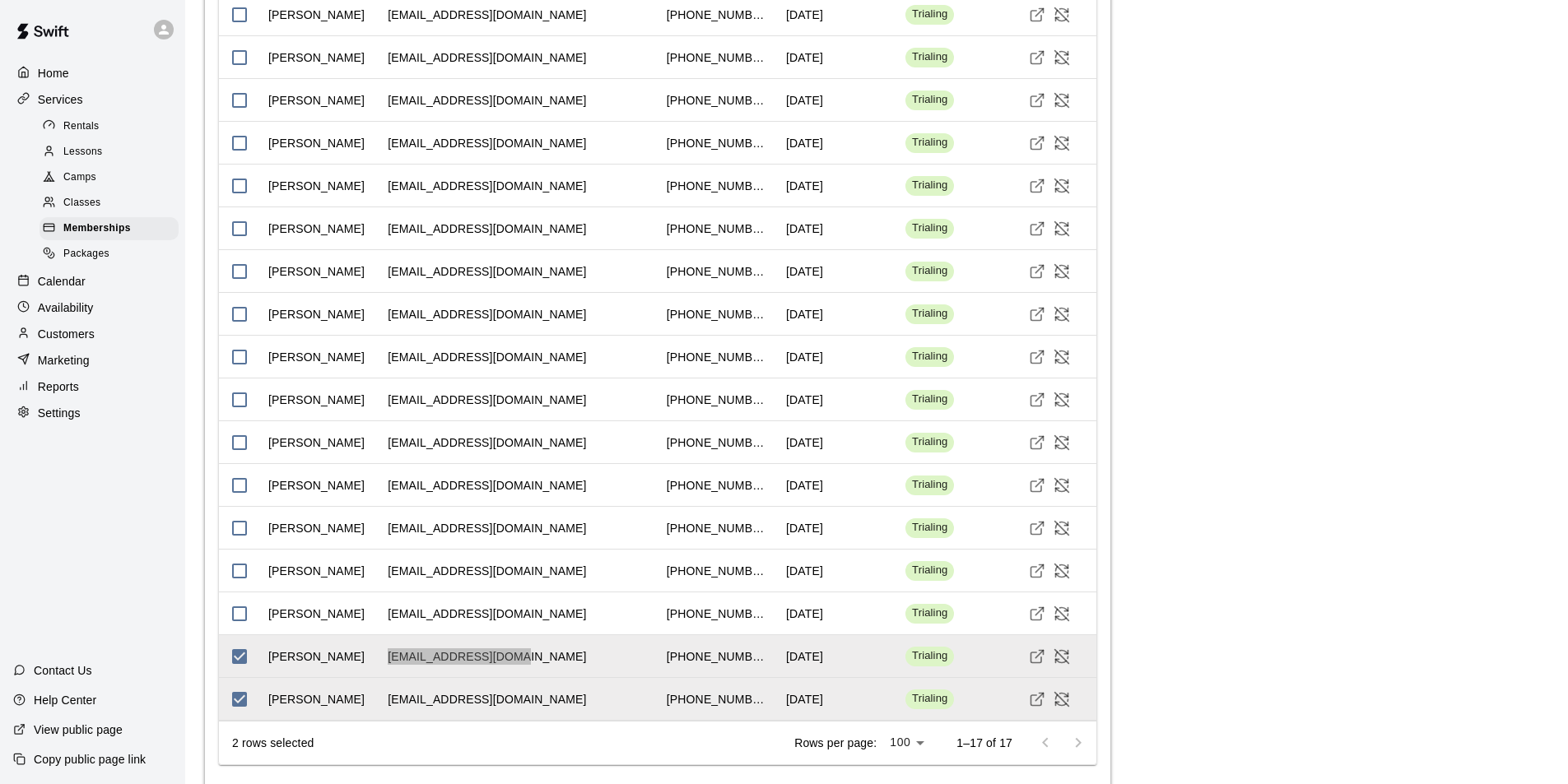scroll, scrollTop: 1950, scrollLeft: 0, axis: vertical 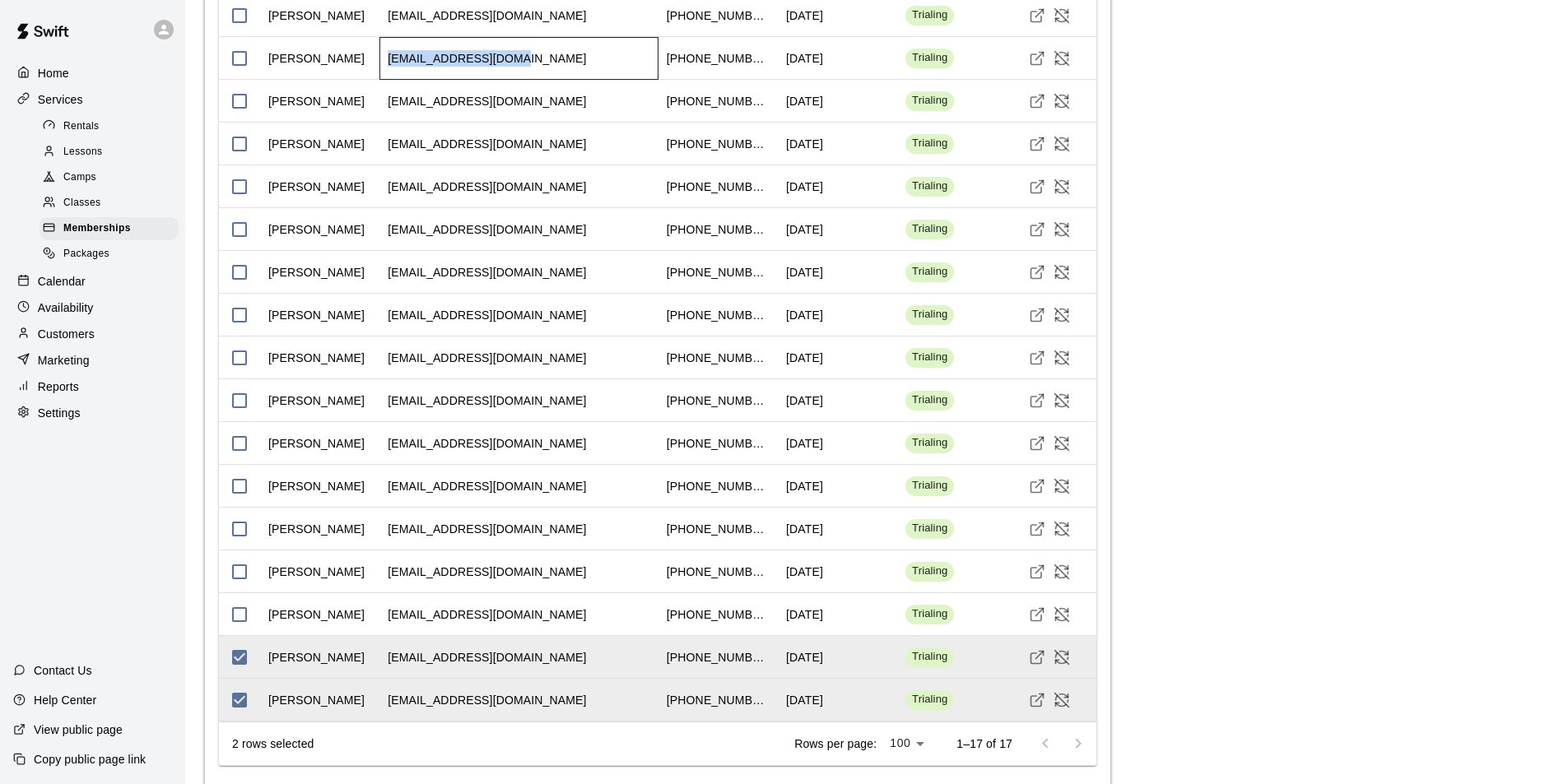 drag, startPoint x: 511, startPoint y: 156, endPoint x: 389, endPoint y: 155, distance: 122.0041 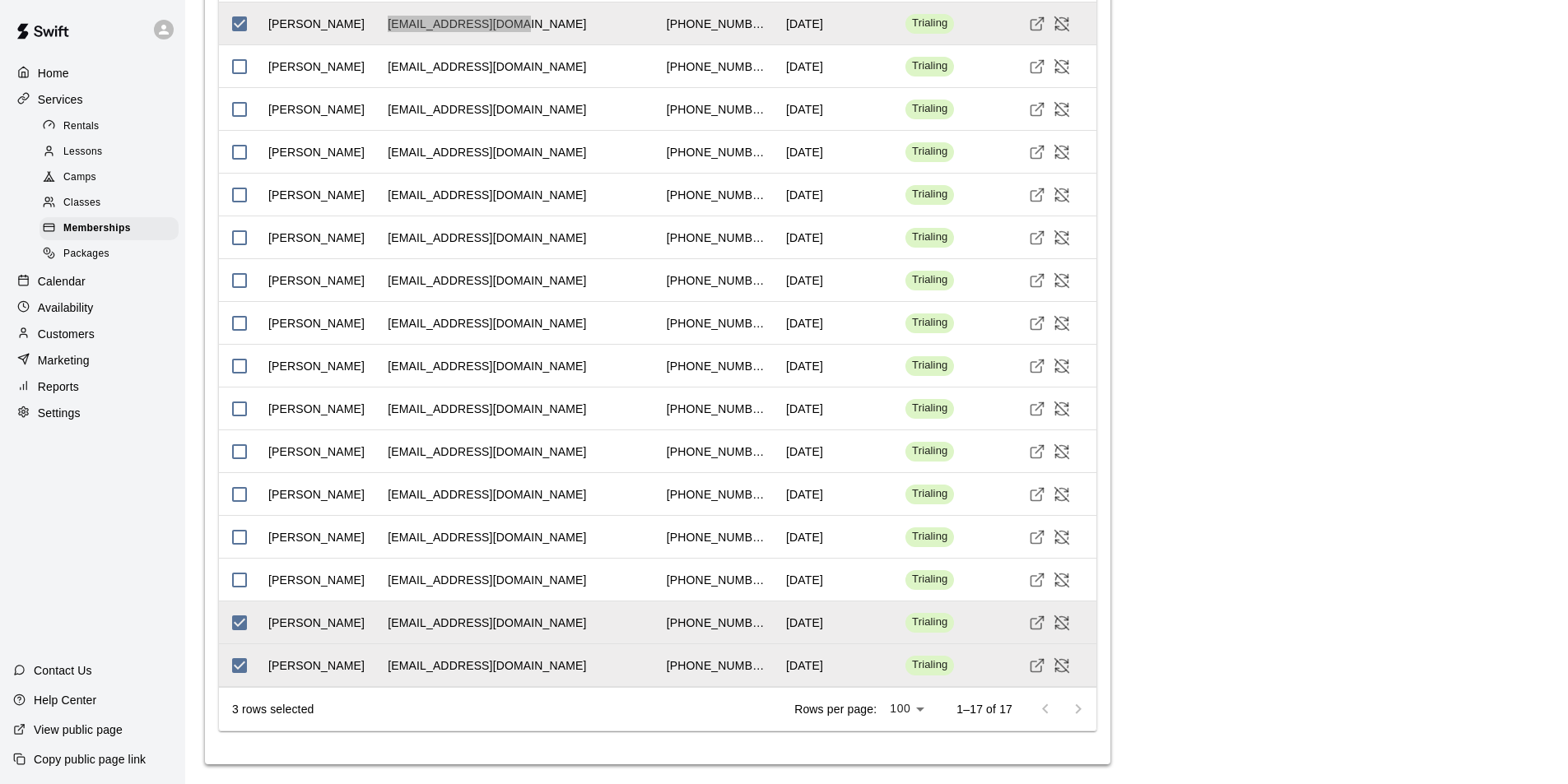 scroll, scrollTop: 2082, scrollLeft: 0, axis: vertical 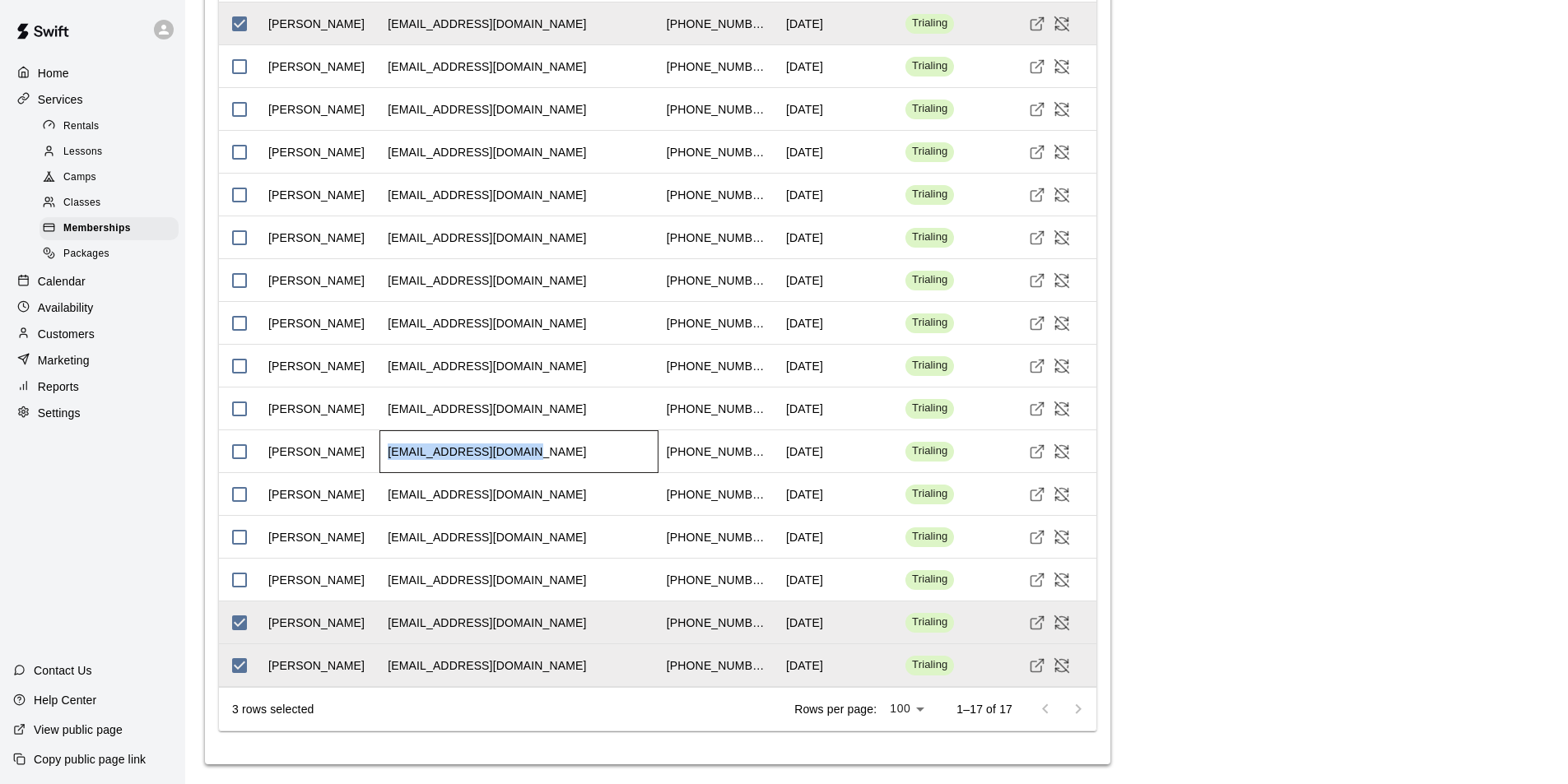 drag, startPoint x: 523, startPoint y: 451, endPoint x: 389, endPoint y: 455, distance: 134.0597 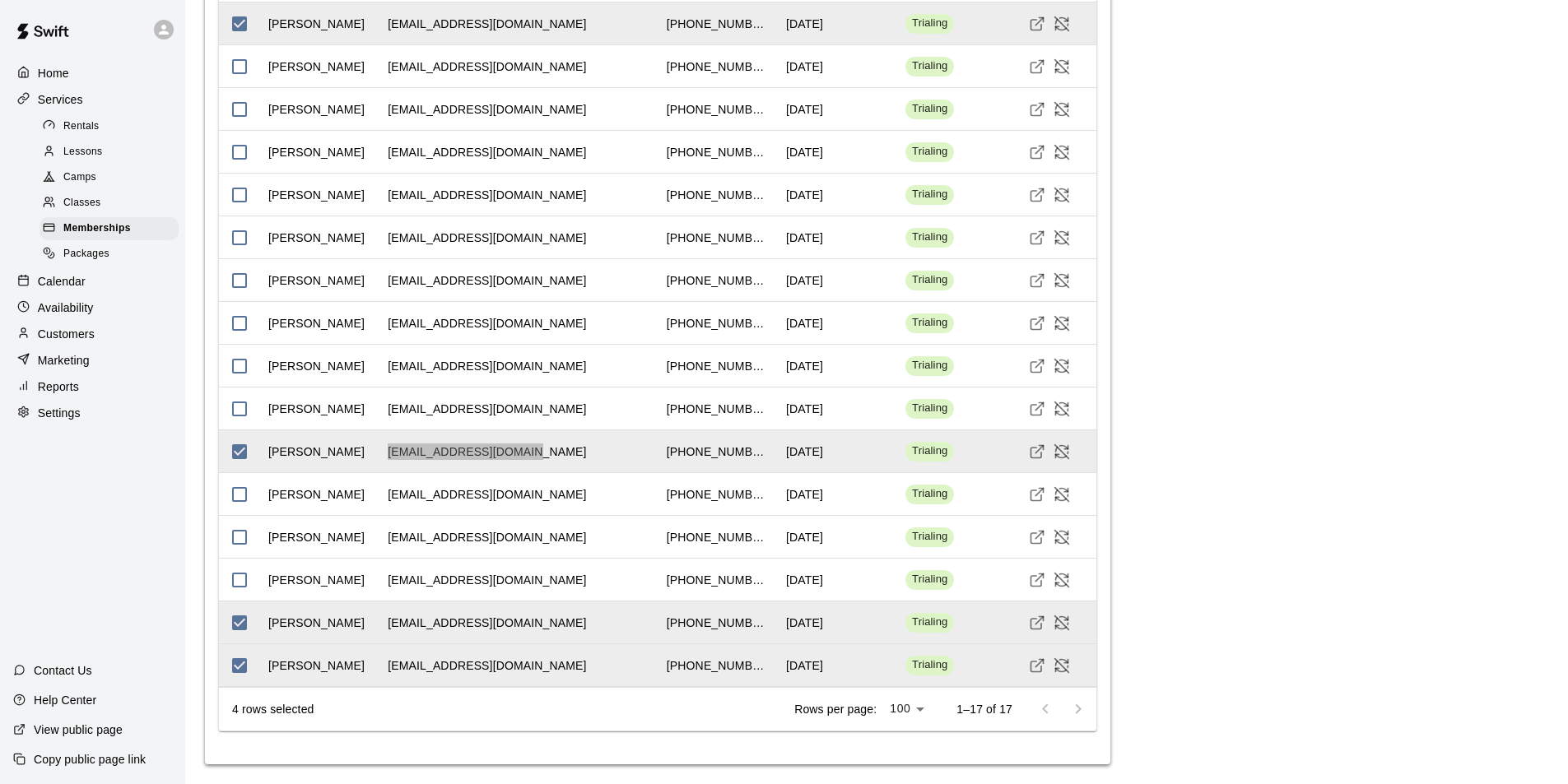 scroll, scrollTop: 1985, scrollLeft: 0, axis: vertical 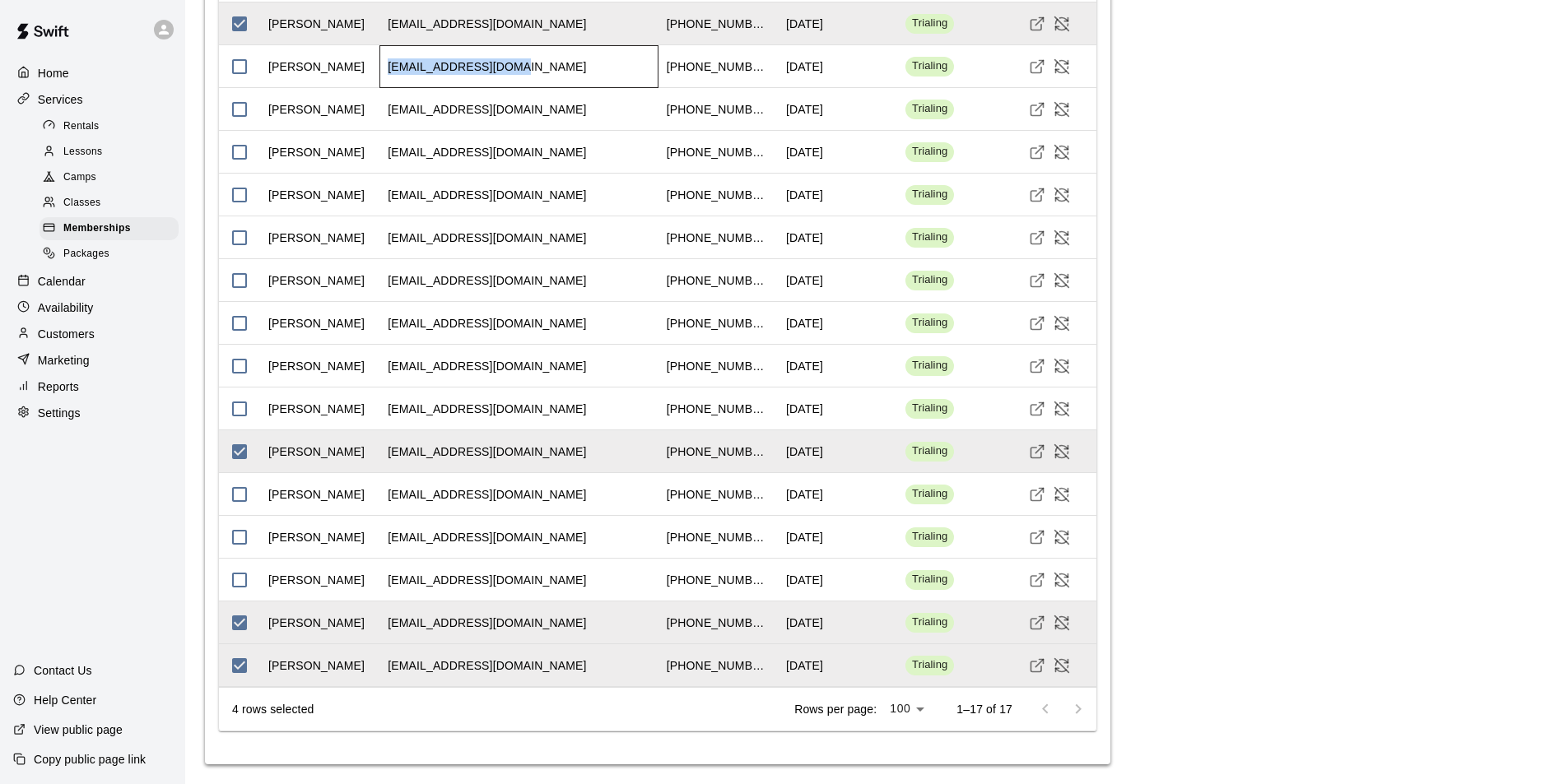 drag, startPoint x: 509, startPoint y: 169, endPoint x: 389, endPoint y: 169, distance: 120 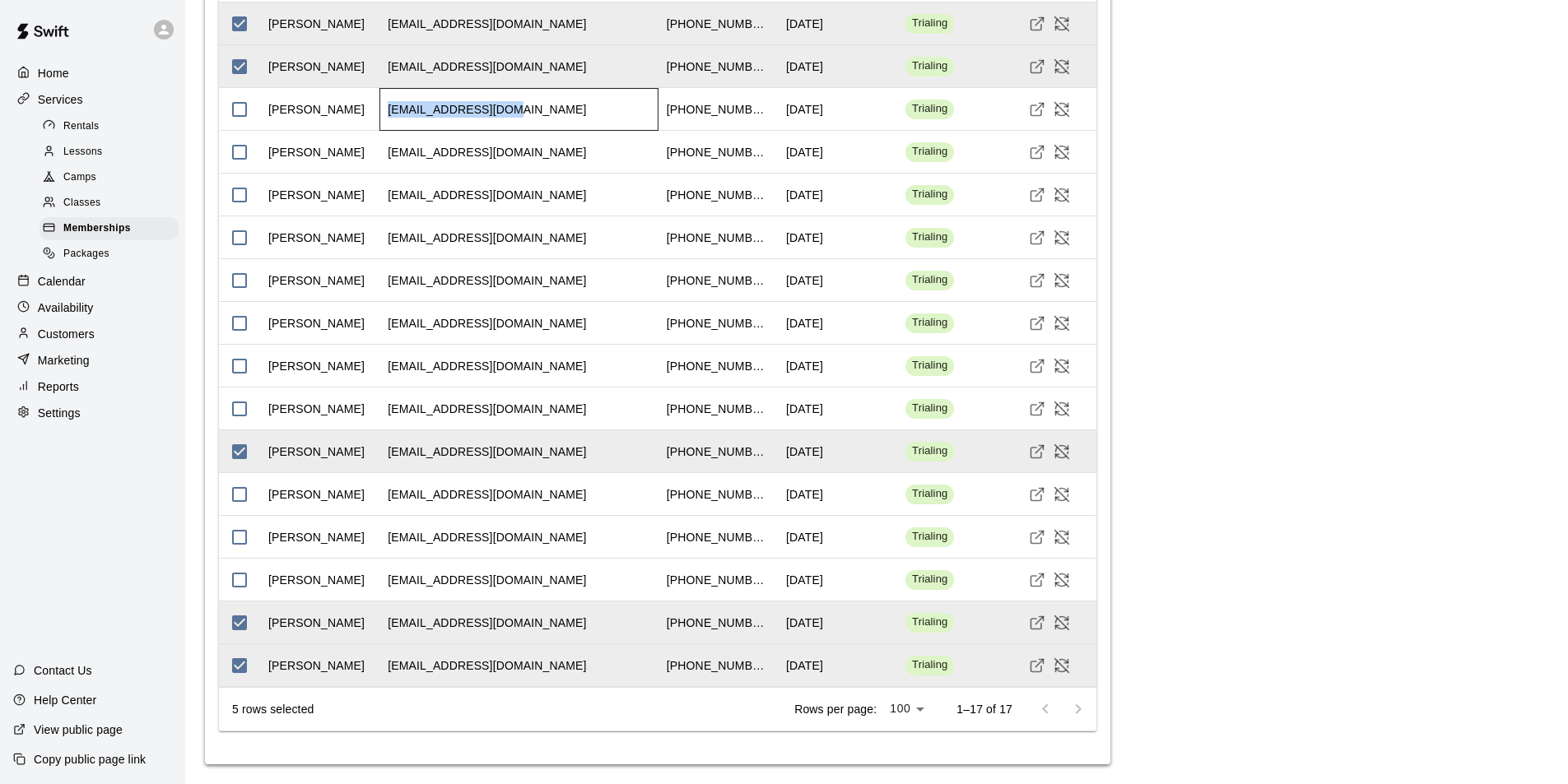 drag, startPoint x: 501, startPoint y: 207, endPoint x: 389, endPoint y: 204, distance: 112.0402 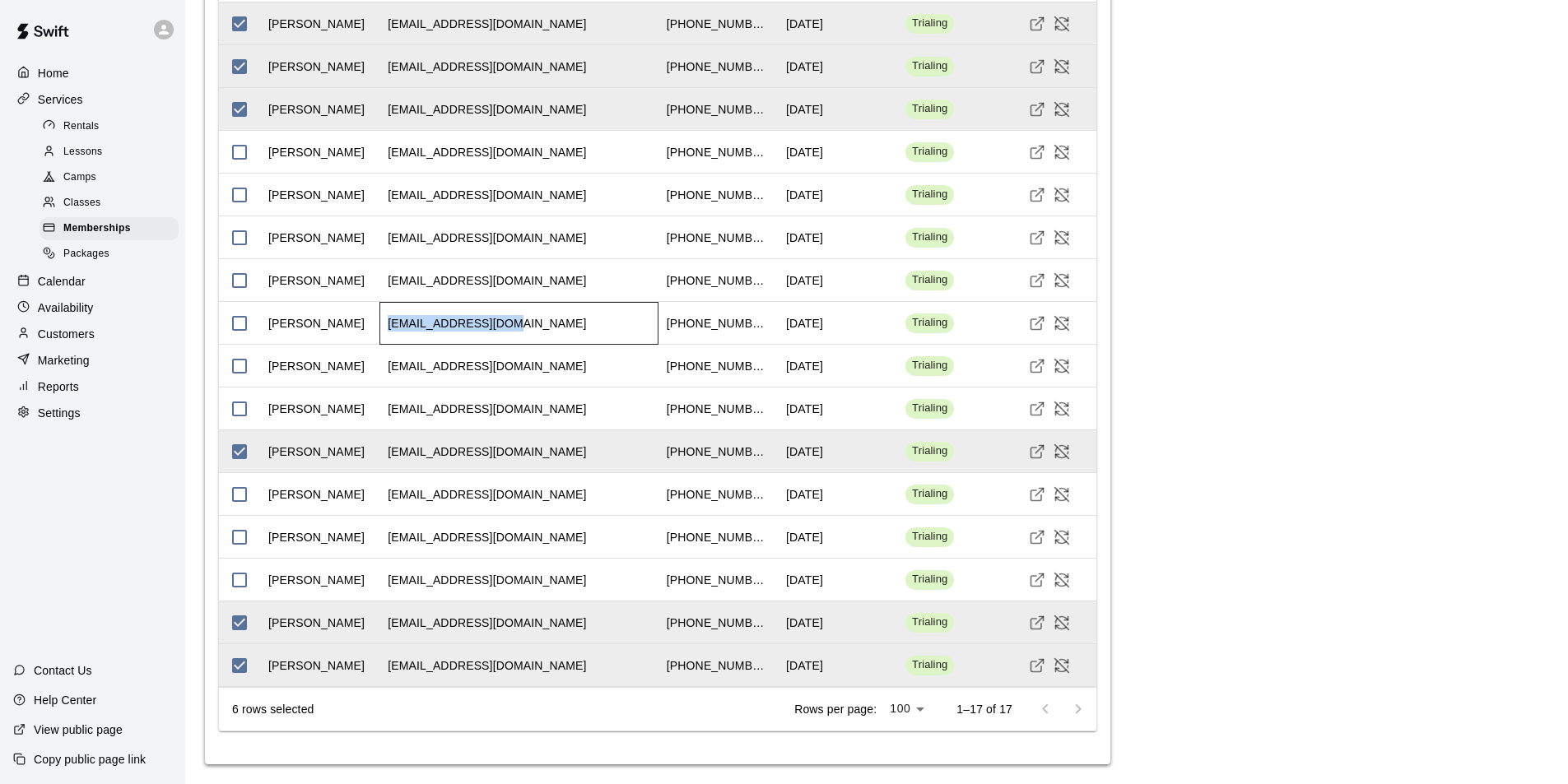 drag, startPoint x: 506, startPoint y: 420, endPoint x: 389, endPoint y: 418, distance: 117.01709 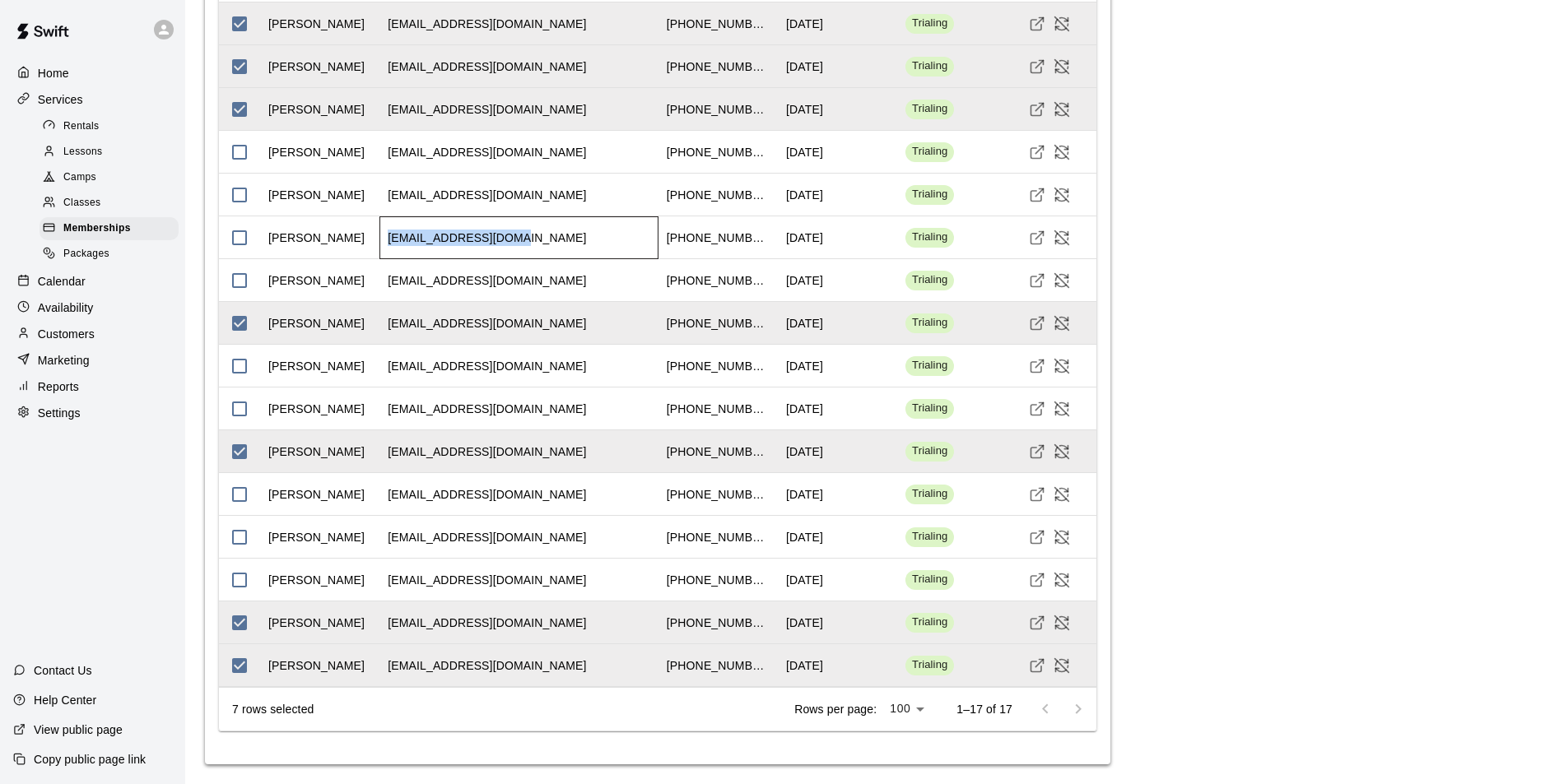 drag, startPoint x: 511, startPoint y: 336, endPoint x: 387, endPoint y: 333, distance: 124.0363 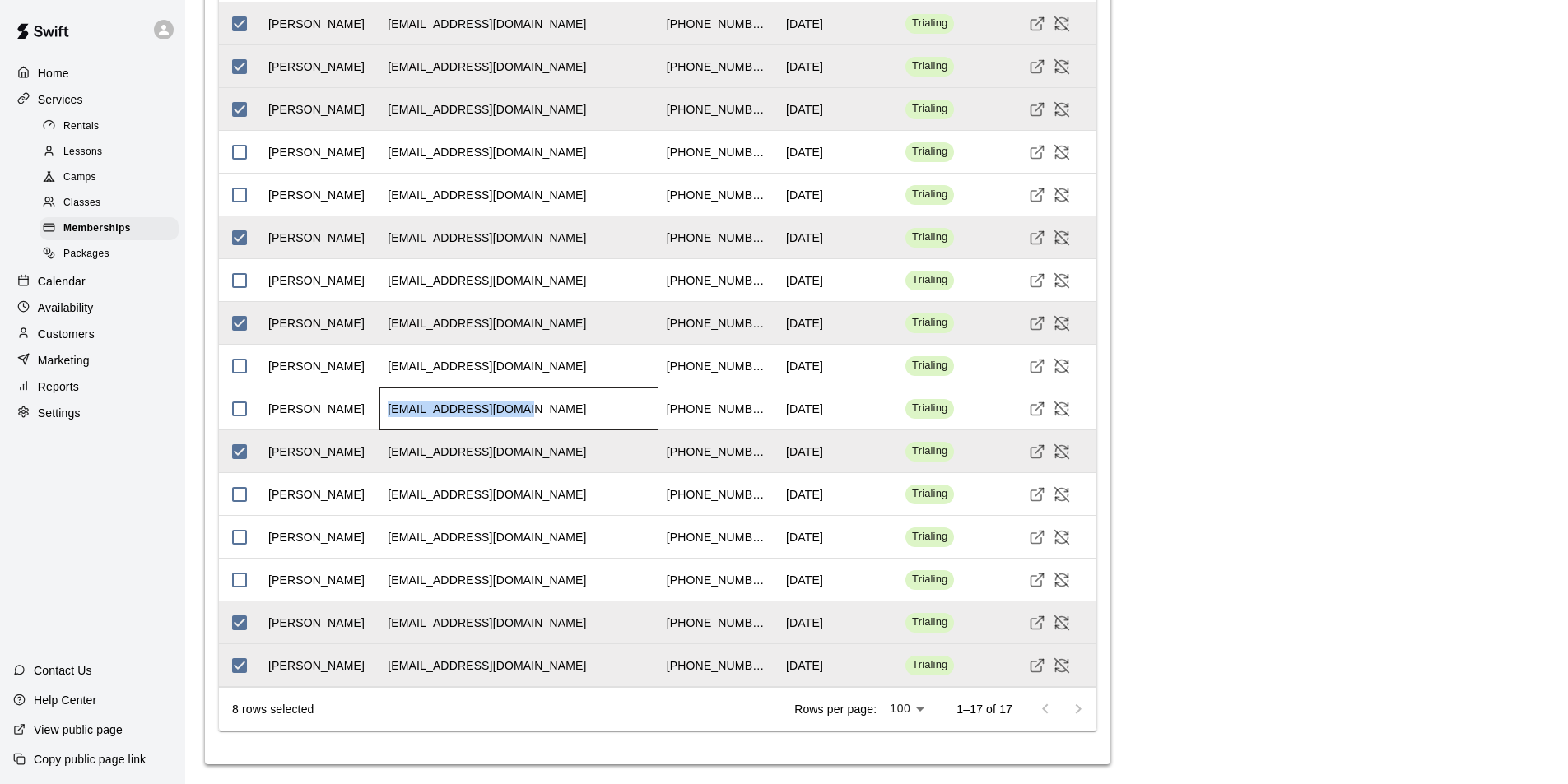 drag, startPoint x: 519, startPoint y: 506, endPoint x: 389, endPoint y: 508, distance: 130.01538 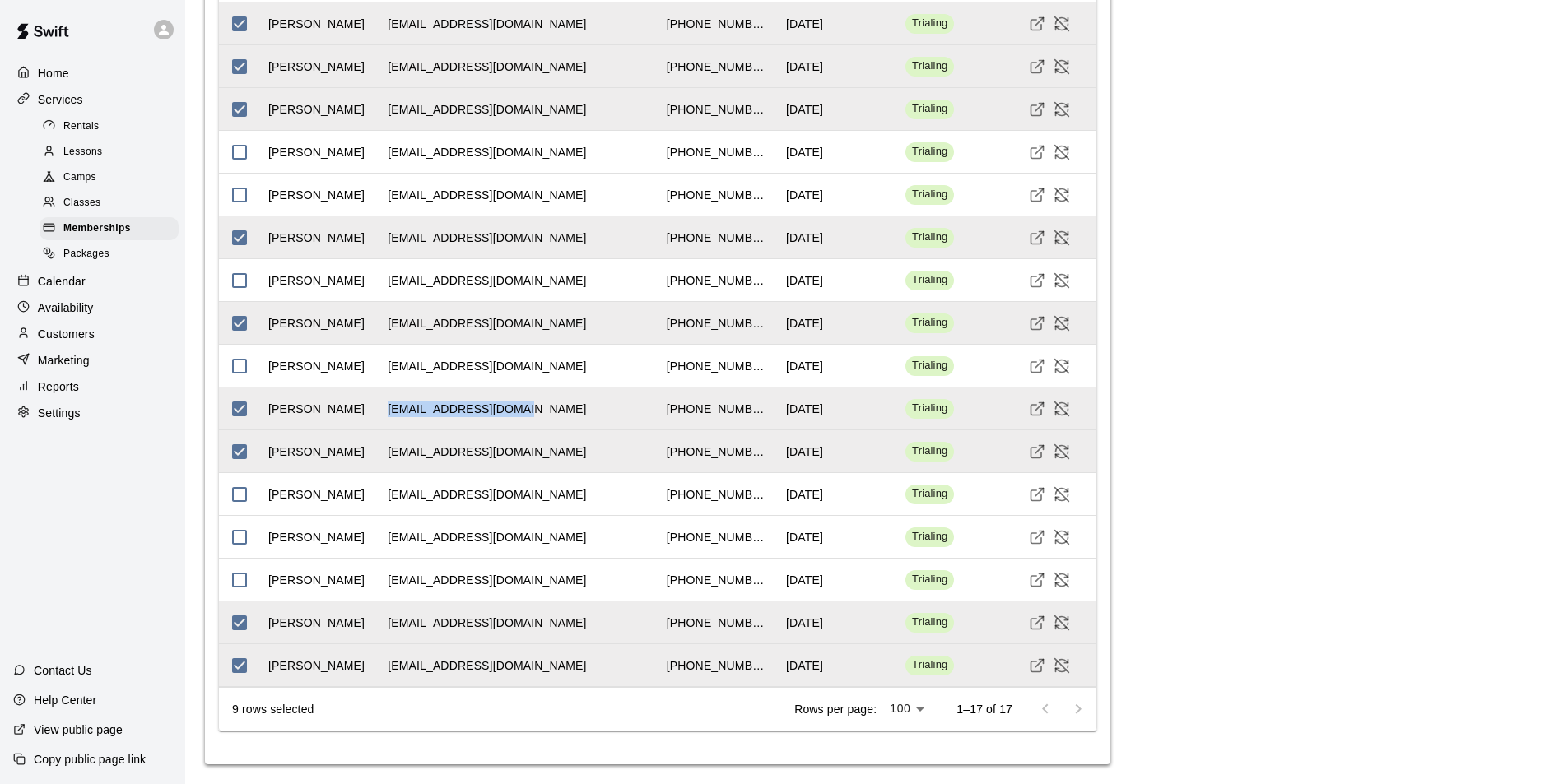 click on "**********" at bounding box center (877, -601) 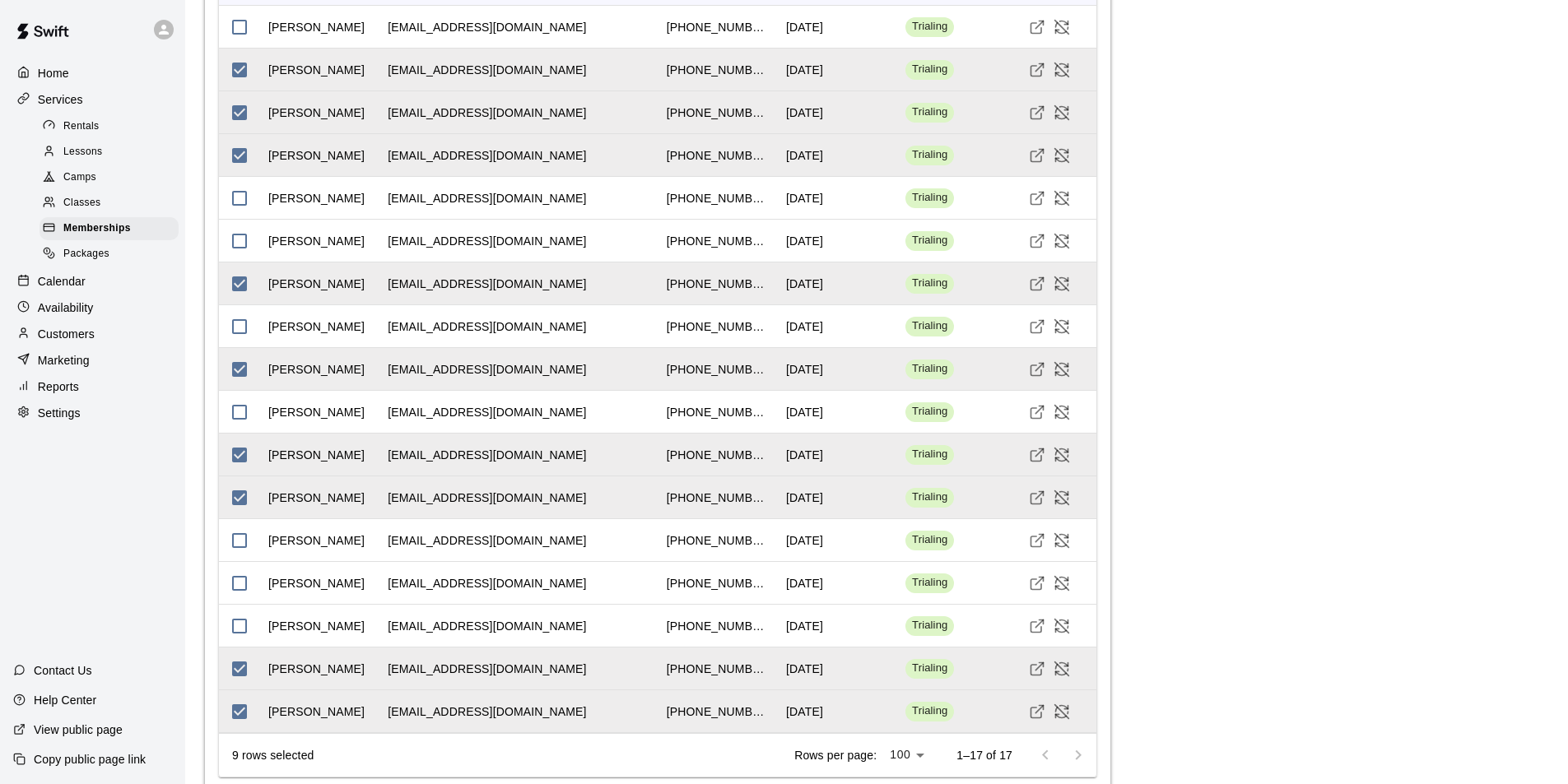 scroll, scrollTop: 1941, scrollLeft: 0, axis: vertical 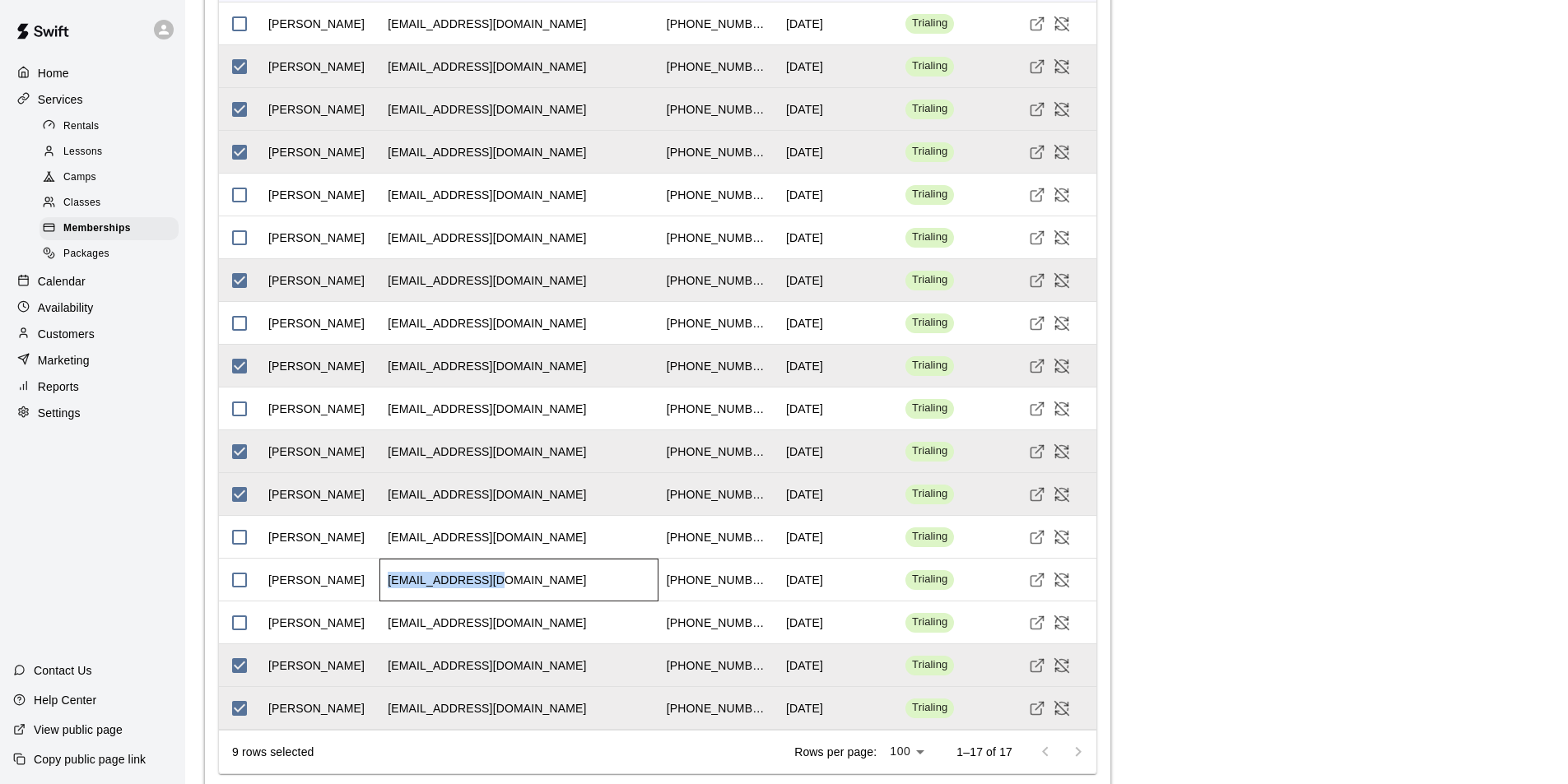 drag, startPoint x: 490, startPoint y: 677, endPoint x: 384, endPoint y: 680, distance: 106.042 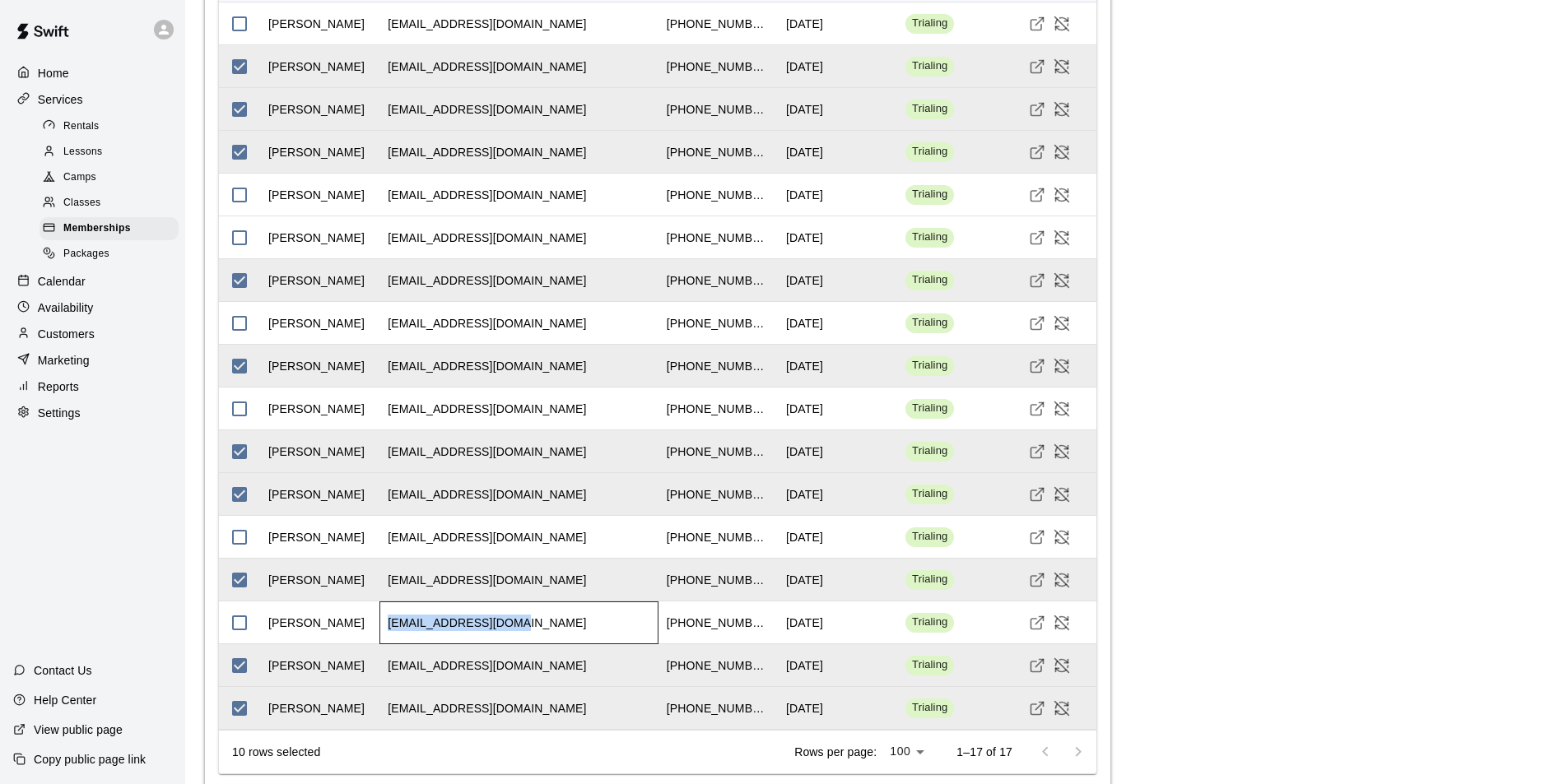 drag, startPoint x: 510, startPoint y: 720, endPoint x: 386, endPoint y: 720, distance: 124 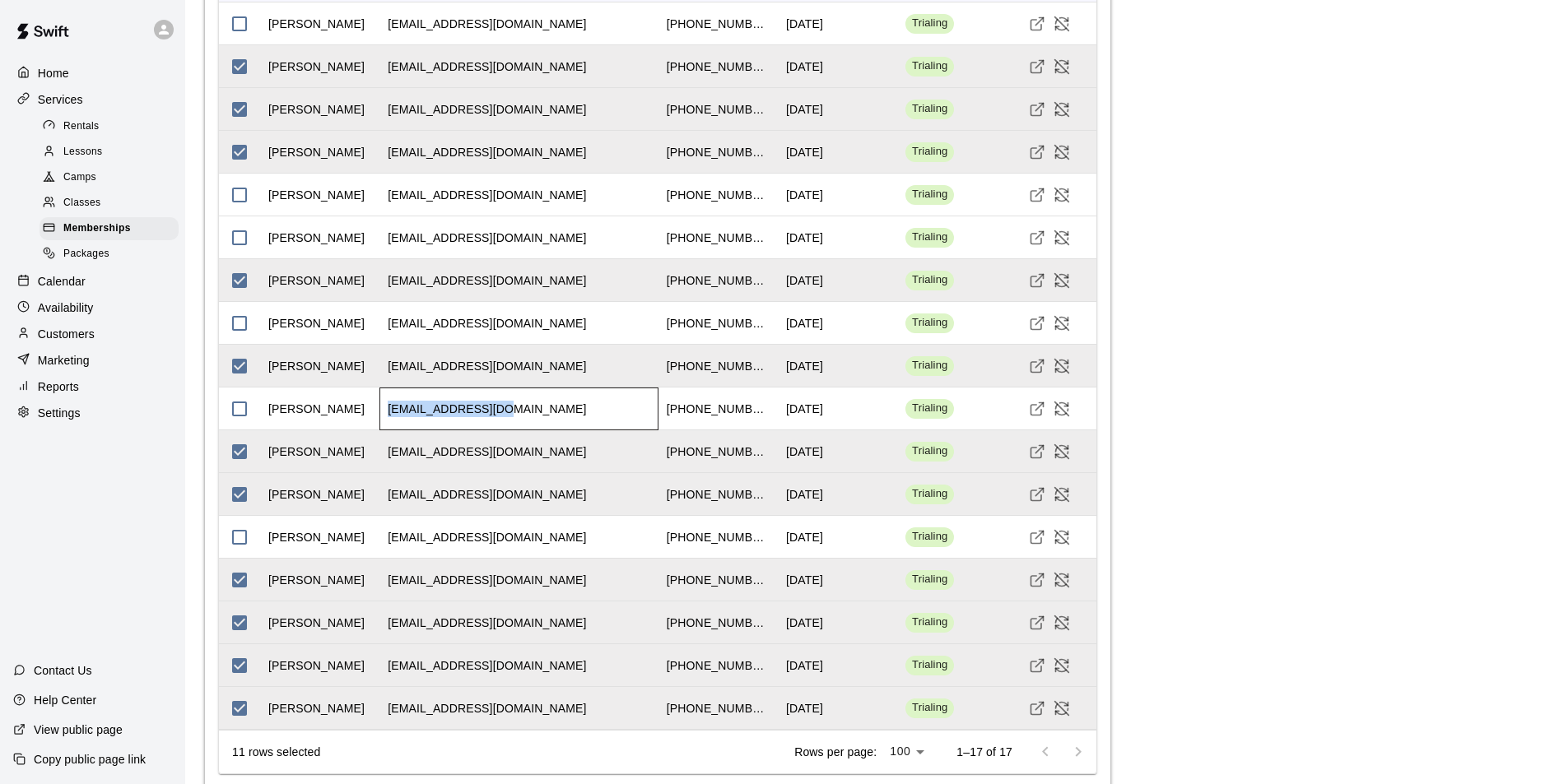 drag, startPoint x: 490, startPoint y: 506, endPoint x: 385, endPoint y: 510, distance: 105.07616 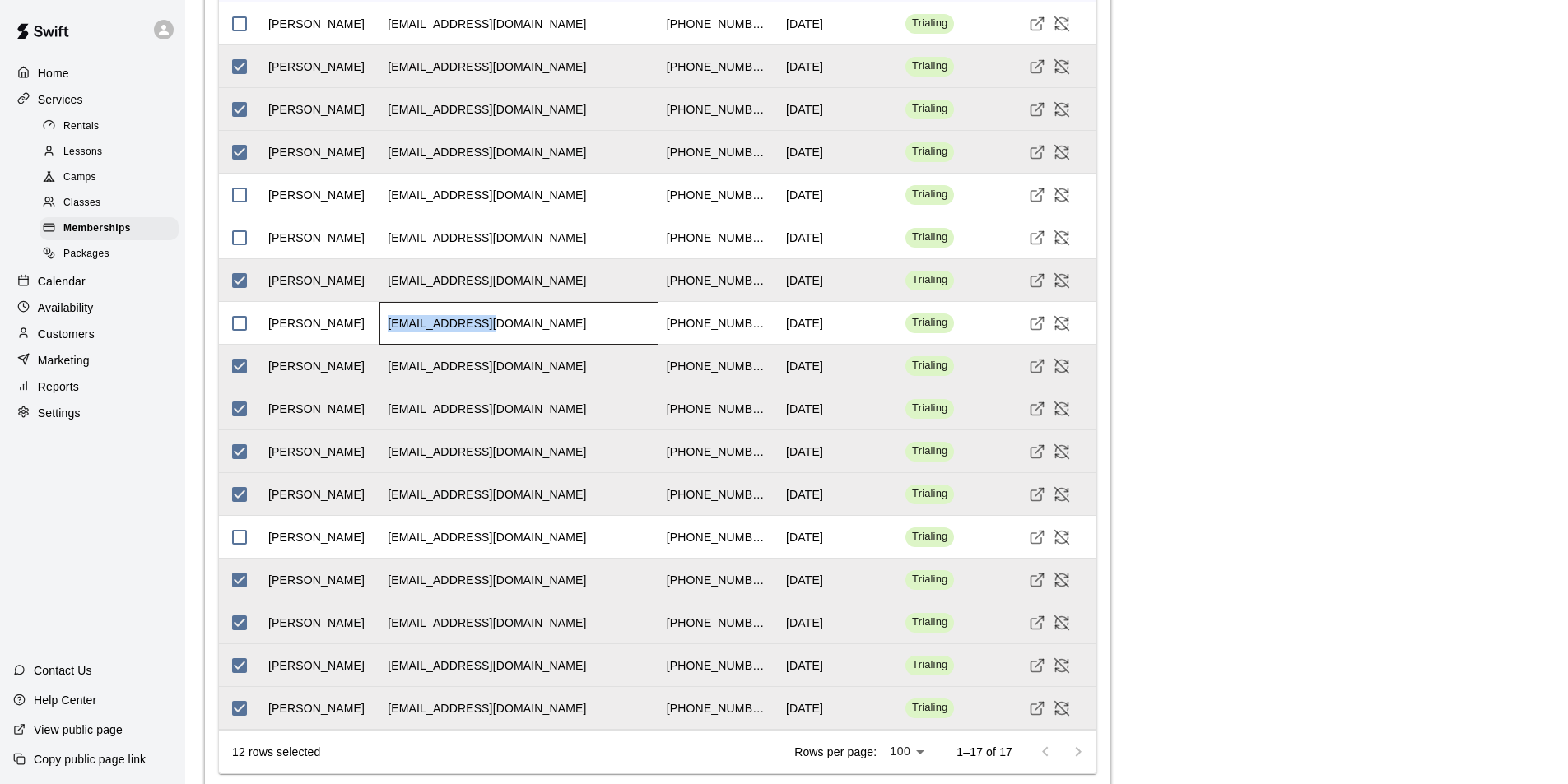 drag, startPoint x: 499, startPoint y: 423, endPoint x: 389, endPoint y: 424, distance: 110.00455 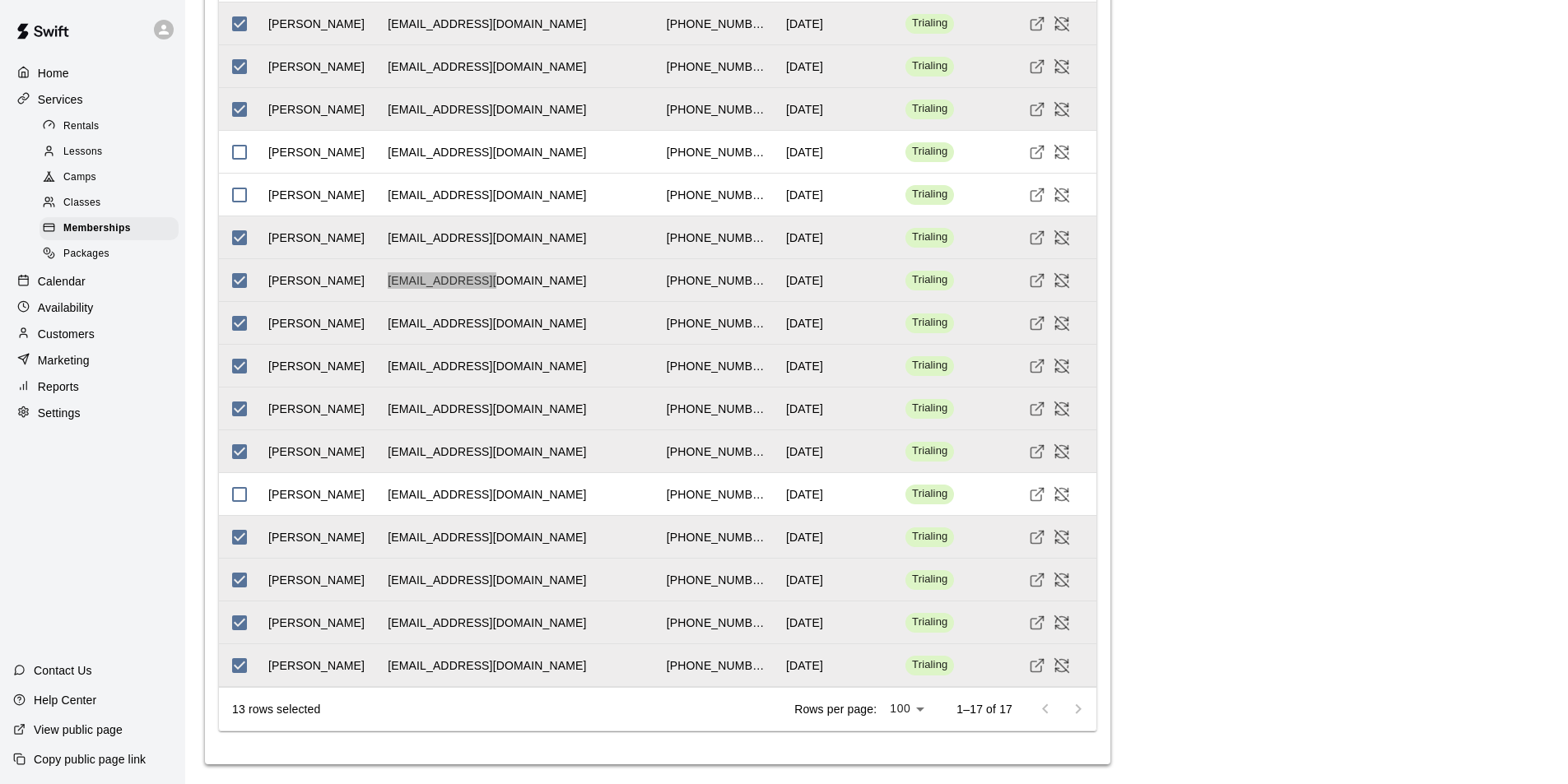 scroll, scrollTop: 2082, scrollLeft: 0, axis: vertical 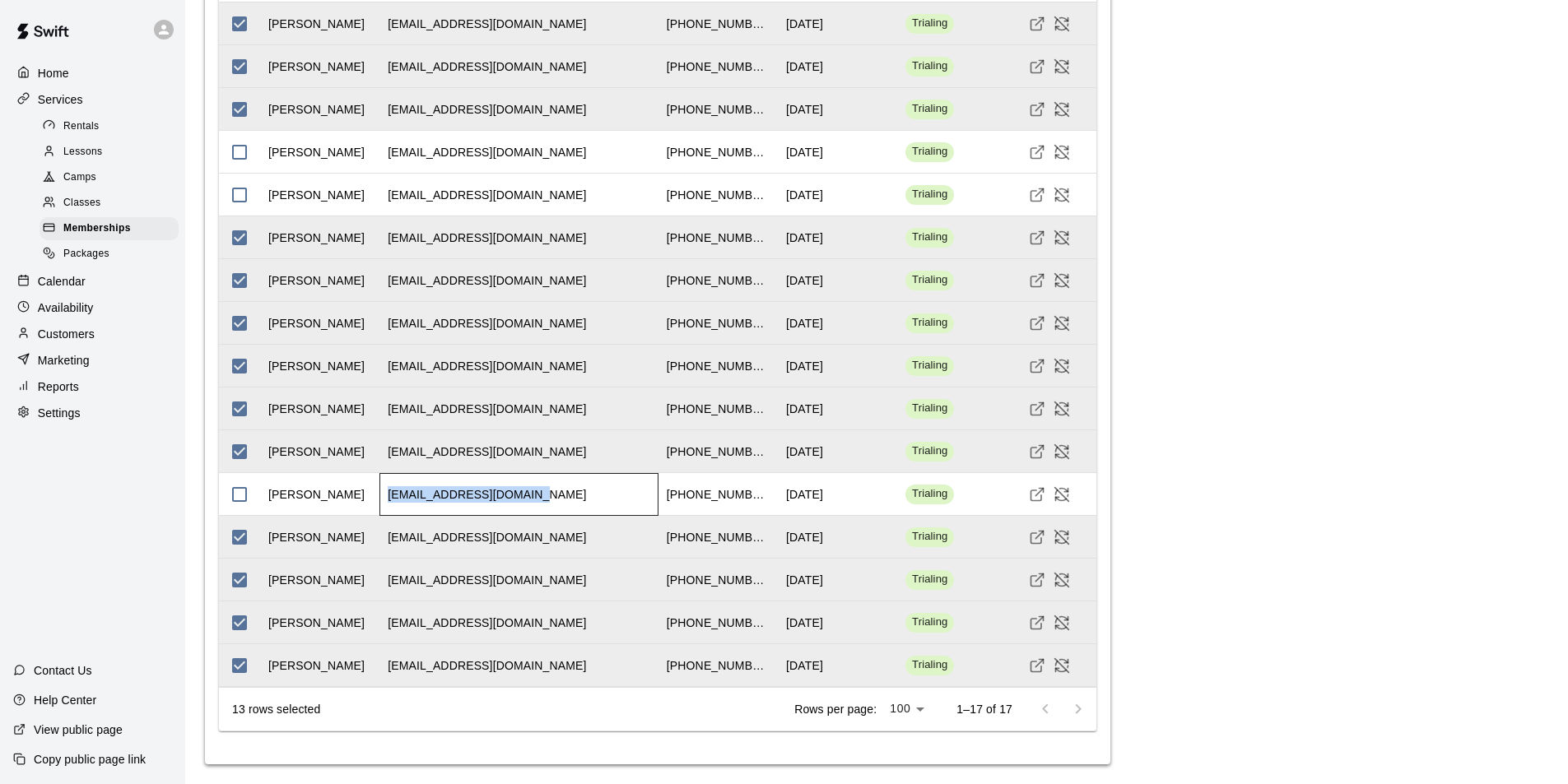 drag, startPoint x: 534, startPoint y: 494, endPoint x: 388, endPoint y: 492, distance: 146.0137 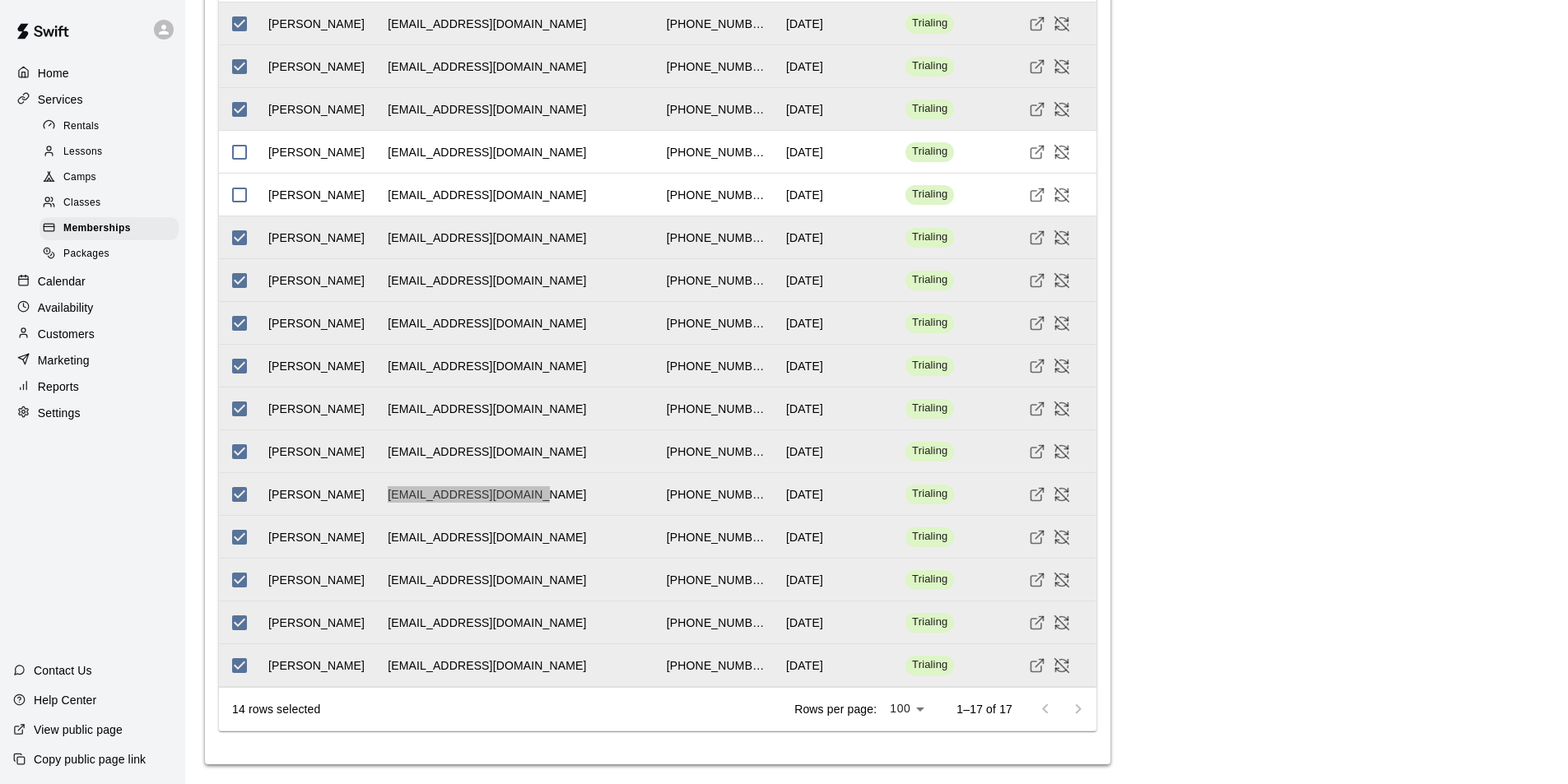 scroll, scrollTop: 2020, scrollLeft: 0, axis: vertical 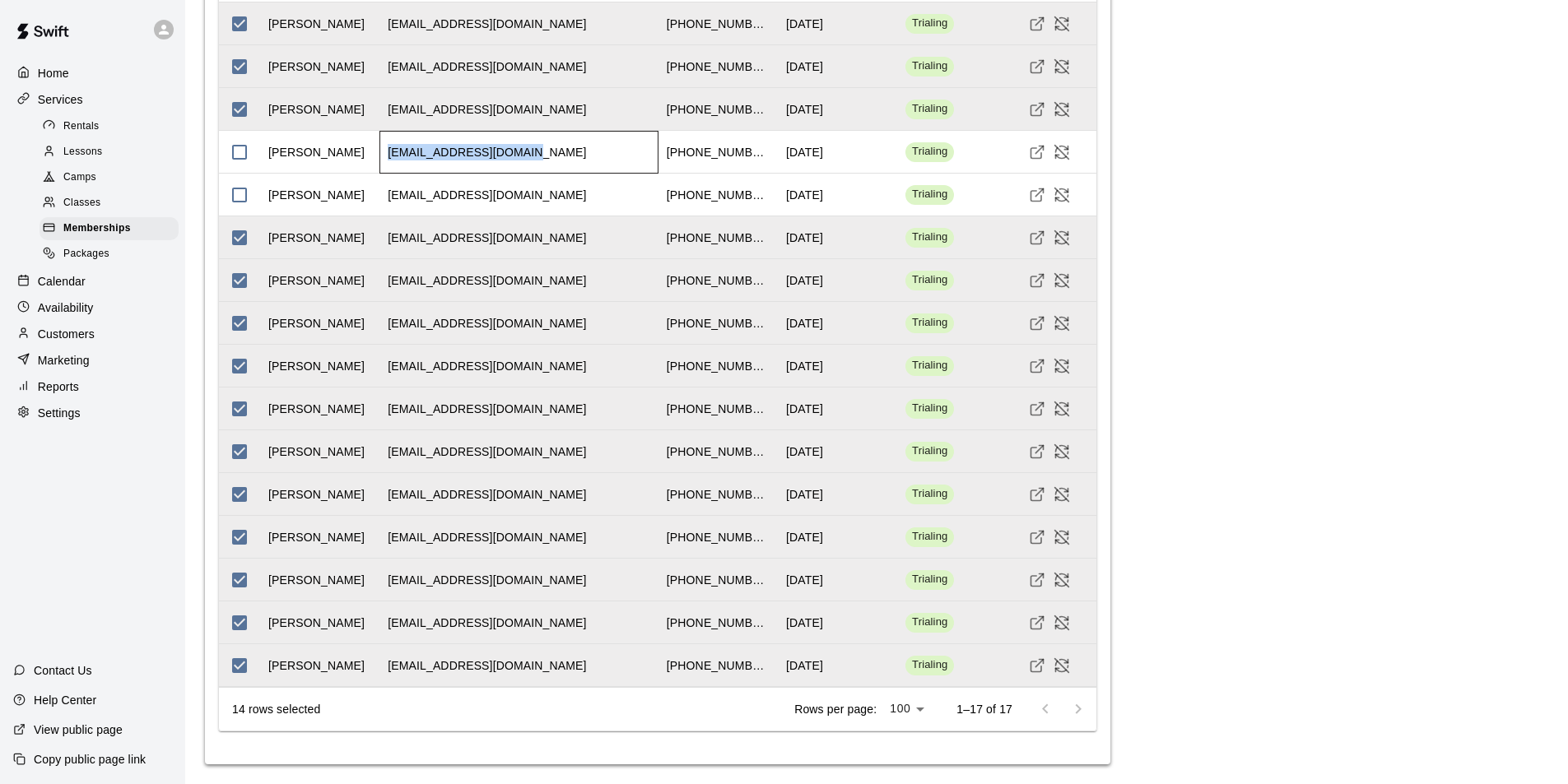 drag, startPoint x: 515, startPoint y: 216, endPoint x: 387, endPoint y: 216, distance: 128 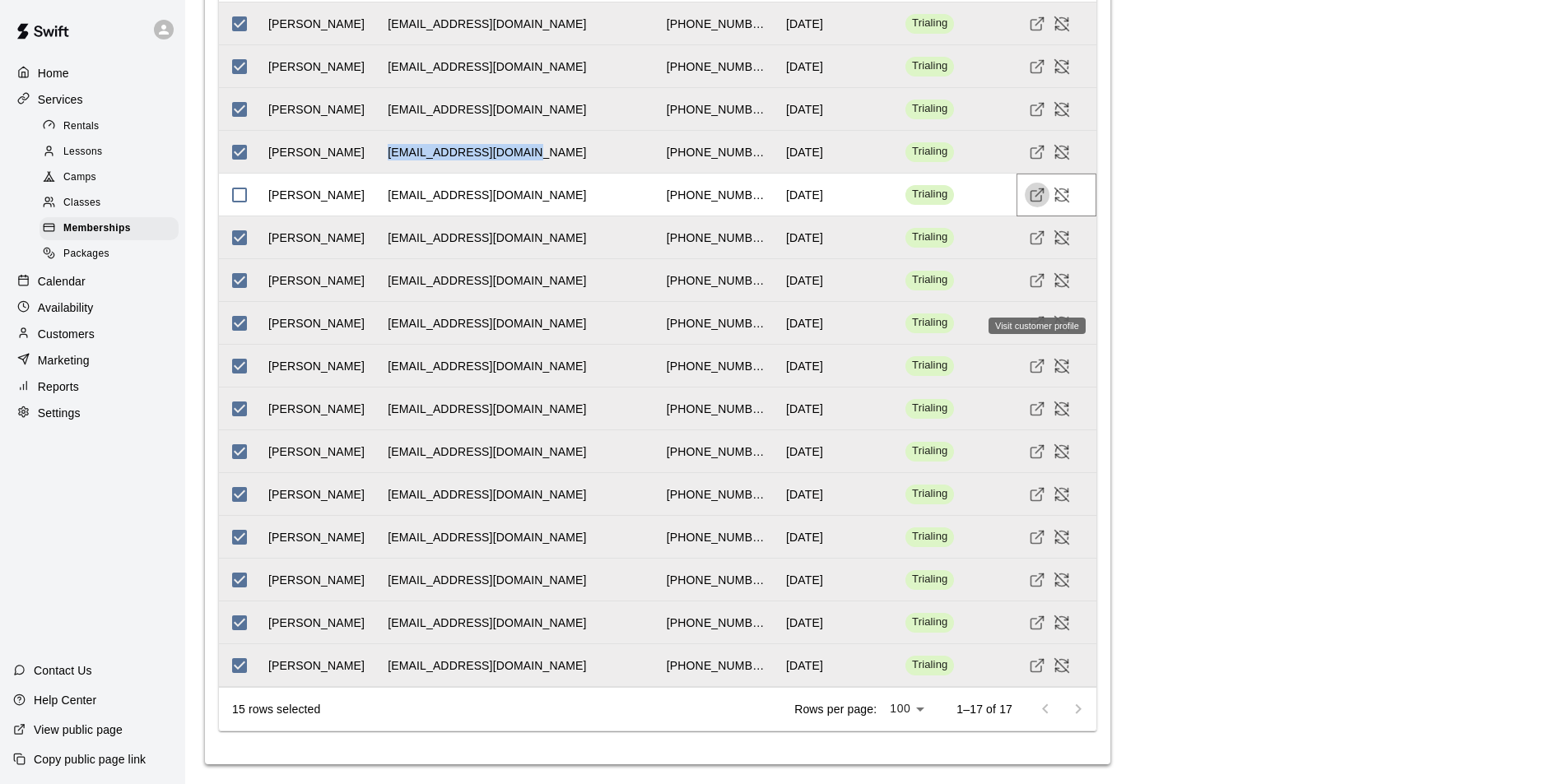 click at bounding box center [1037, 195] 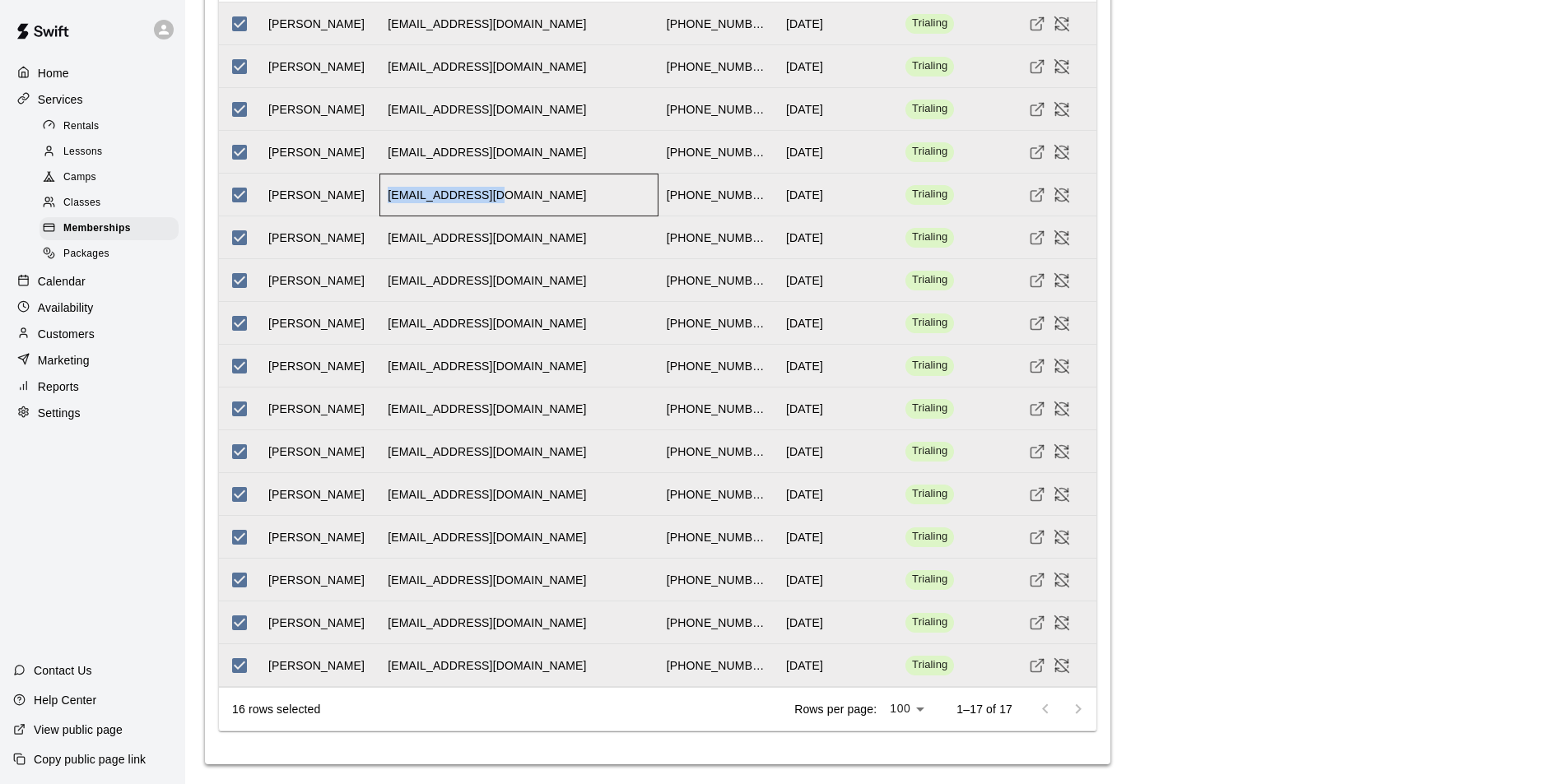 drag, startPoint x: 502, startPoint y: 264, endPoint x: 386, endPoint y: 264, distance: 116 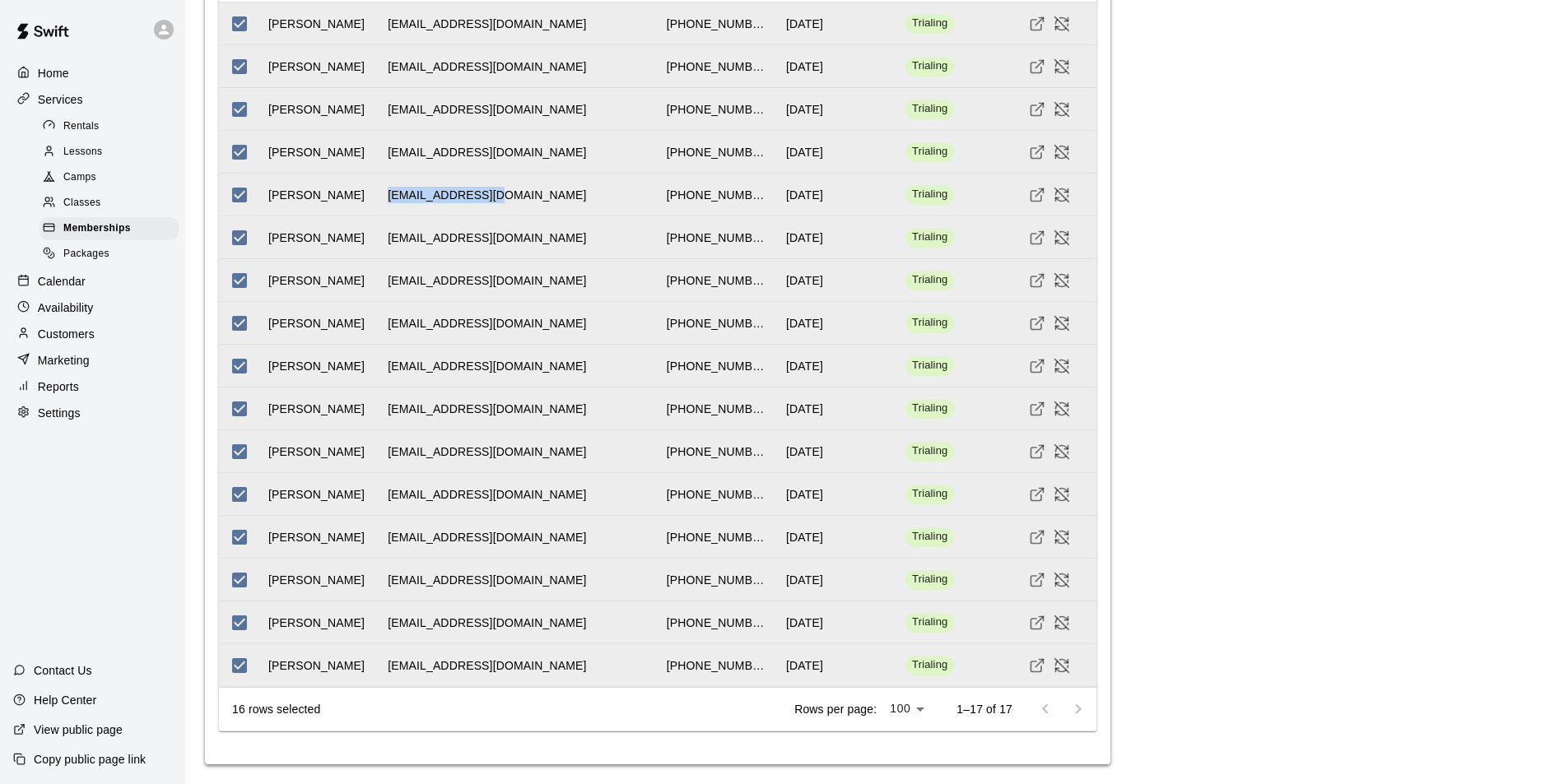 click on "**********" at bounding box center [877, -601] 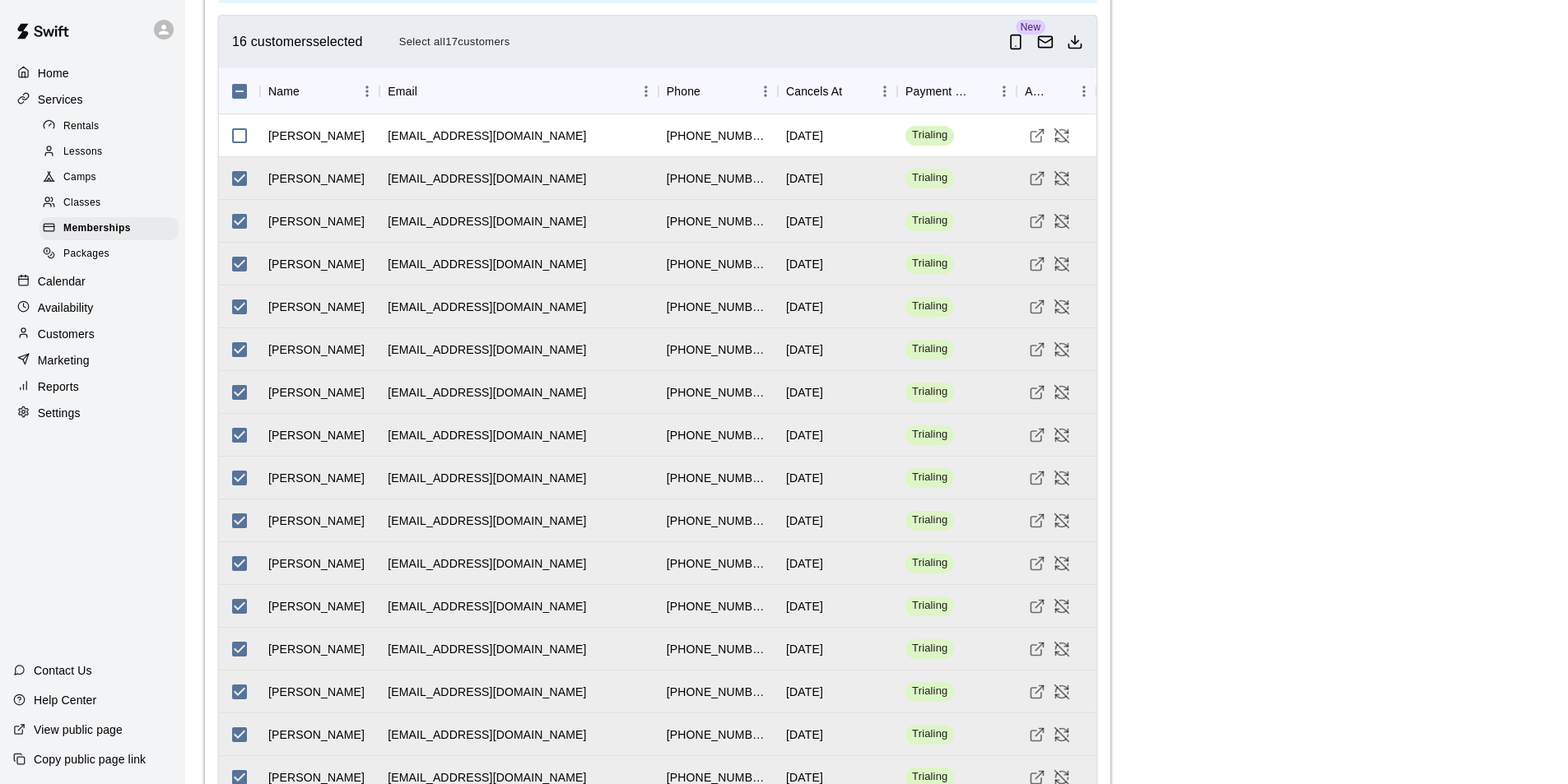 scroll, scrollTop: 1839, scrollLeft: 0, axis: vertical 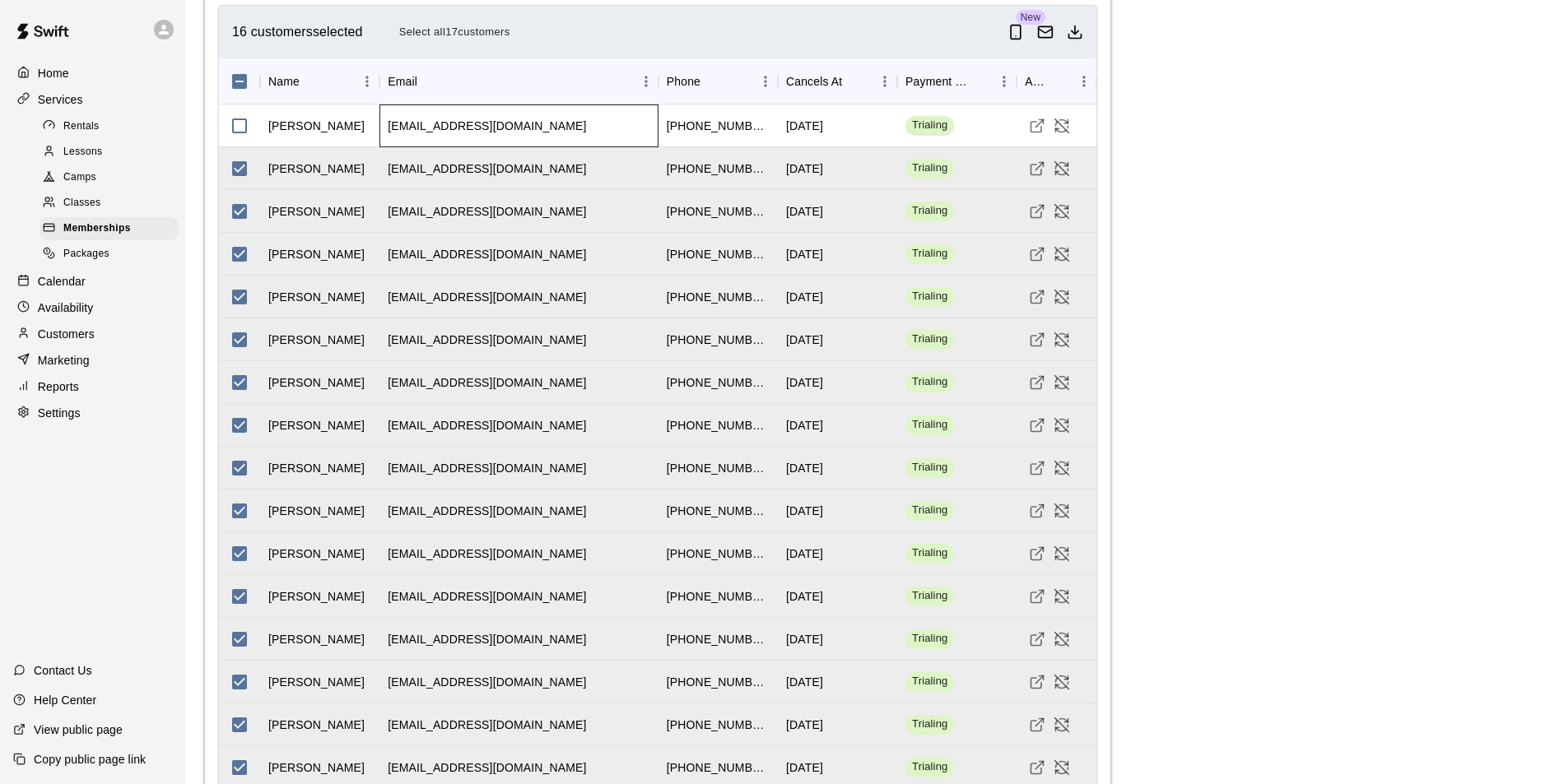click on "gangnonjacob@gmail.com" at bounding box center (486, 126) 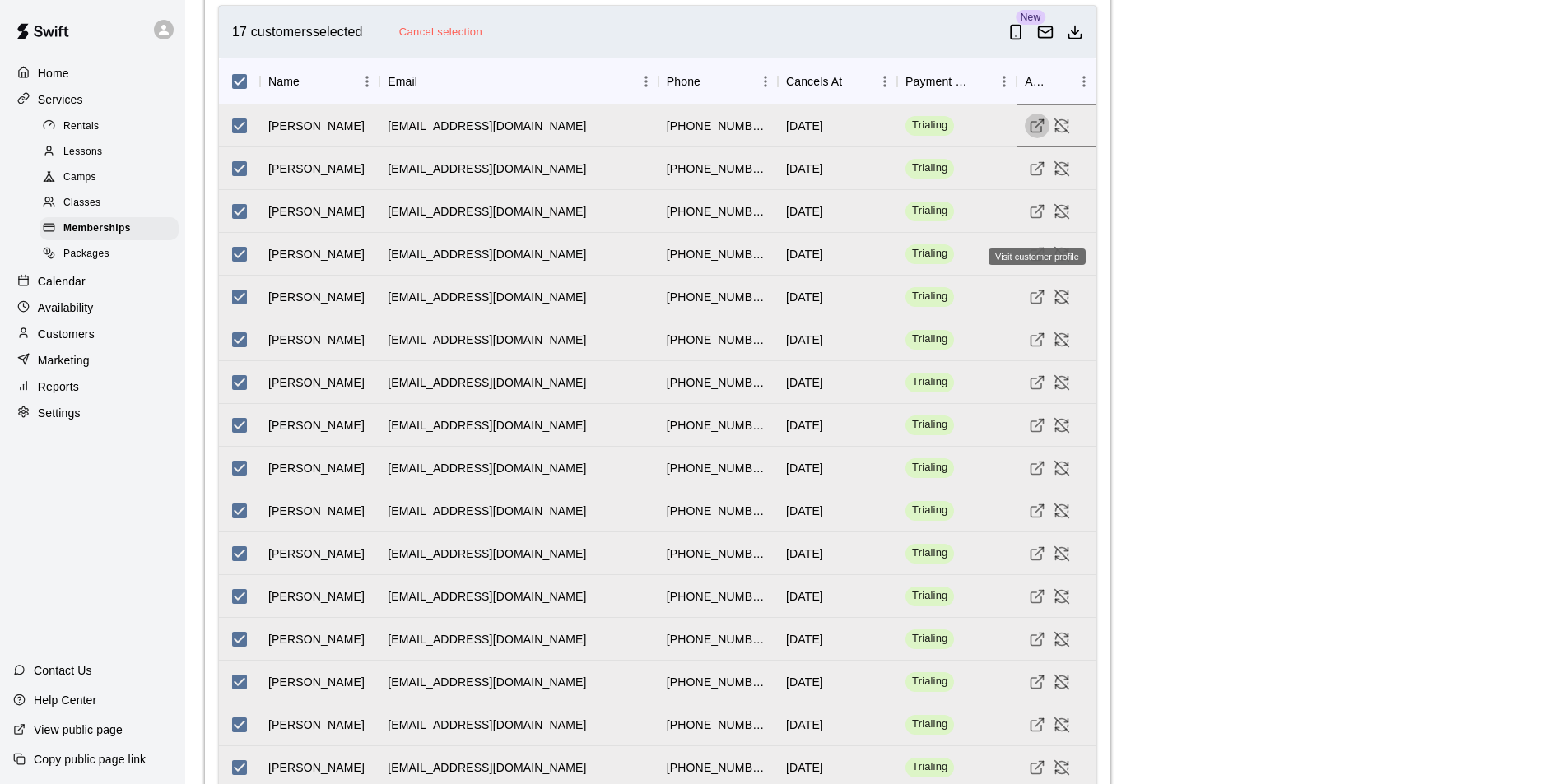click 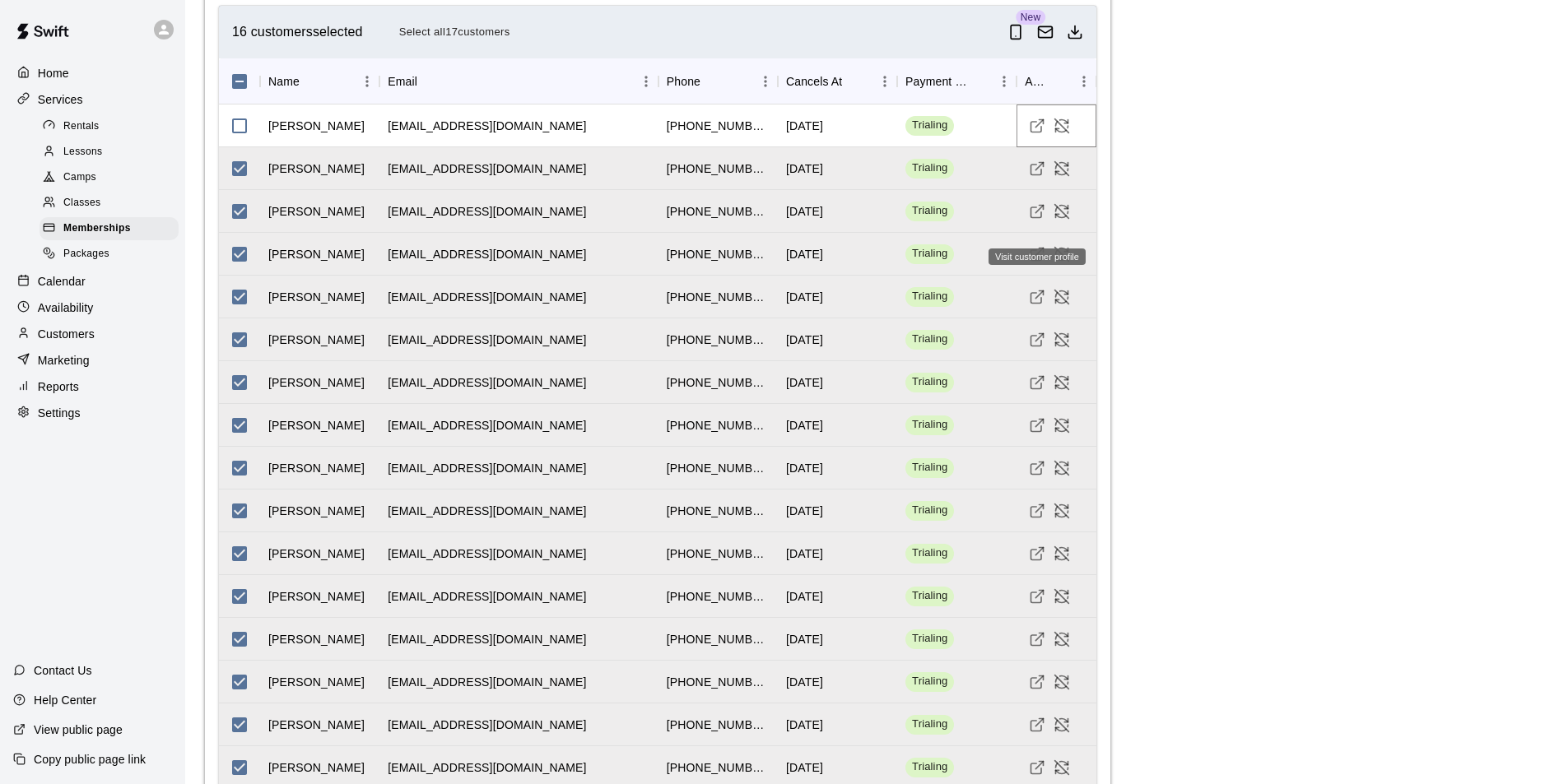 click 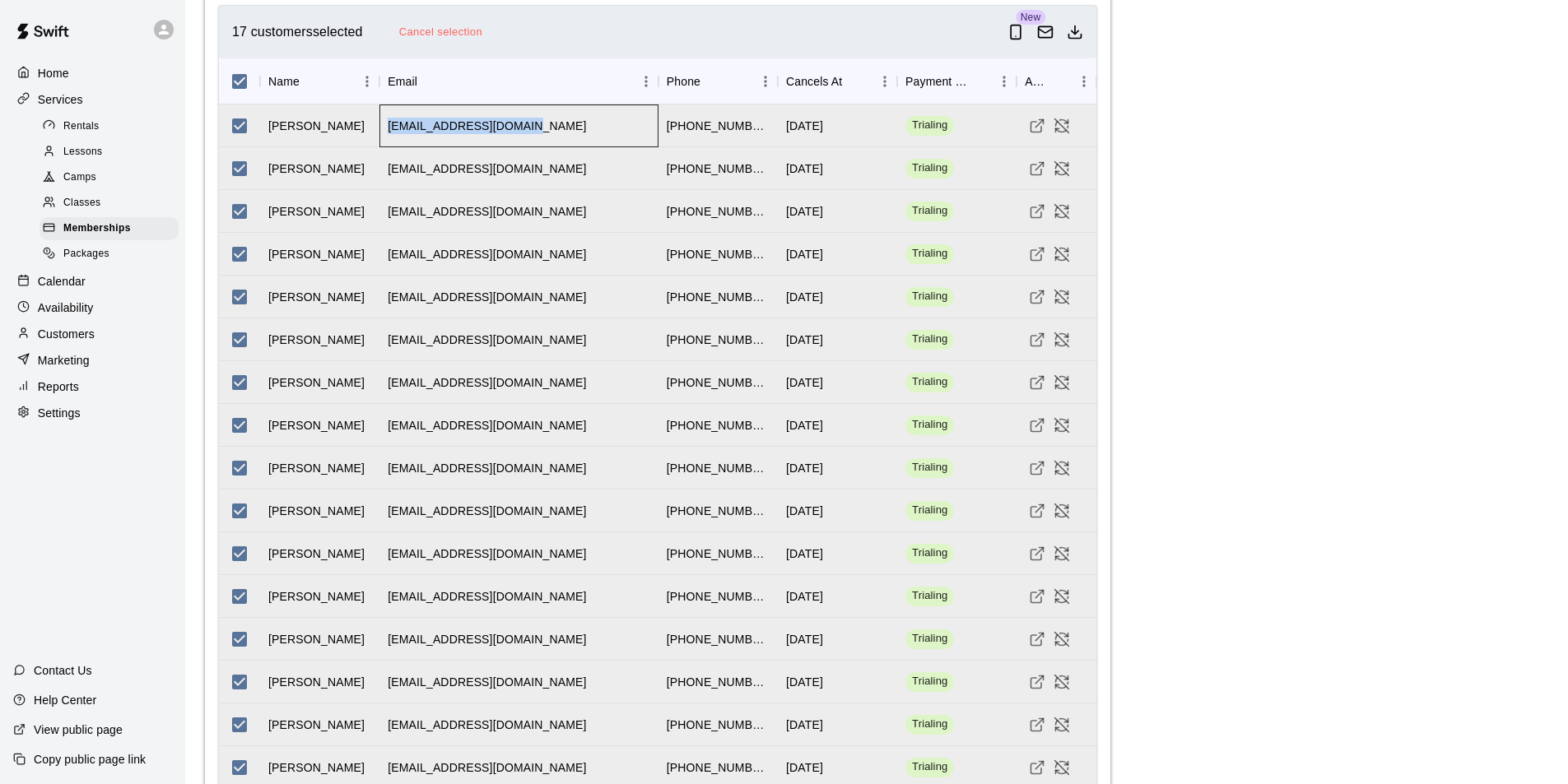 drag, startPoint x: 526, startPoint y: 225, endPoint x: 380, endPoint y: 225, distance: 146 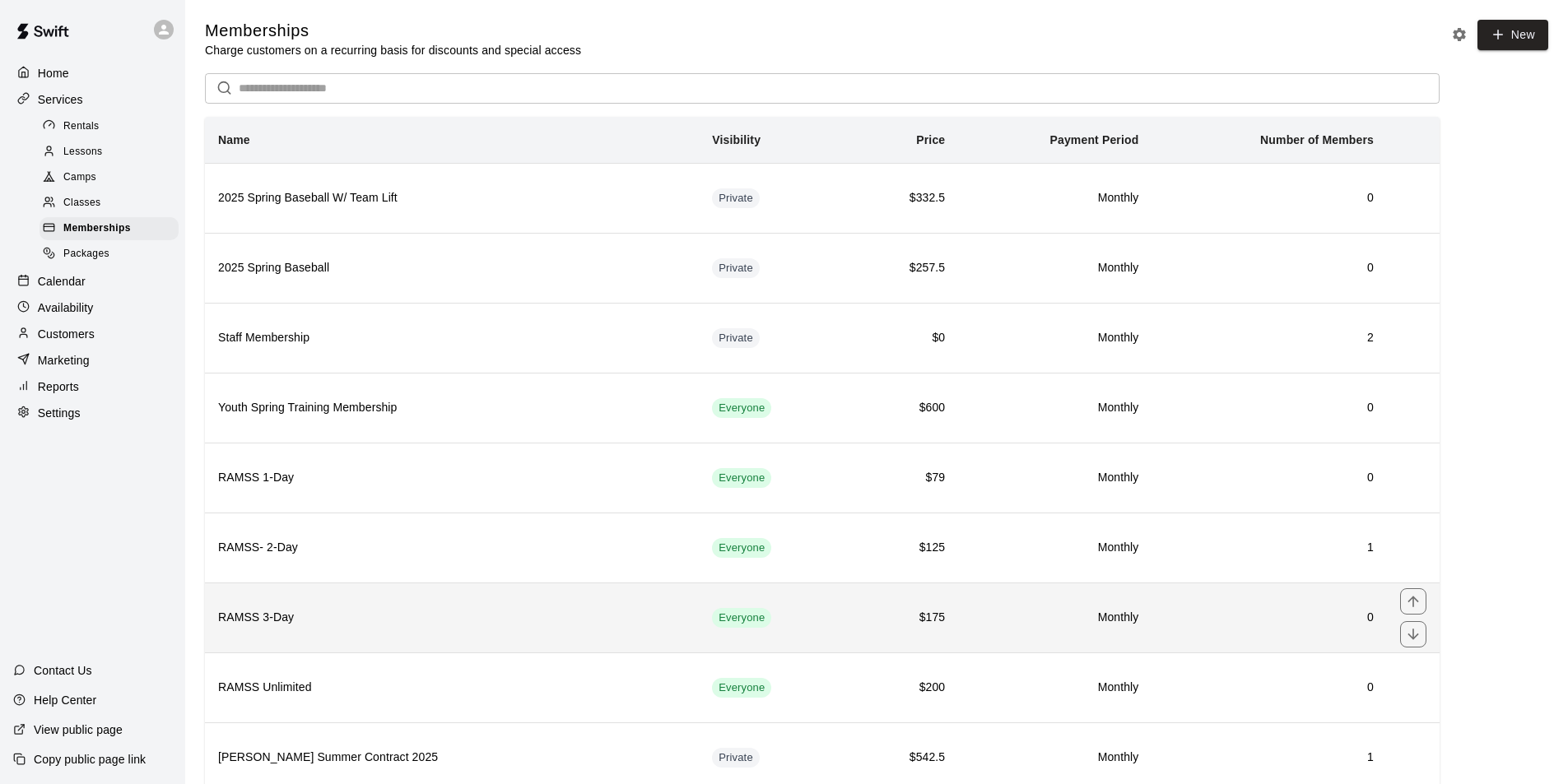 scroll, scrollTop: 498, scrollLeft: 0, axis: vertical 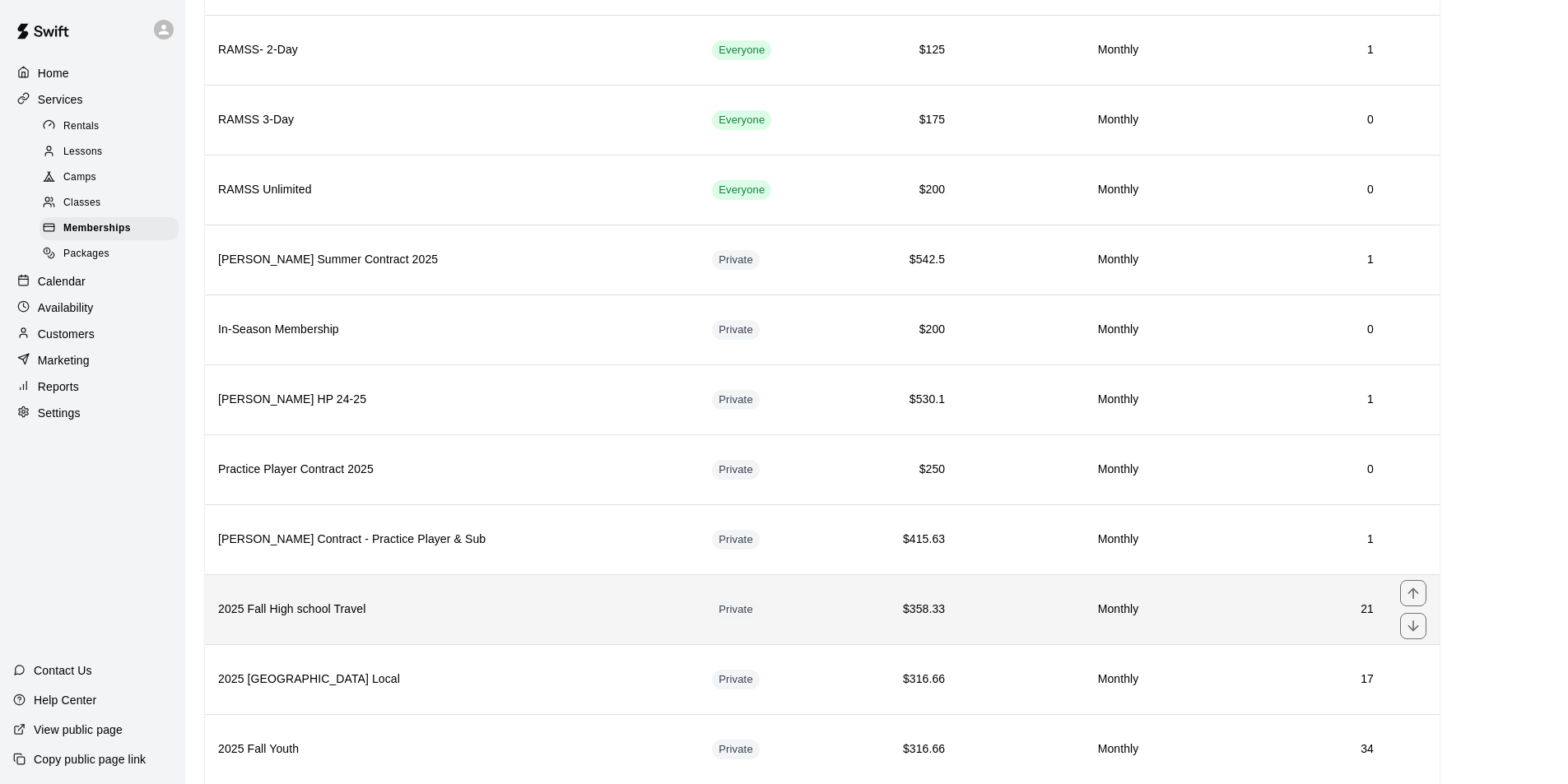 click on "2025 Fall High school Travel" at bounding box center [452, 609] 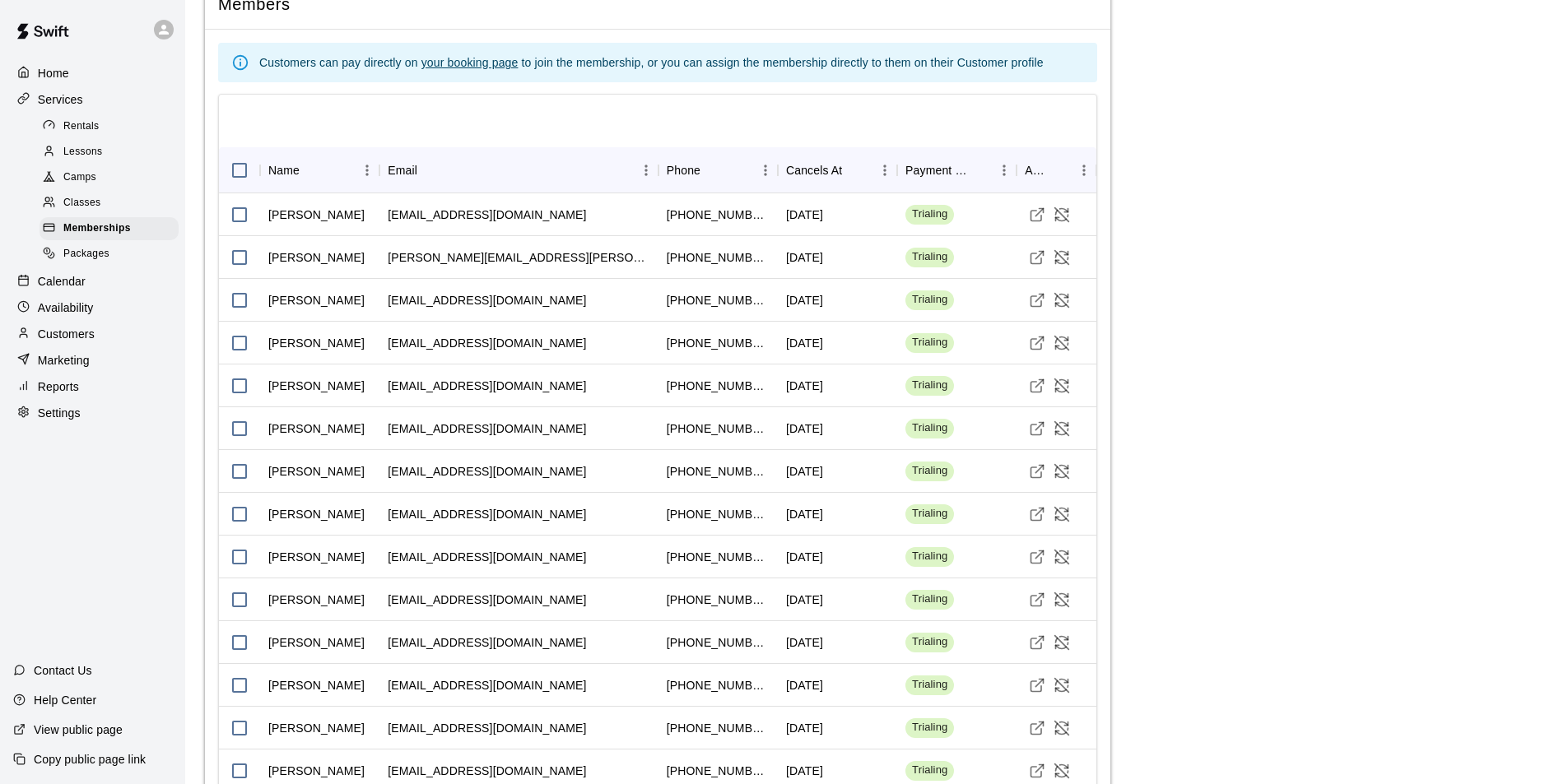 scroll, scrollTop: 1750, scrollLeft: 0, axis: vertical 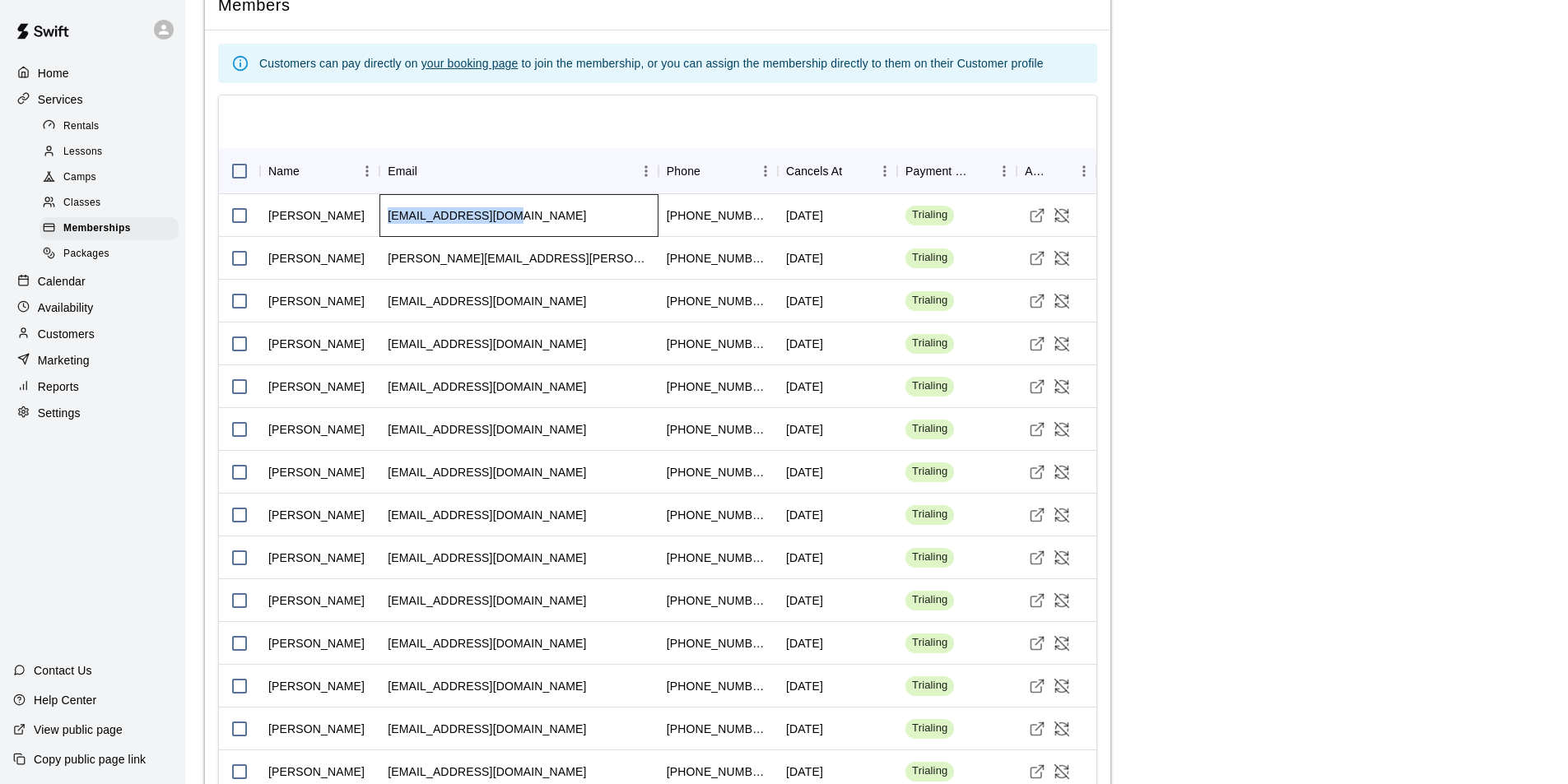 drag, startPoint x: 508, startPoint y: 312, endPoint x: 389, endPoint y: 320, distance: 119.2686 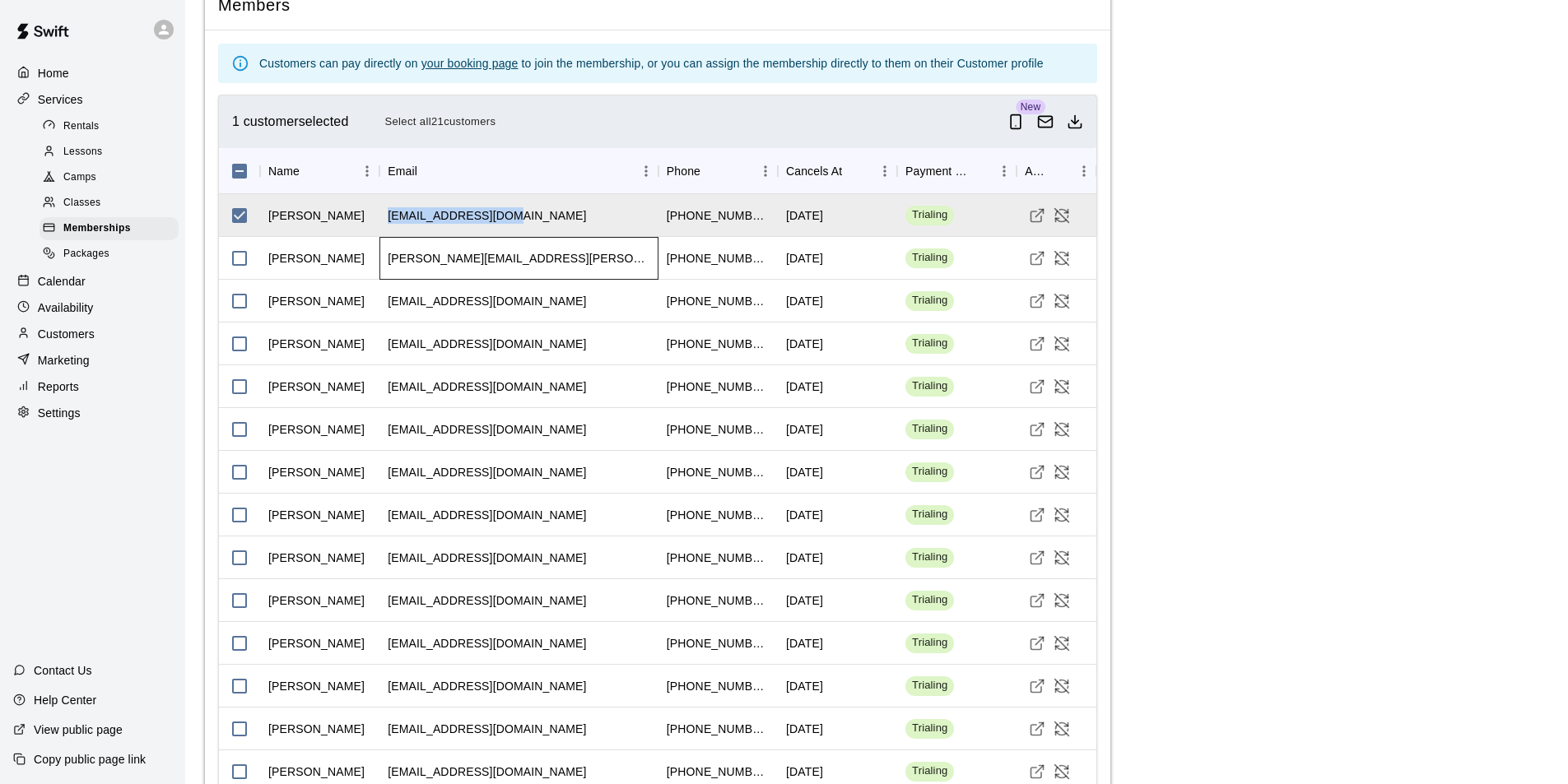 click on "jill.clifford@gmail.com" at bounding box center [519, 258] 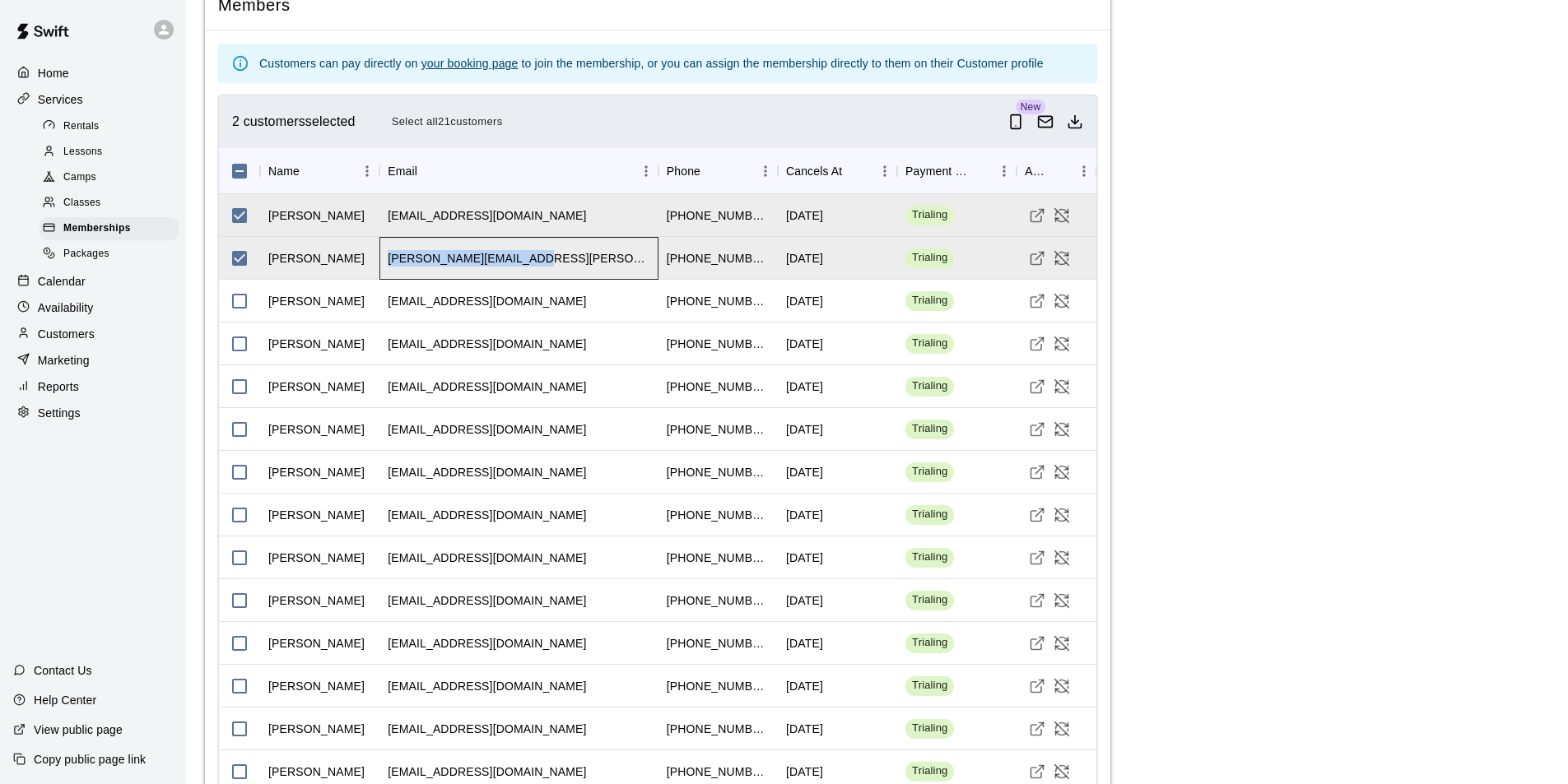 drag, startPoint x: 503, startPoint y: 355, endPoint x: 389, endPoint y: 360, distance: 114.1096 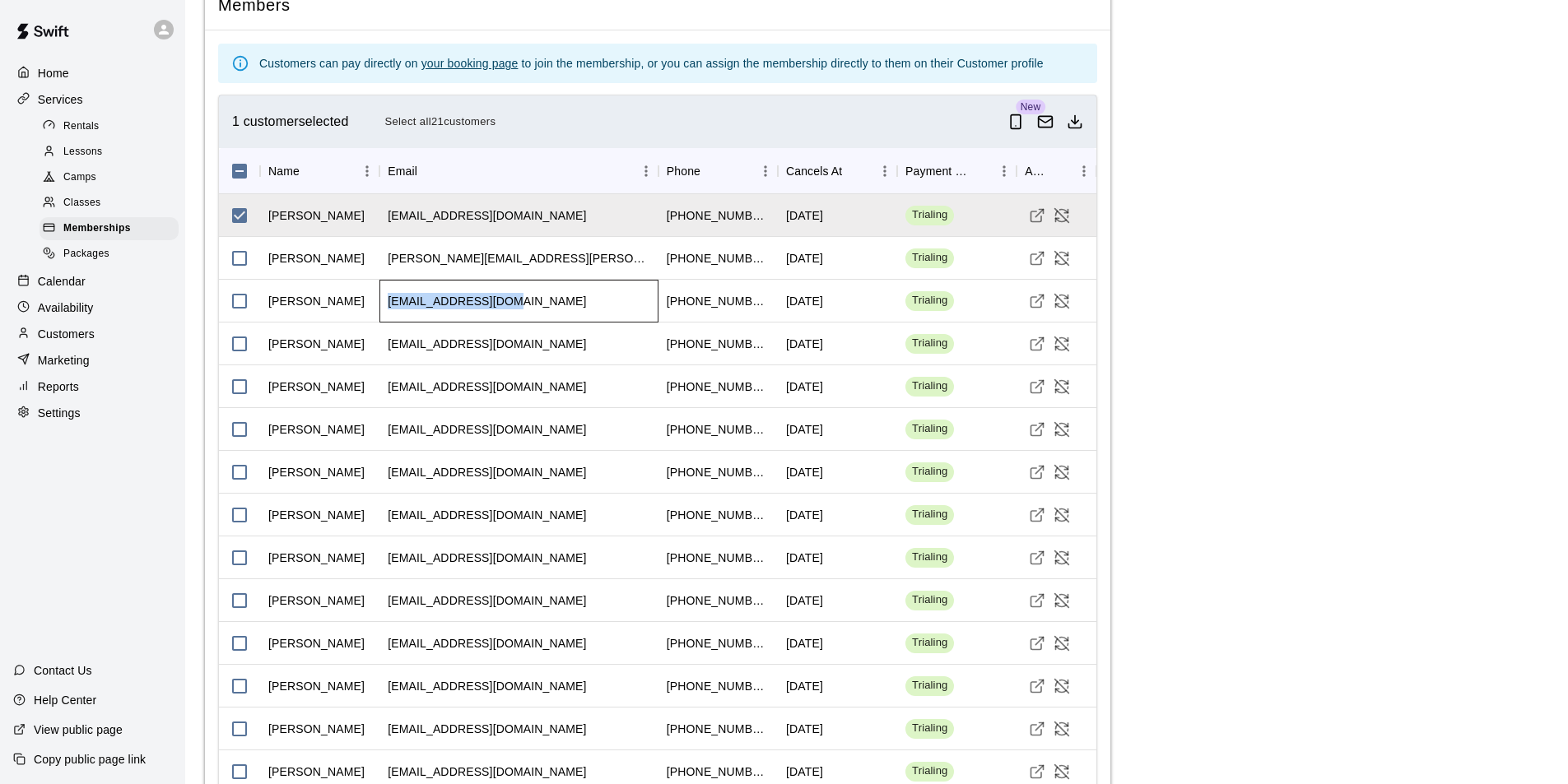 drag, startPoint x: 497, startPoint y: 401, endPoint x: 390, endPoint y: 408, distance: 107.22873 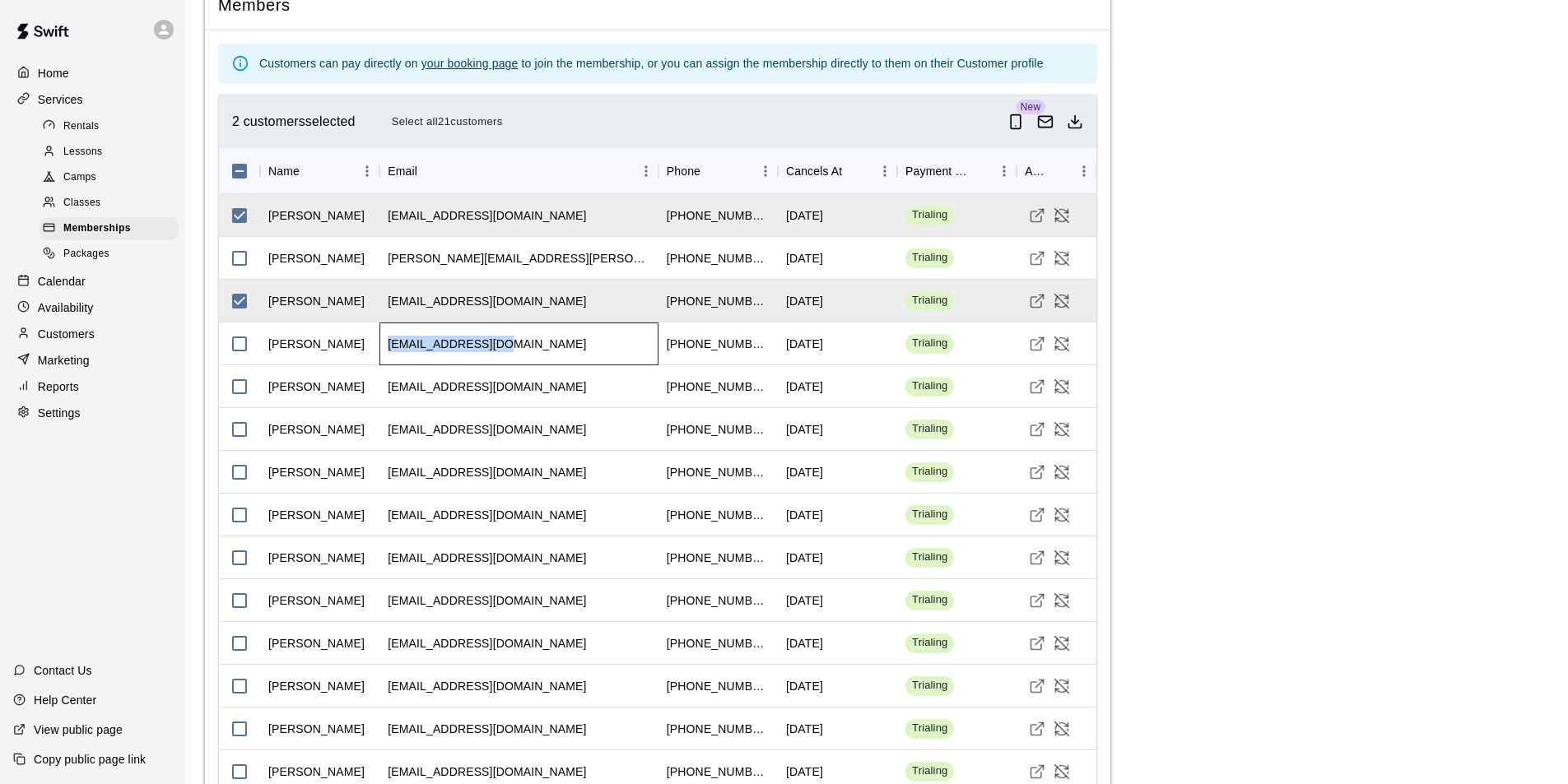 drag, startPoint x: 505, startPoint y: 443, endPoint x: 391, endPoint y: 448, distance: 114.1096 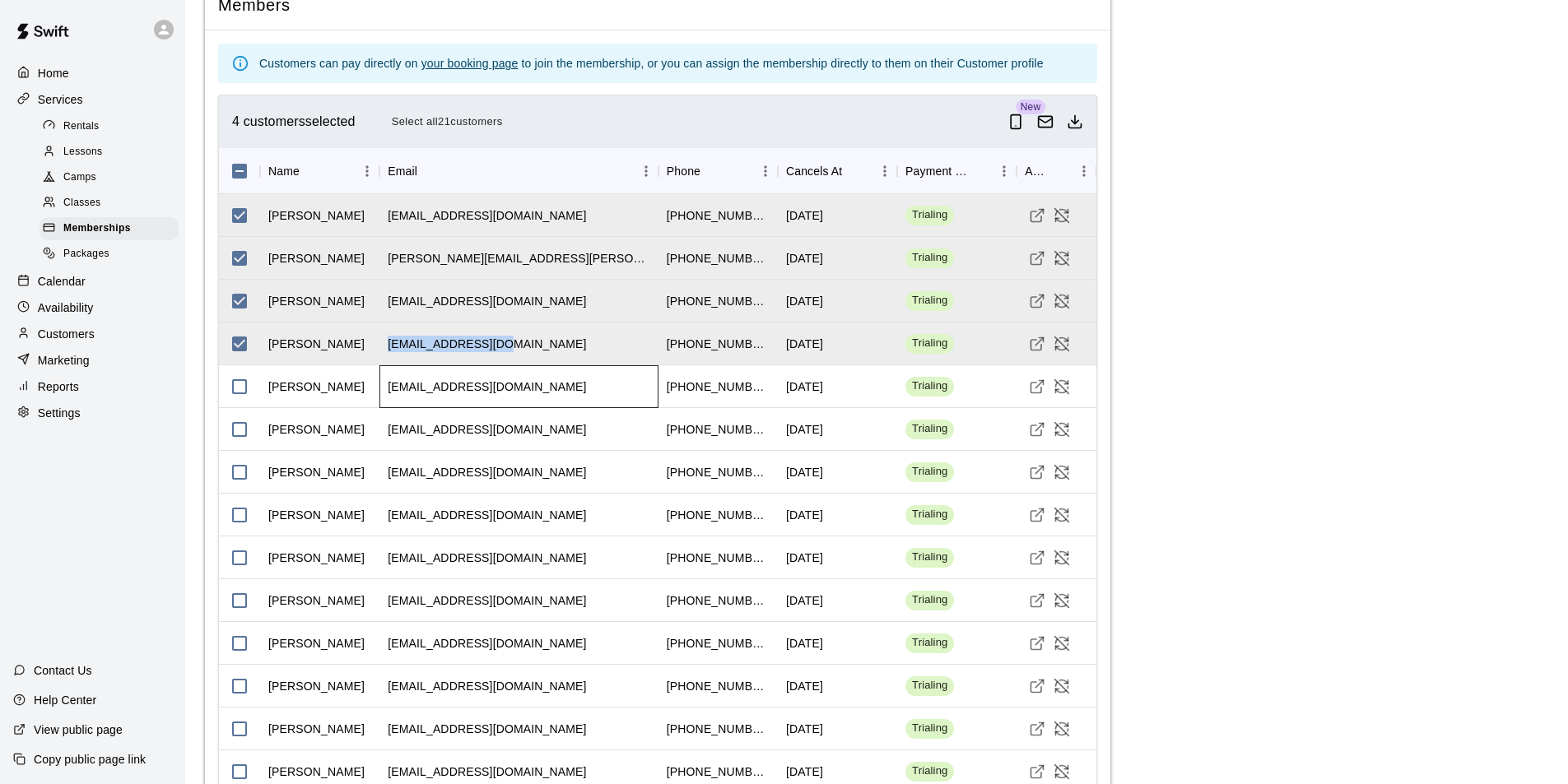 drag, startPoint x: 547, startPoint y: 486, endPoint x: 364, endPoint y: 485, distance: 183.00273 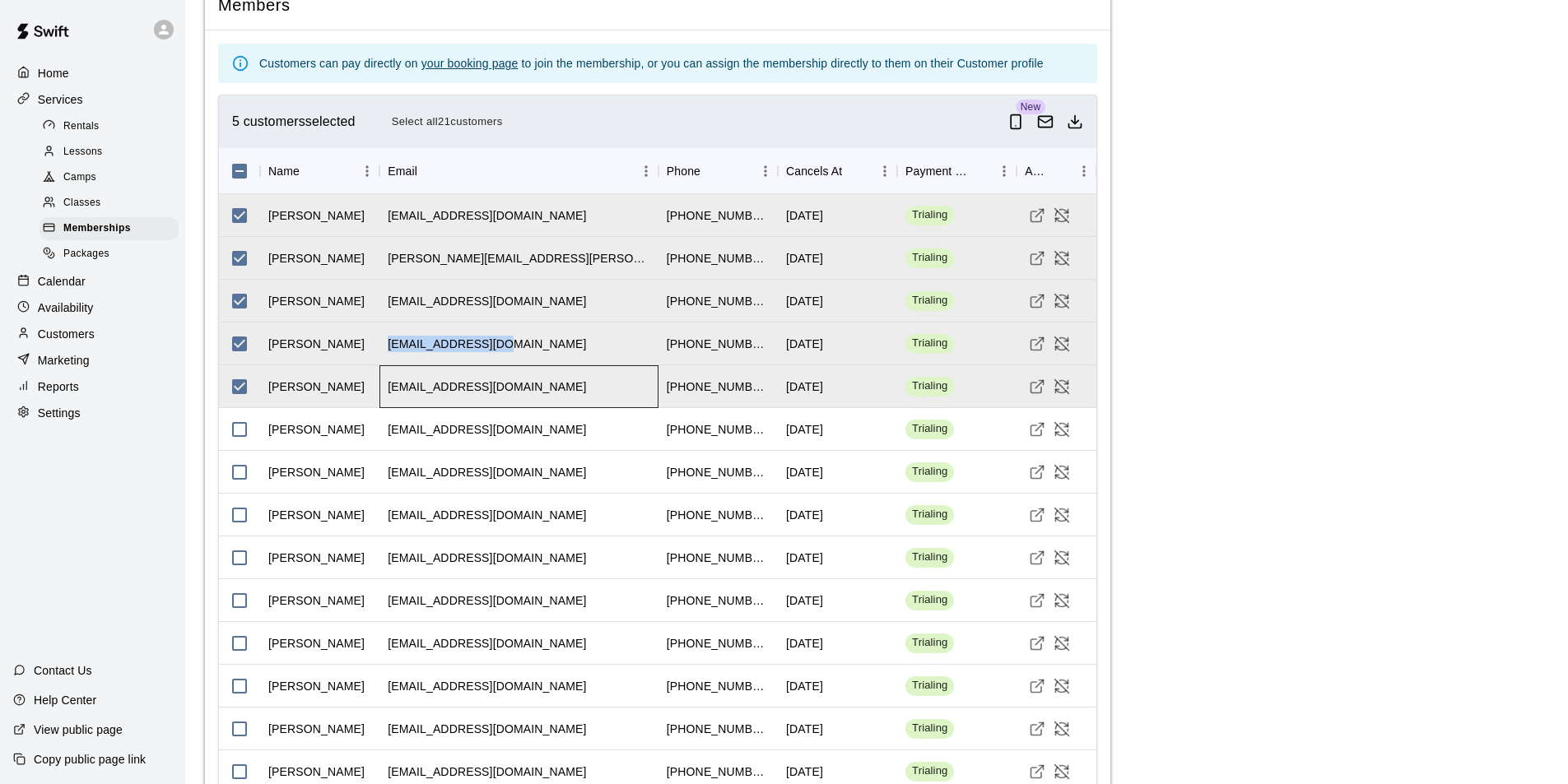 click on "berniesandstrom@yahoo.com" at bounding box center (519, 387) 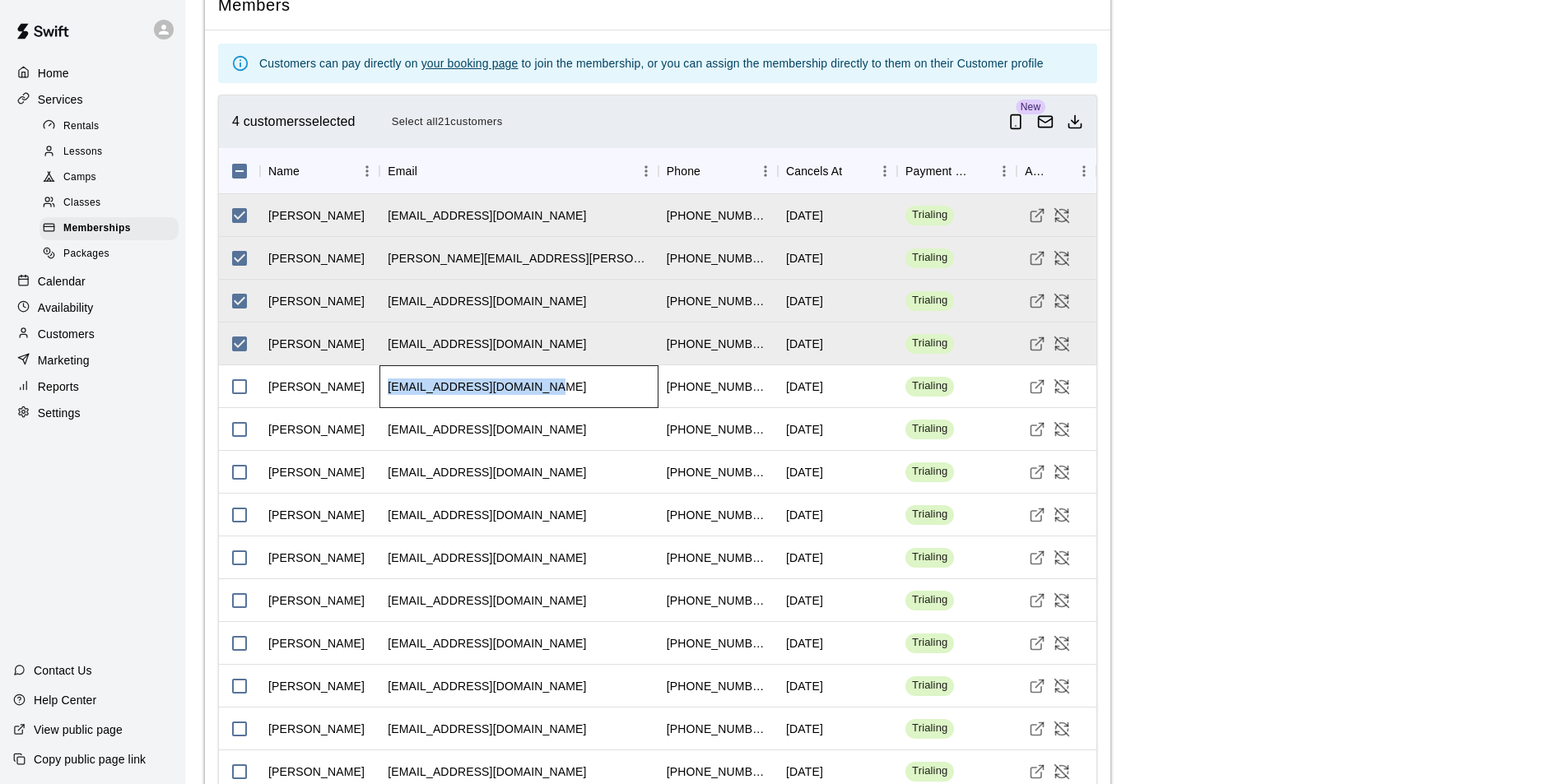 drag, startPoint x: 544, startPoint y: 489, endPoint x: 384, endPoint y: 489, distance: 160 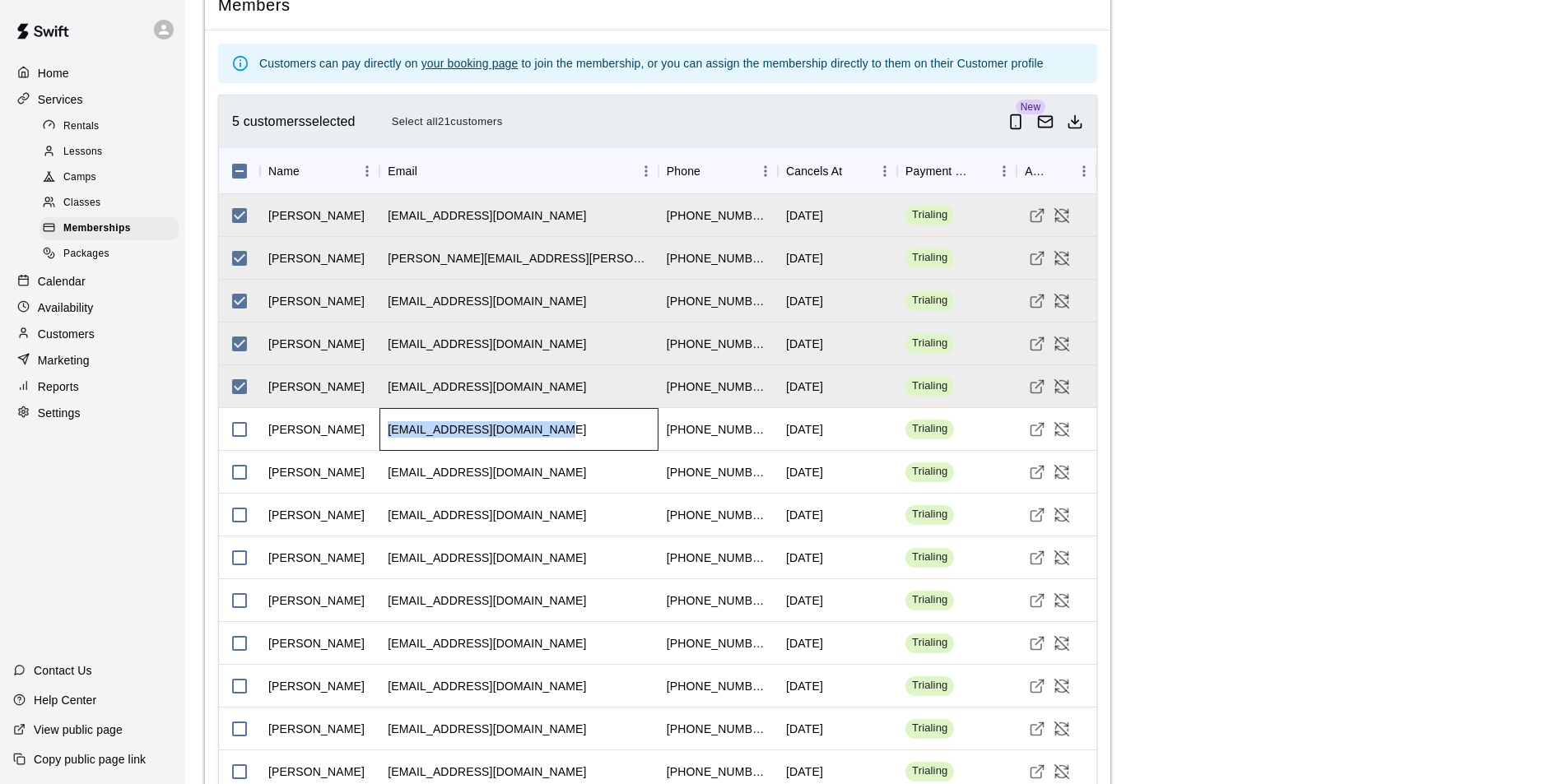 drag, startPoint x: 543, startPoint y: 527, endPoint x: 387, endPoint y: 527, distance: 156 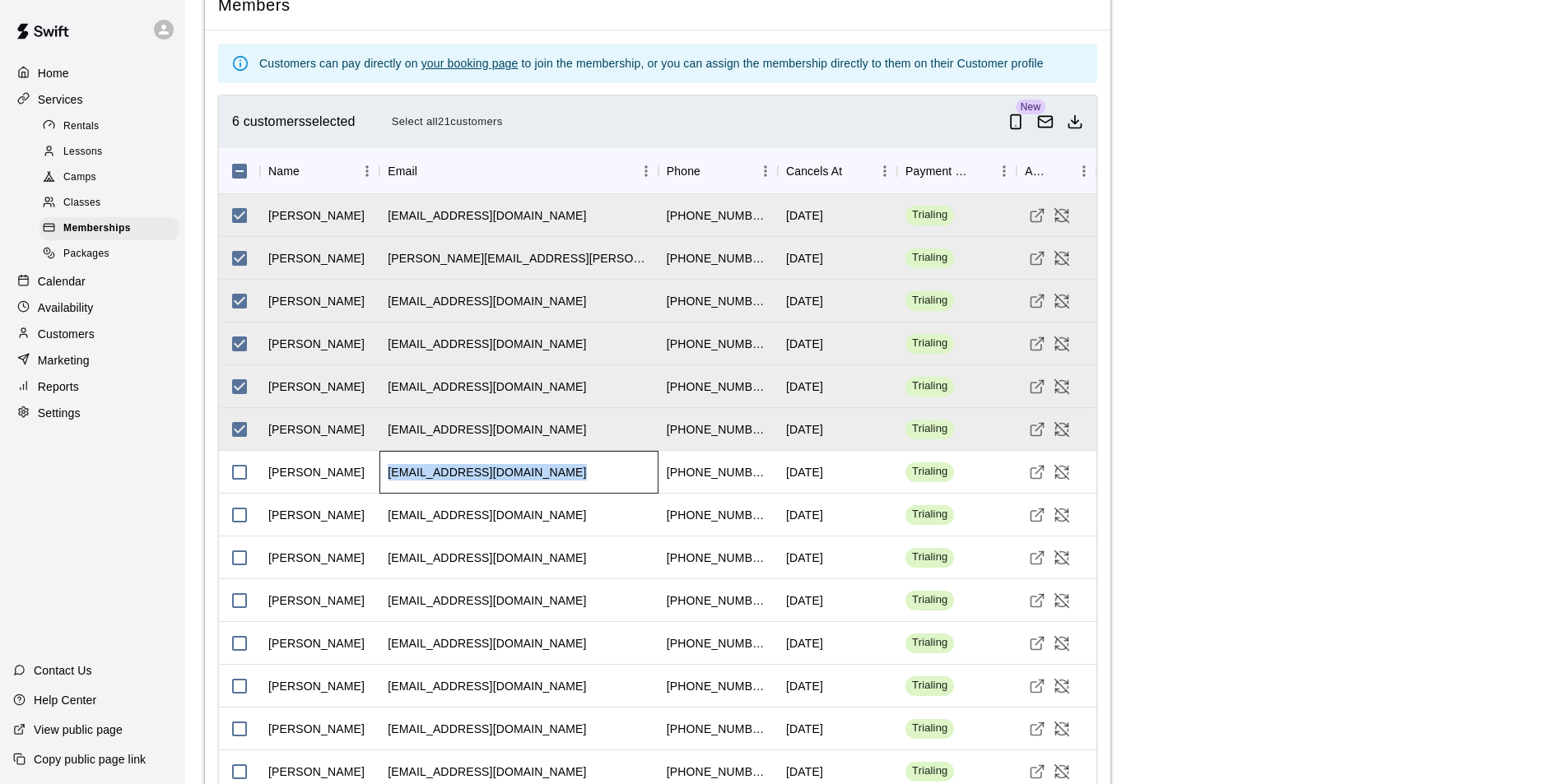 drag, startPoint x: 556, startPoint y: 573, endPoint x: 388, endPoint y: 572, distance: 168.00298 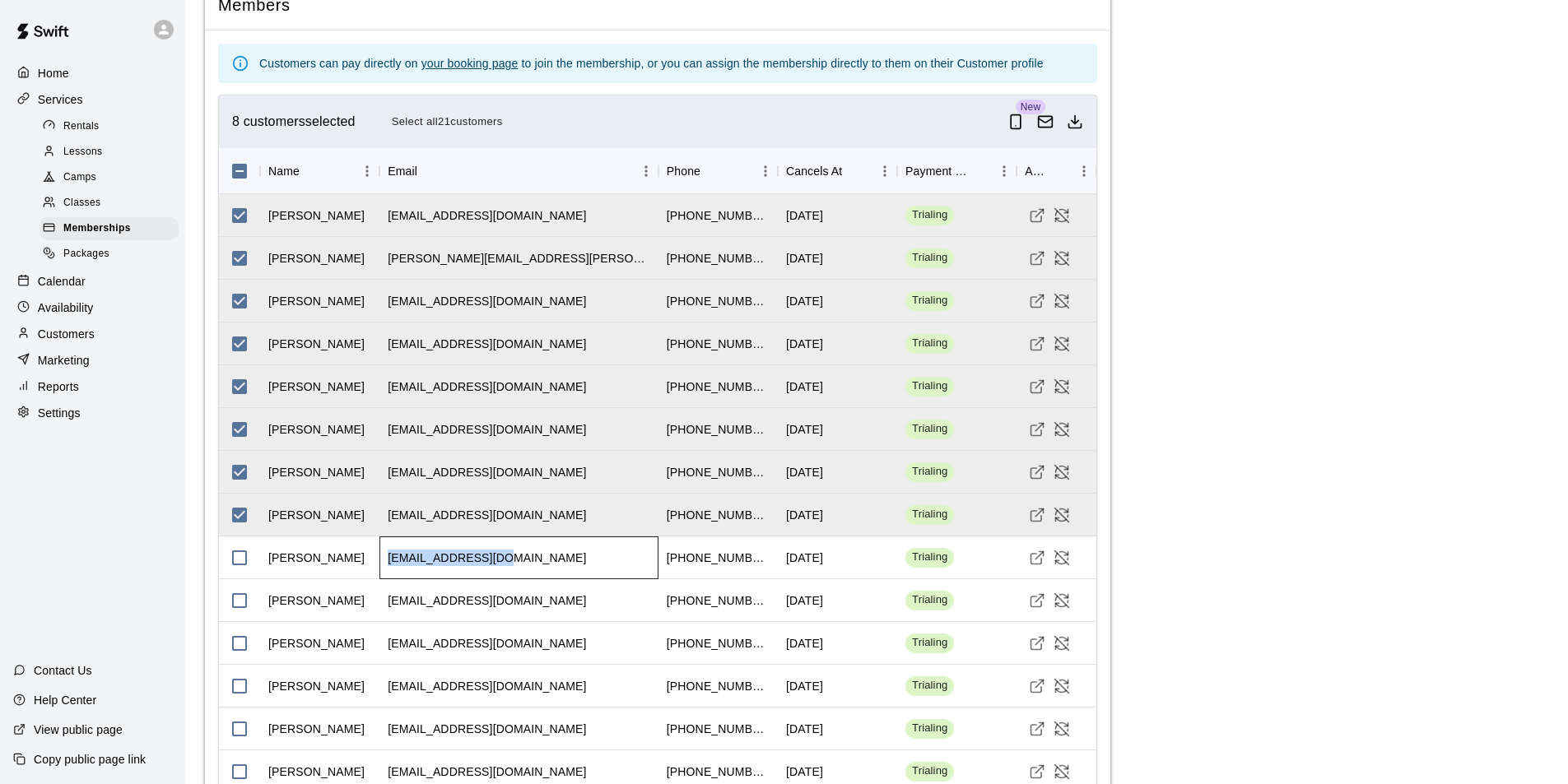 drag, startPoint x: 506, startPoint y: 656, endPoint x: 388, endPoint y: 649, distance: 118.20744 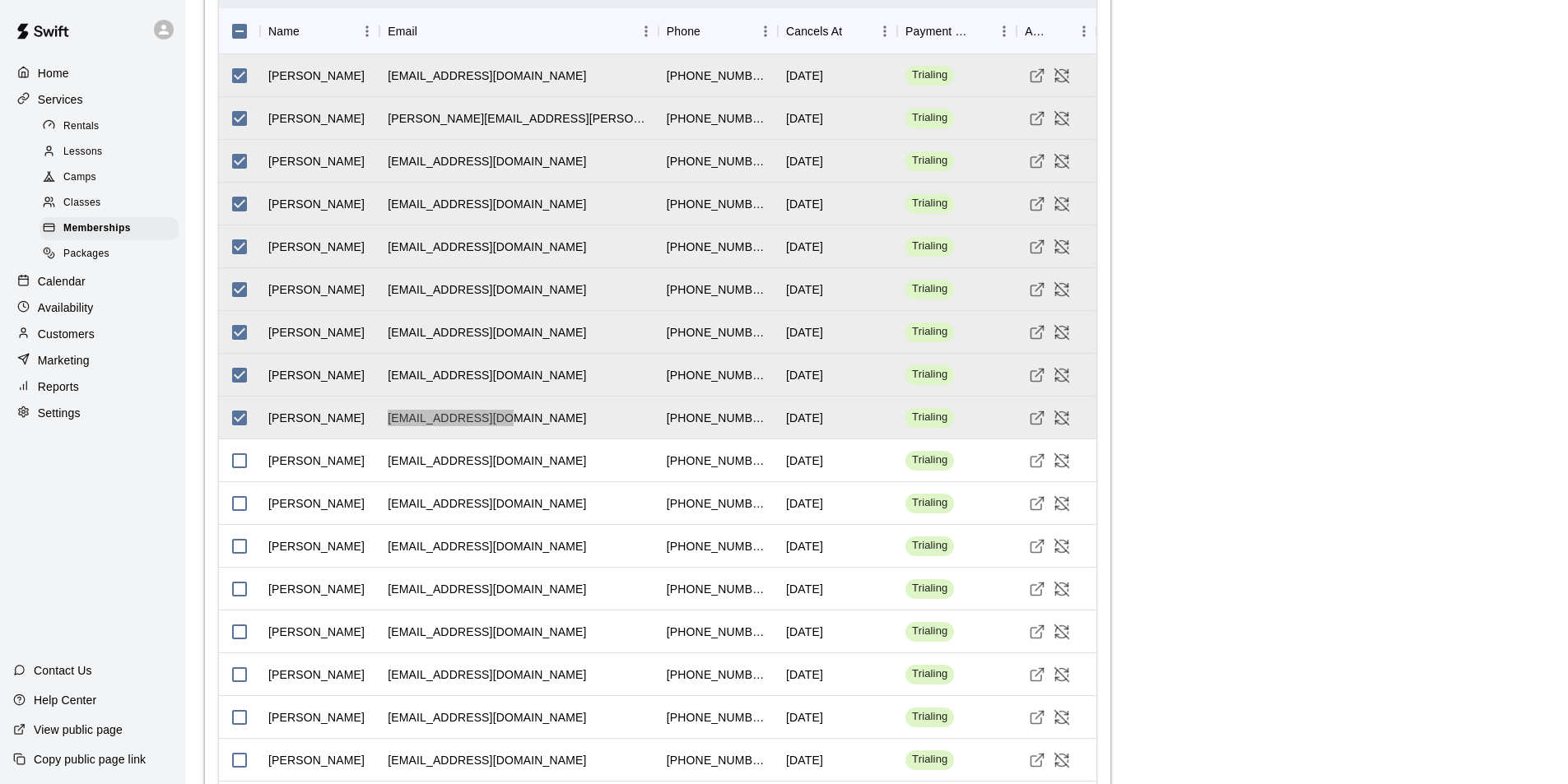 scroll, scrollTop: 1890, scrollLeft: 0, axis: vertical 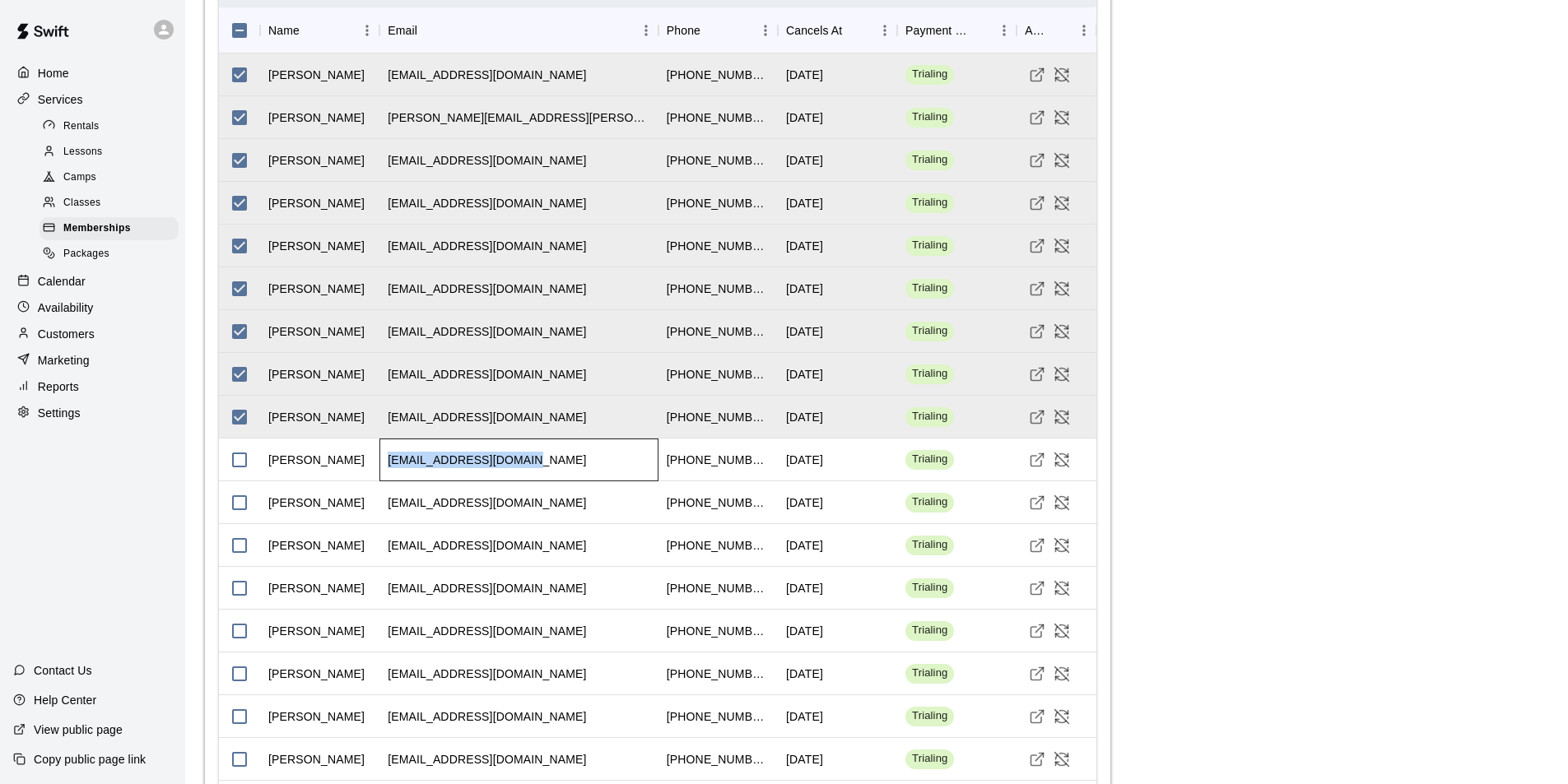 drag, startPoint x: 532, startPoint y: 558, endPoint x: 387, endPoint y: 562, distance: 145.05516 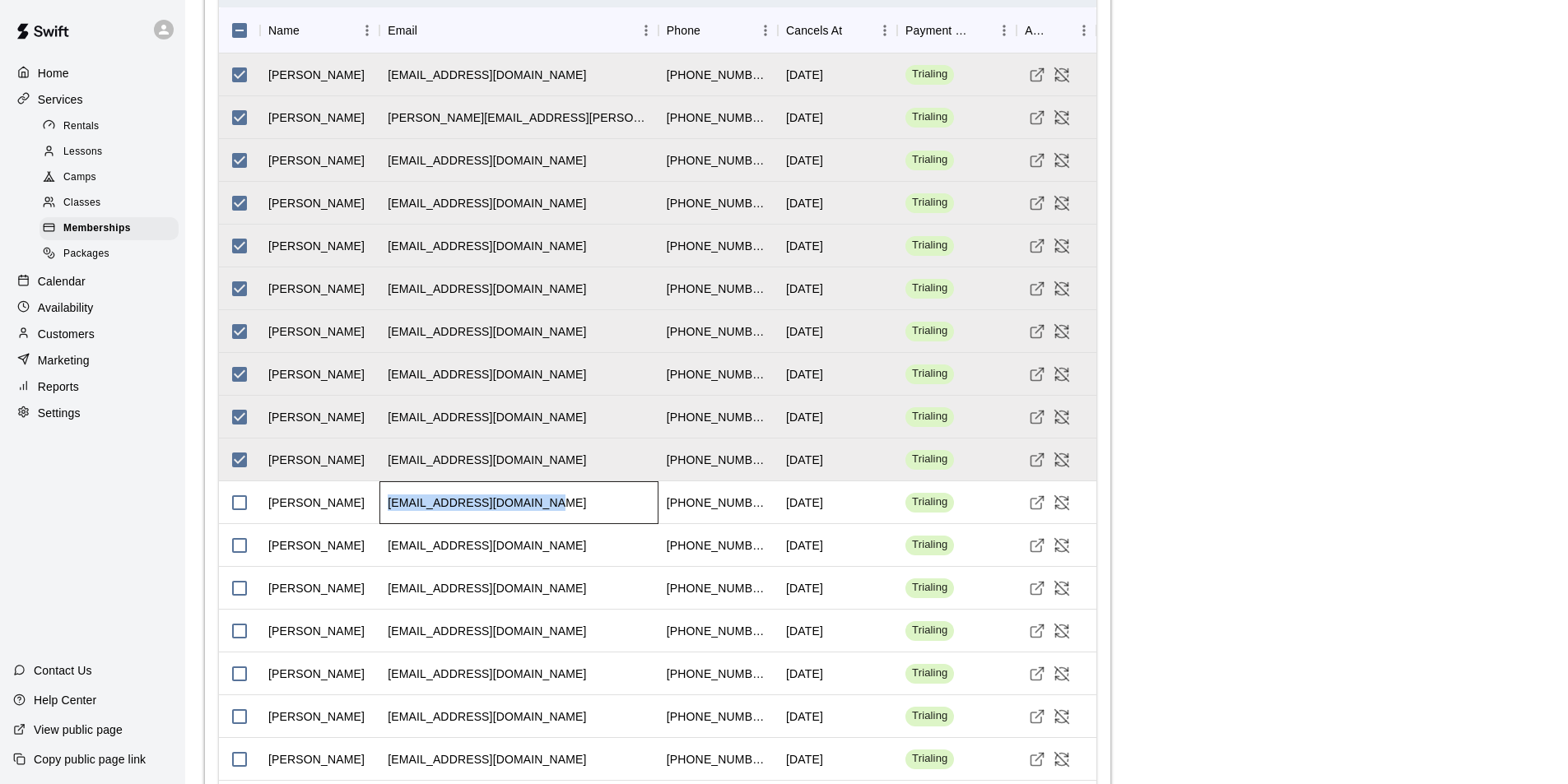 drag, startPoint x: 539, startPoint y: 602, endPoint x: 383, endPoint y: 596, distance: 156.1153 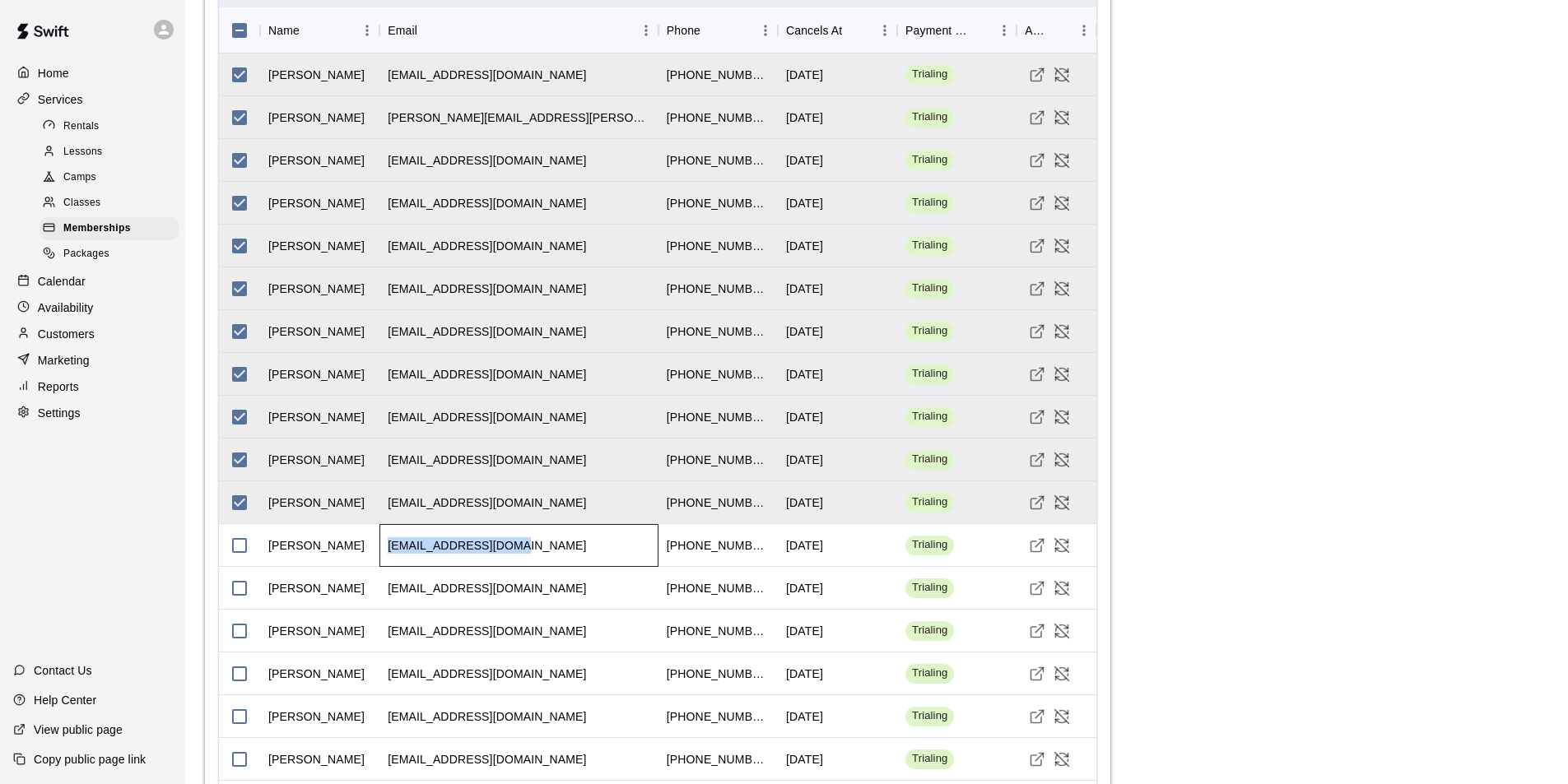 drag, startPoint x: 511, startPoint y: 646, endPoint x: 389, endPoint y: 651, distance: 122.10242 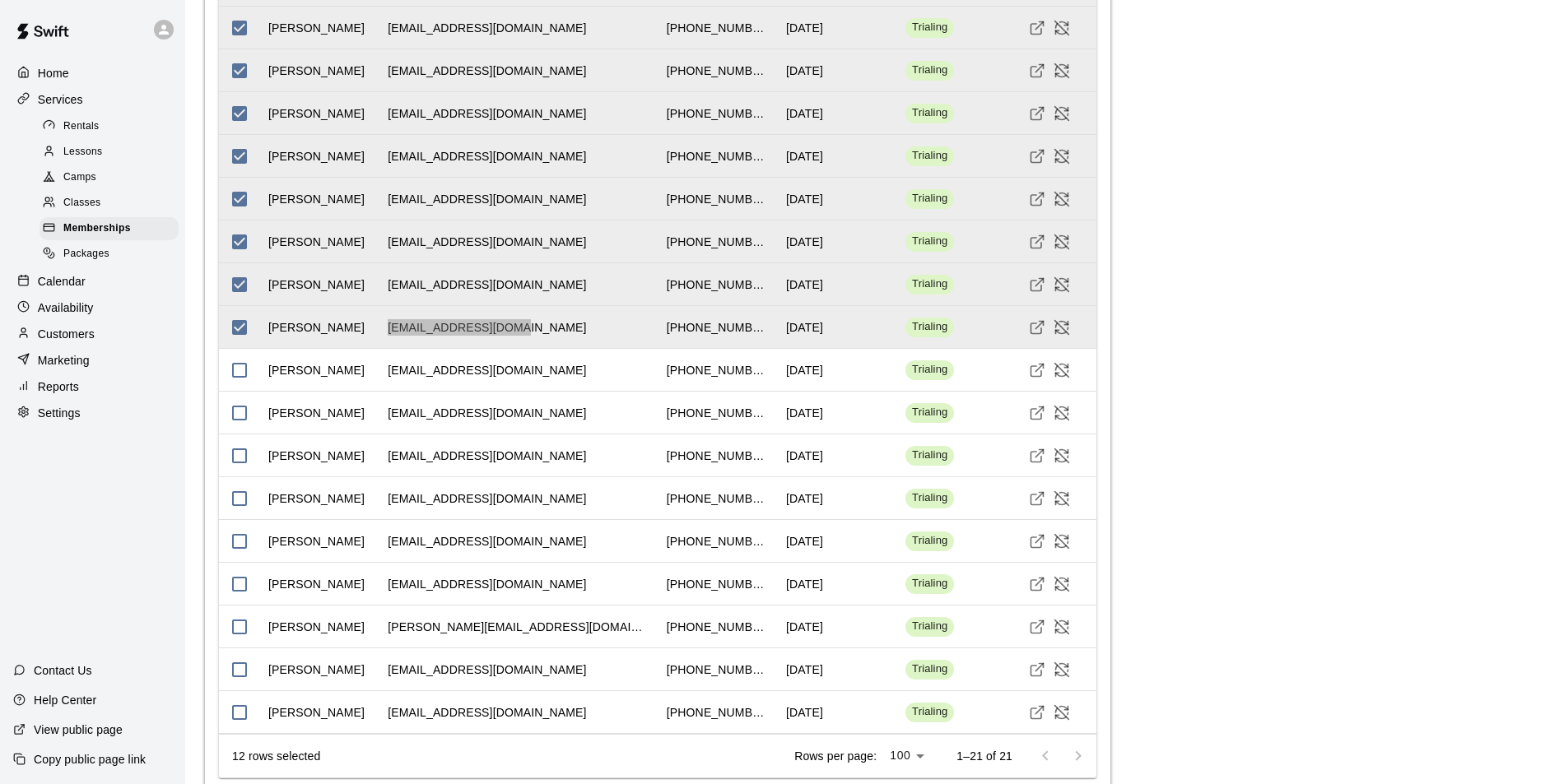 scroll, scrollTop: 2108, scrollLeft: 0, axis: vertical 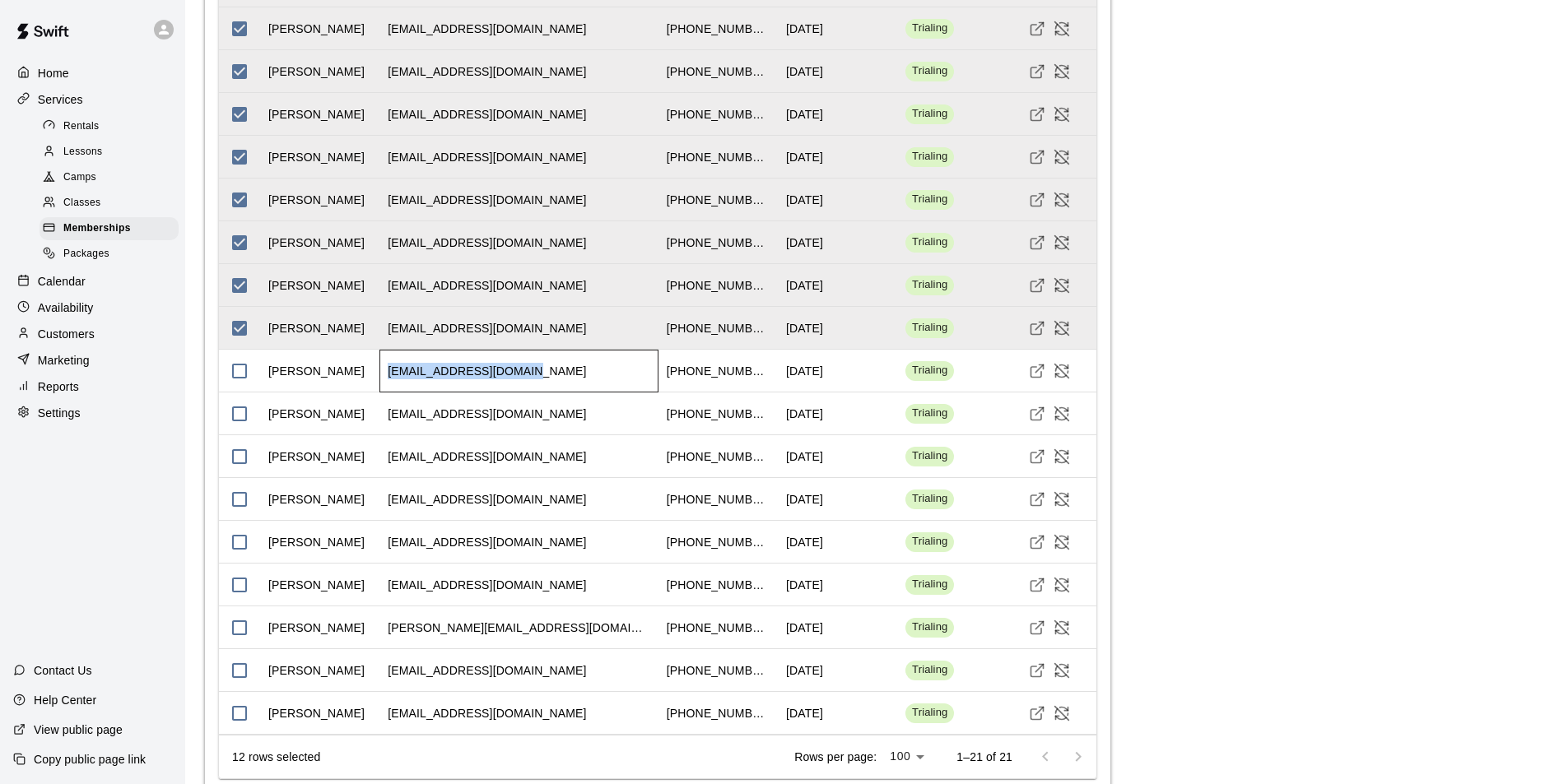 drag, startPoint x: 522, startPoint y: 471, endPoint x: 385, endPoint y: 466, distance: 137.09121 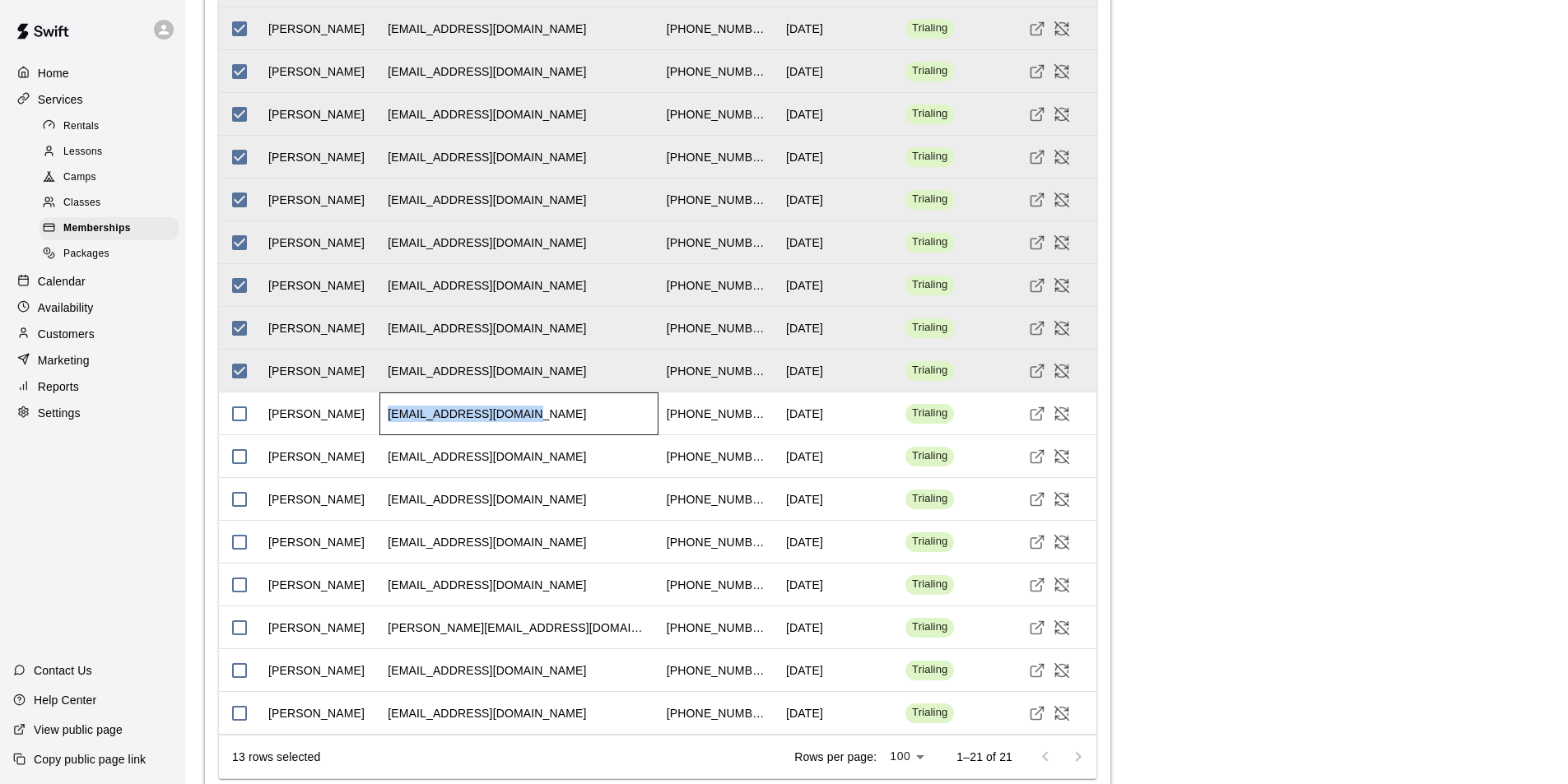drag, startPoint x: 528, startPoint y: 513, endPoint x: 384, endPoint y: 508, distance: 144.08678 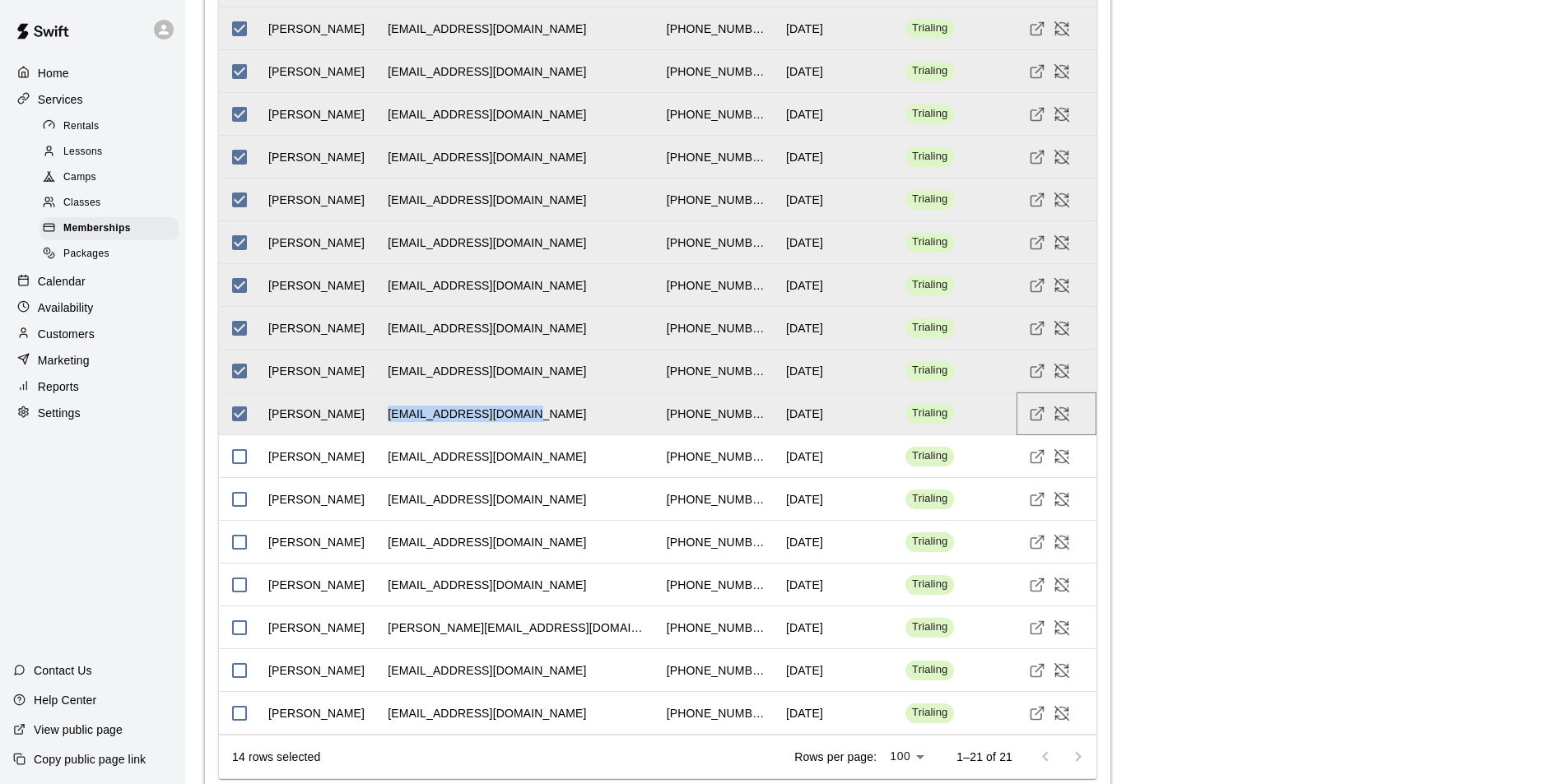 click 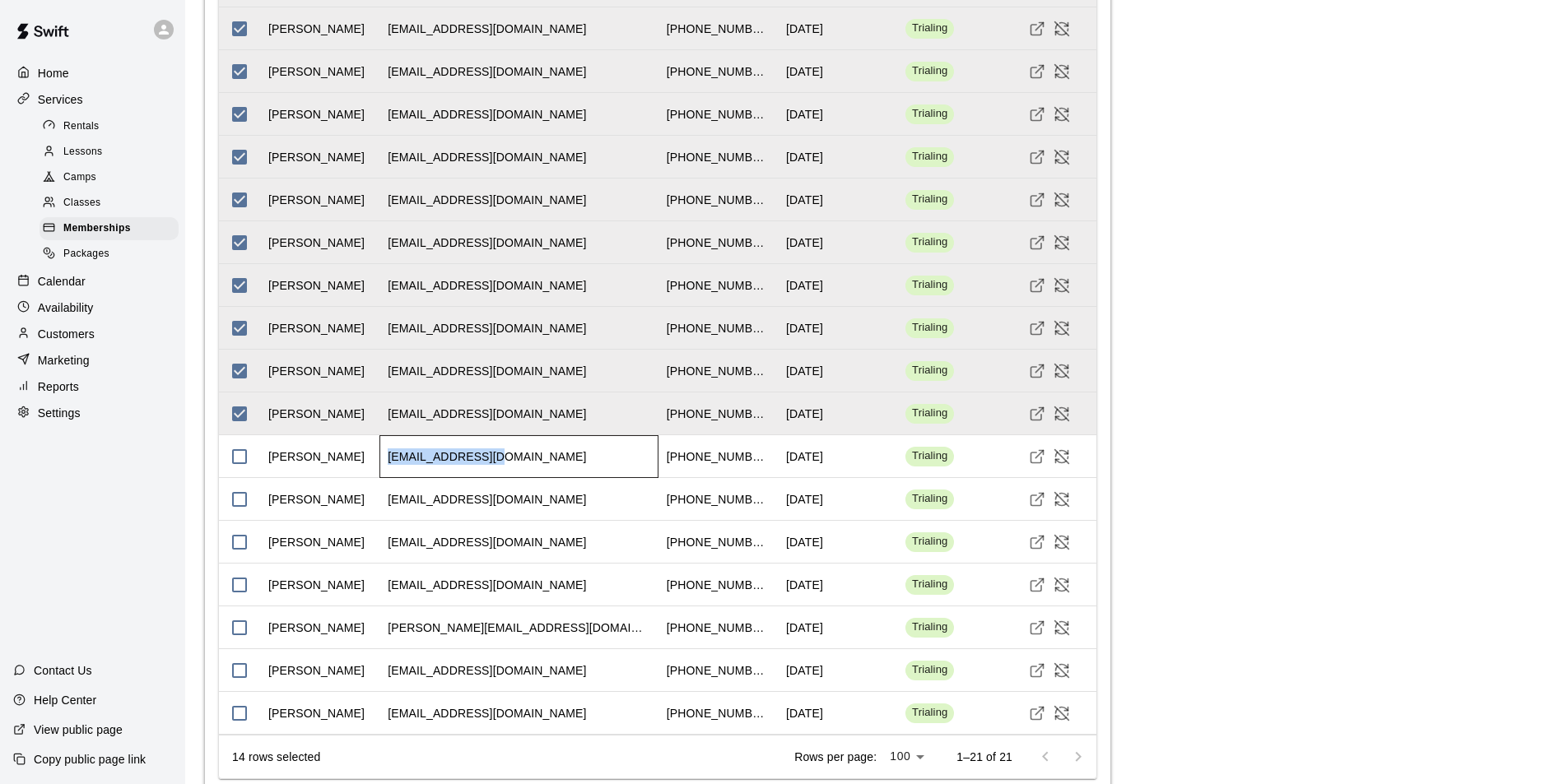 drag, startPoint x: 487, startPoint y: 555, endPoint x: 389, endPoint y: 557, distance: 98.02041 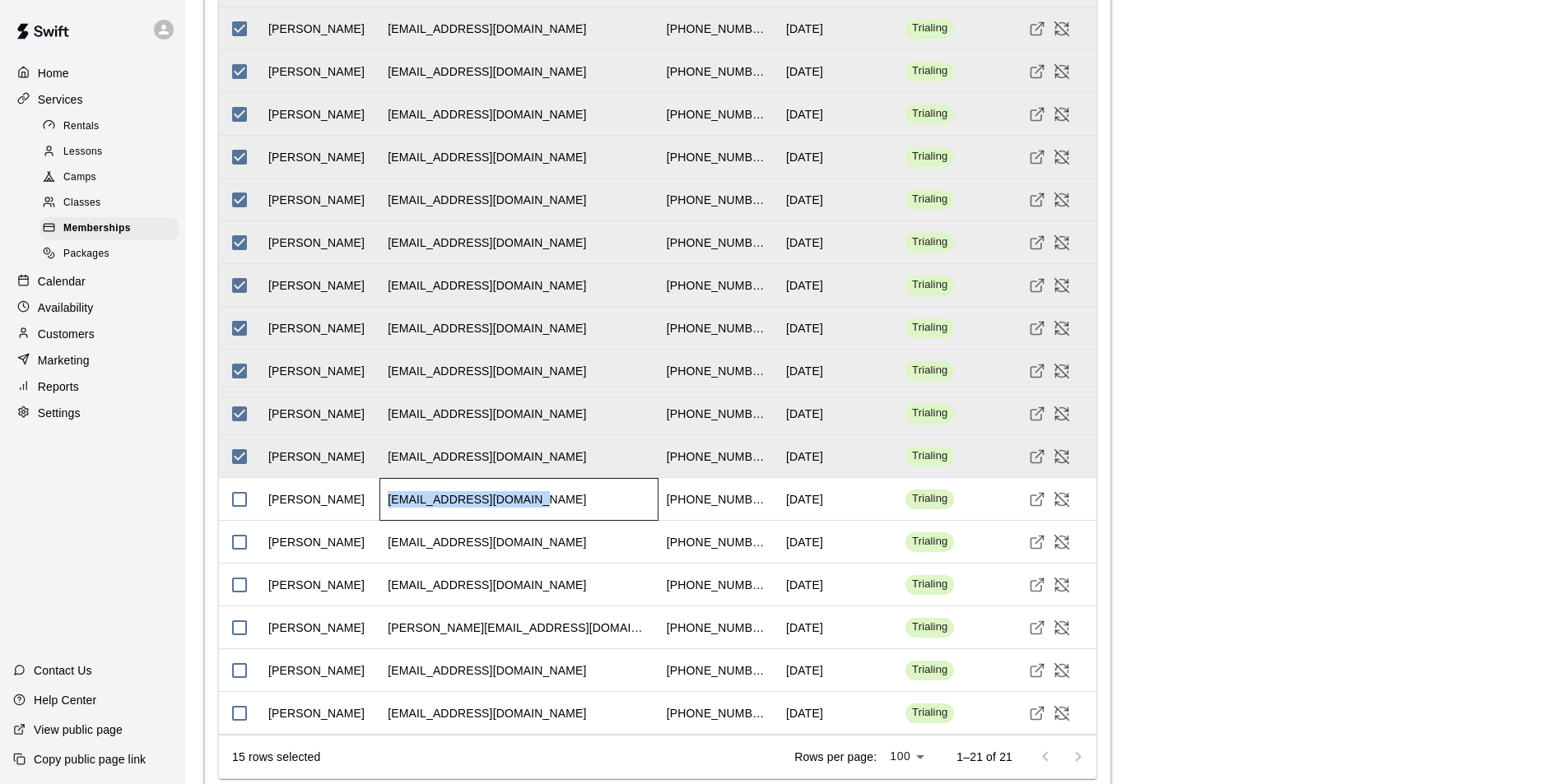 drag, startPoint x: 531, startPoint y: 598, endPoint x: 387, endPoint y: 593, distance: 144.08678 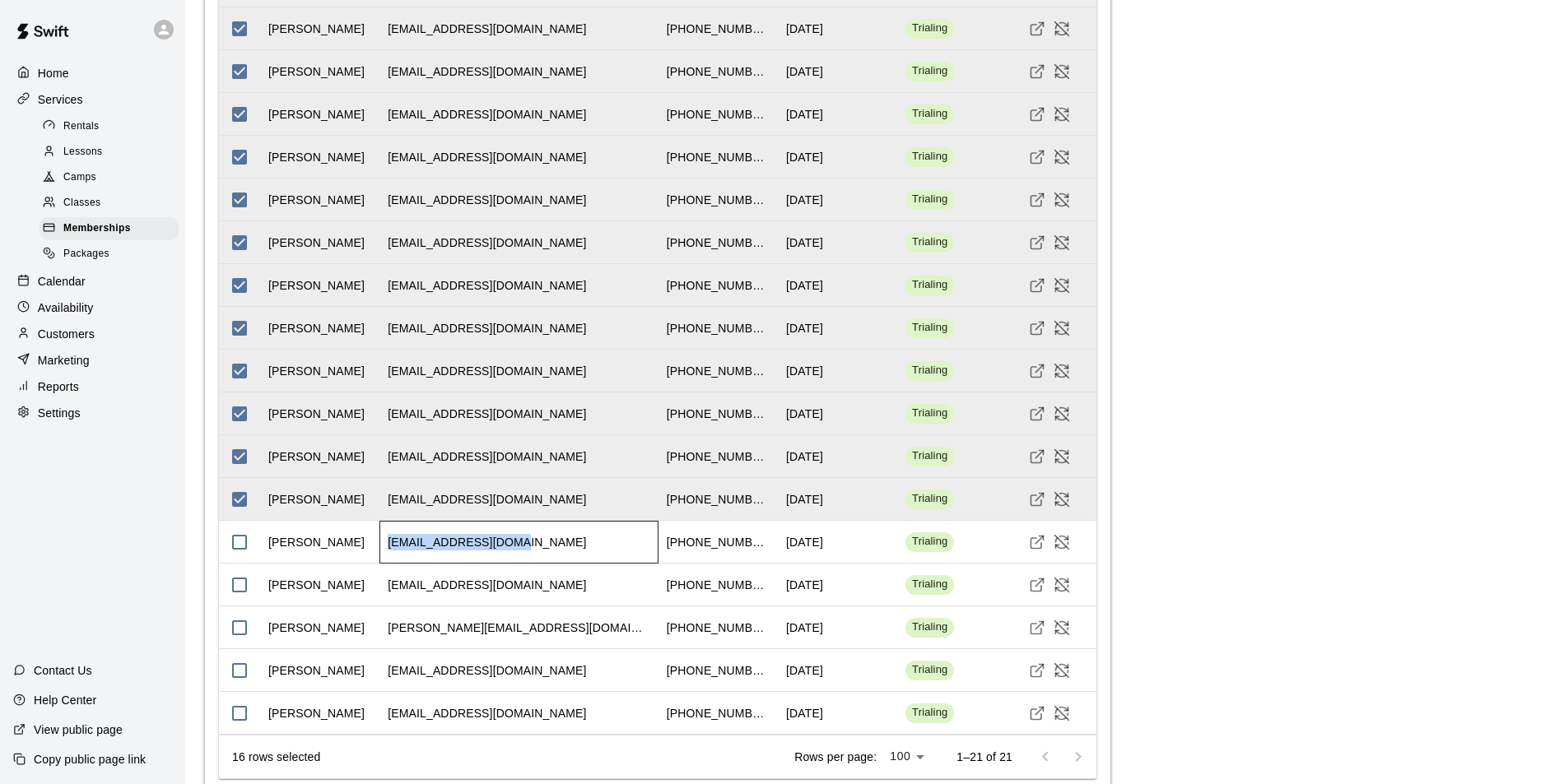 drag, startPoint x: 518, startPoint y: 644, endPoint x: 385, endPoint y: 645, distance: 133.00376 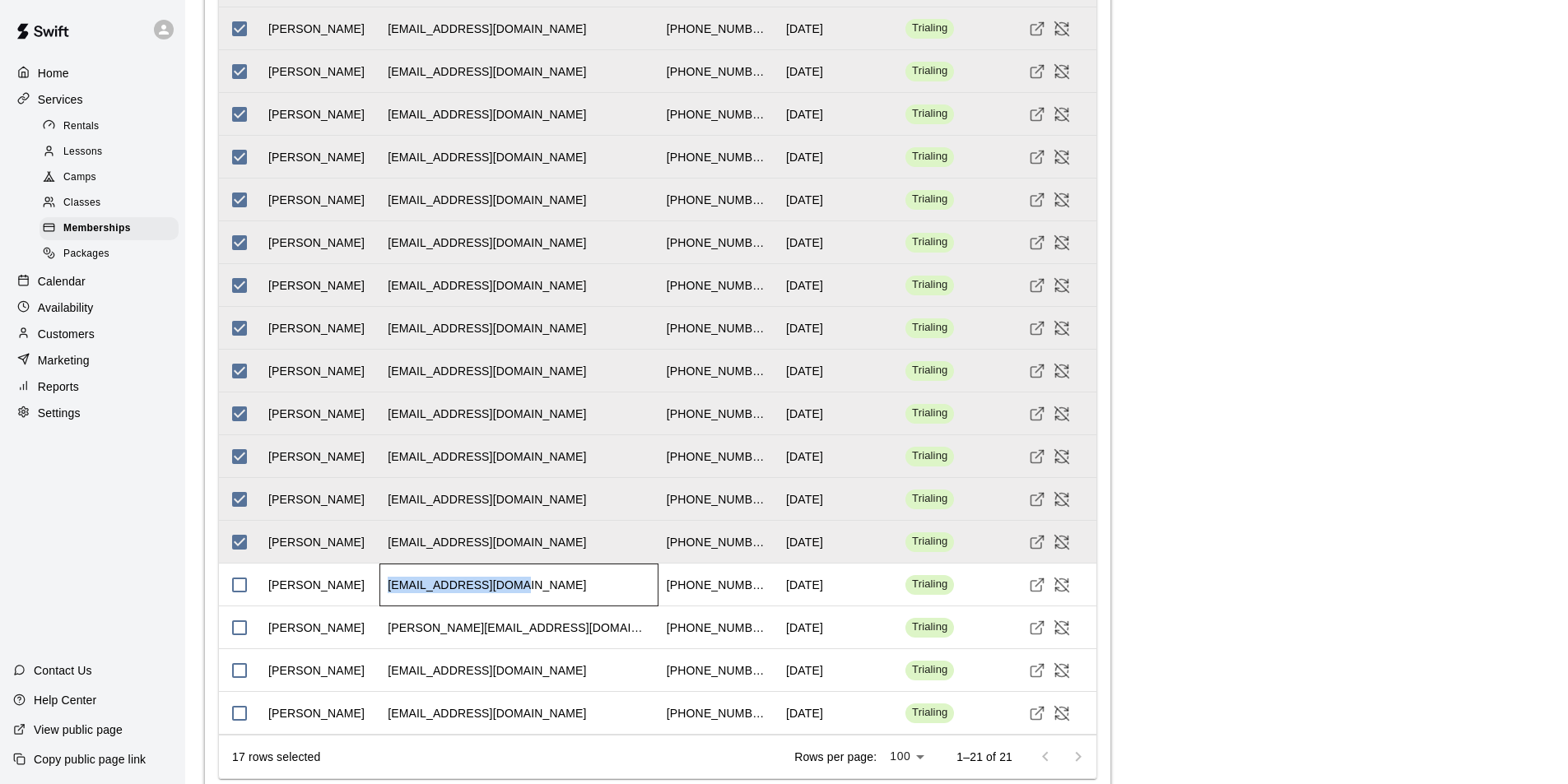 drag, startPoint x: 519, startPoint y: 683, endPoint x: 389, endPoint y: 684, distance: 130.00385 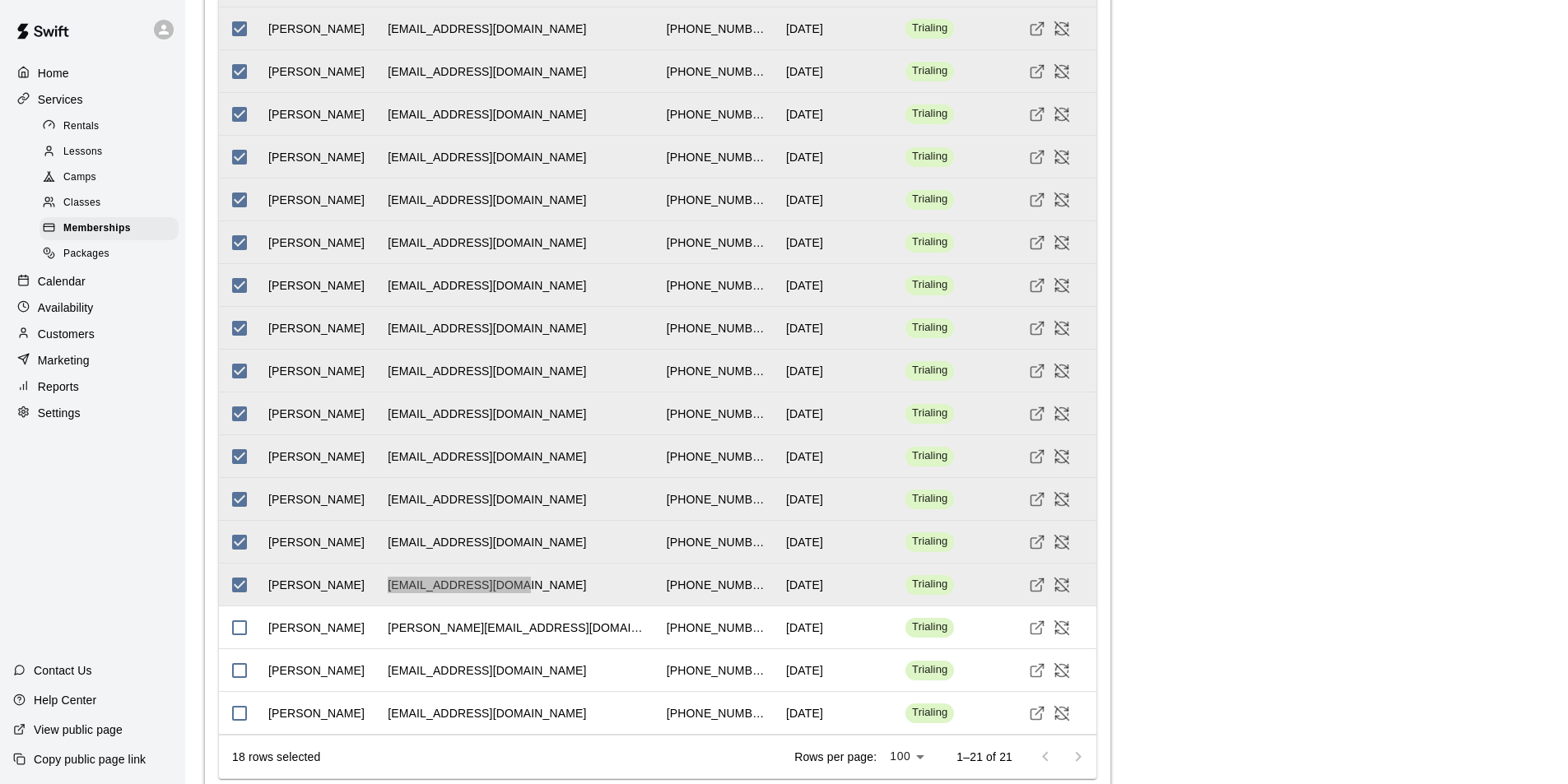 scroll, scrollTop: 2254, scrollLeft: 0, axis: vertical 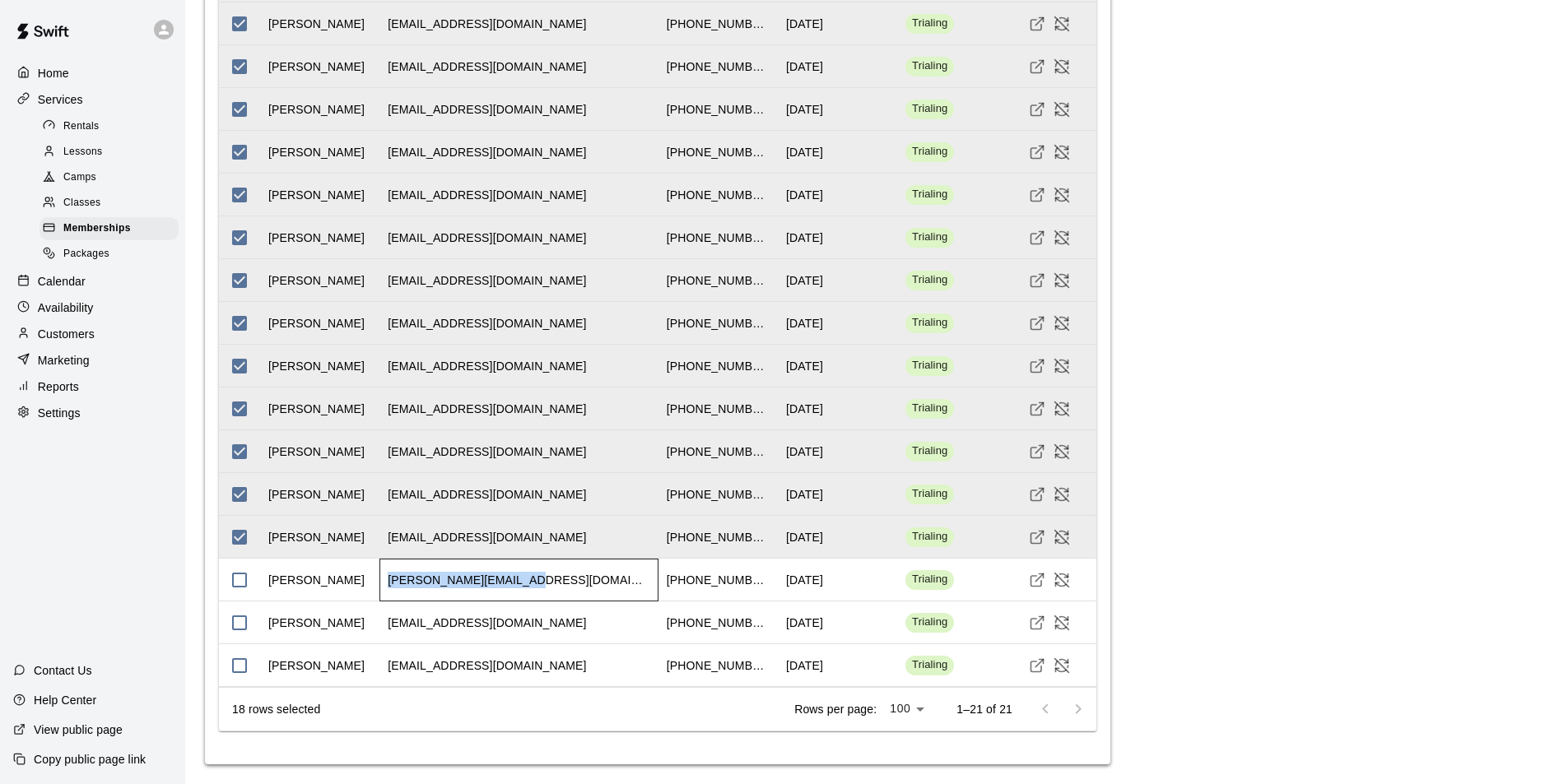 drag, startPoint x: 529, startPoint y: 582, endPoint x: 390, endPoint y: 582, distance: 139 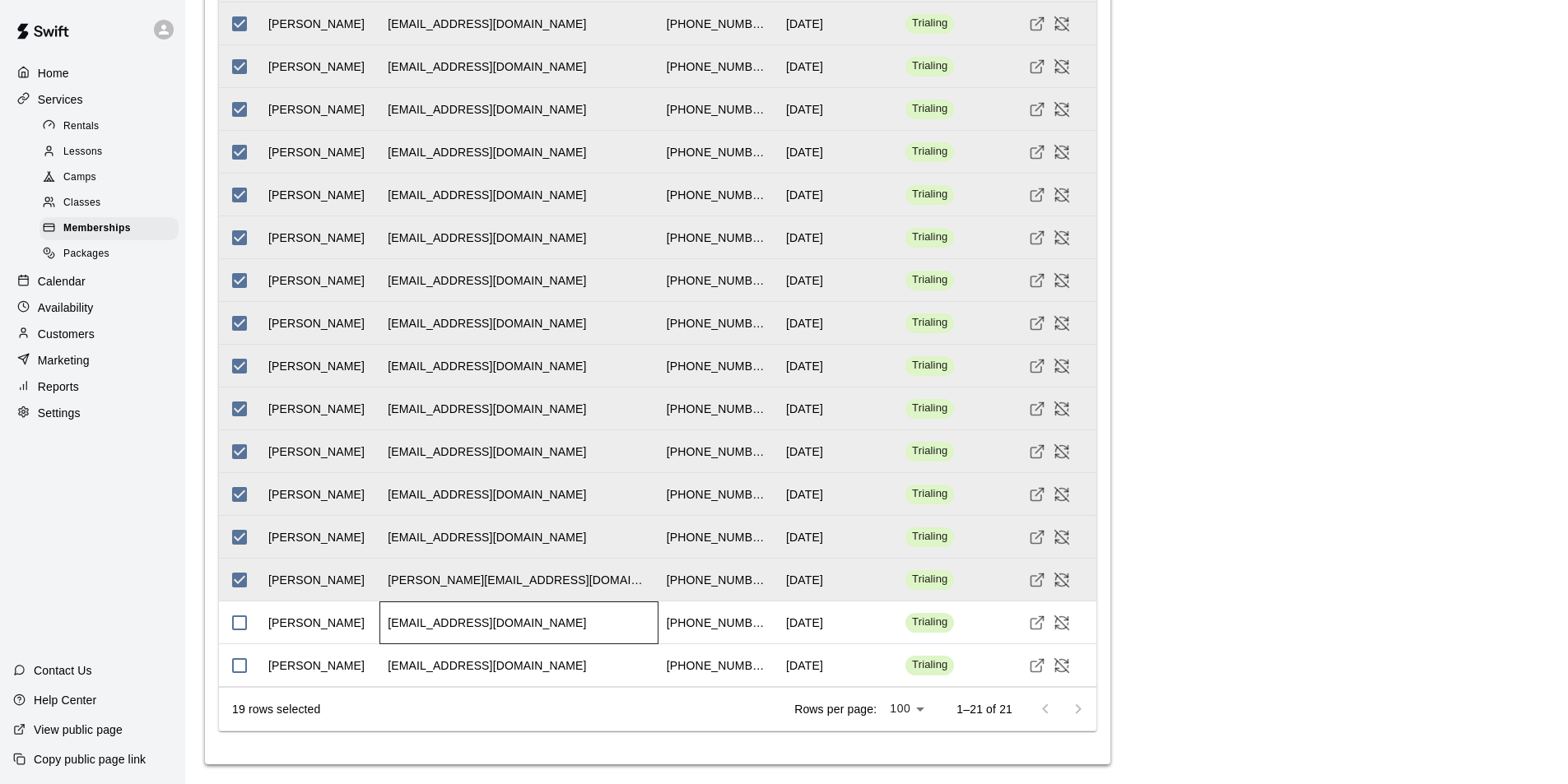 click on "michellegiddings24@gmail.com" at bounding box center [519, 623] 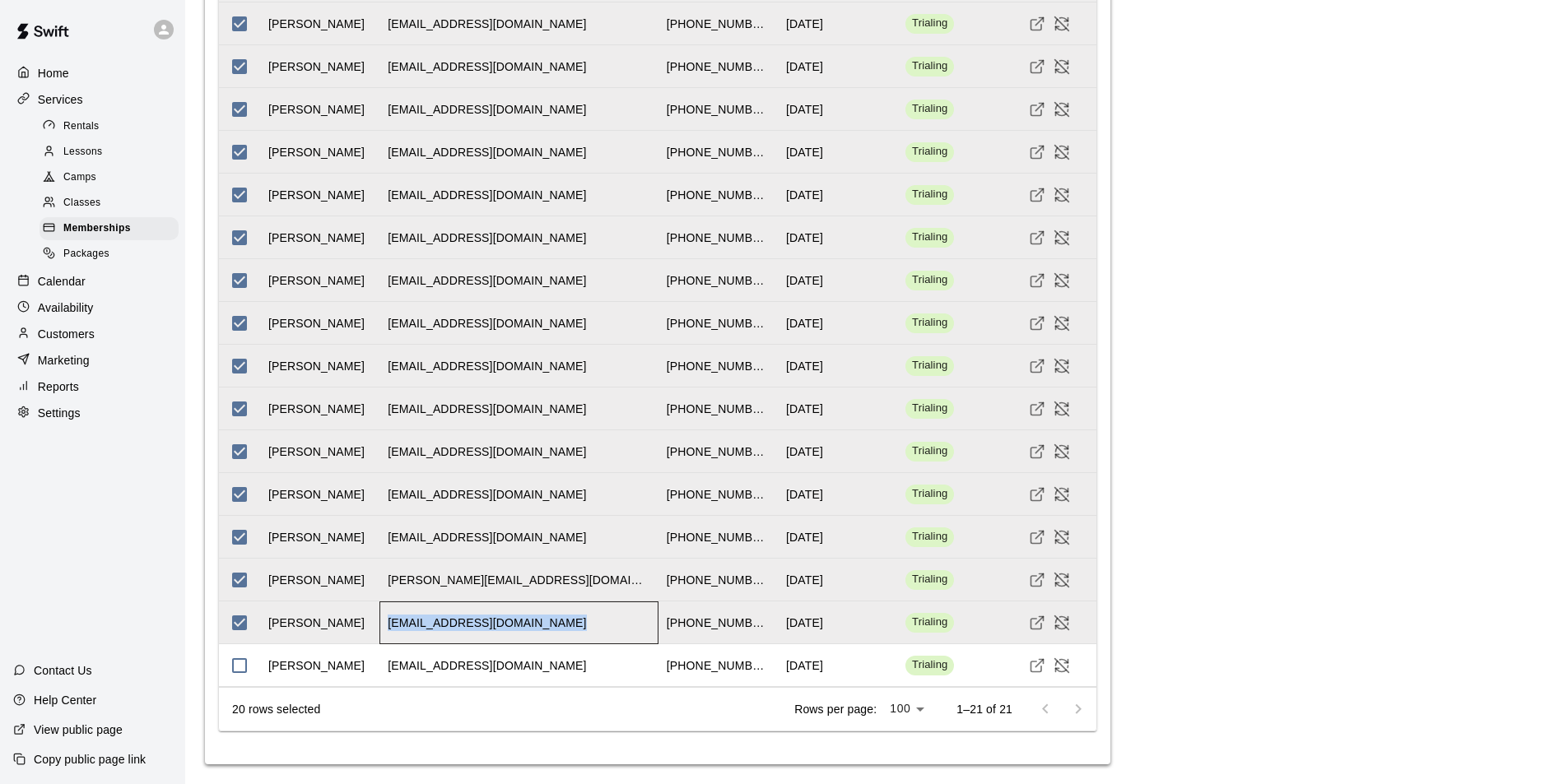 drag, startPoint x: 556, startPoint y: 624, endPoint x: 389, endPoint y: 625, distance: 167.00299 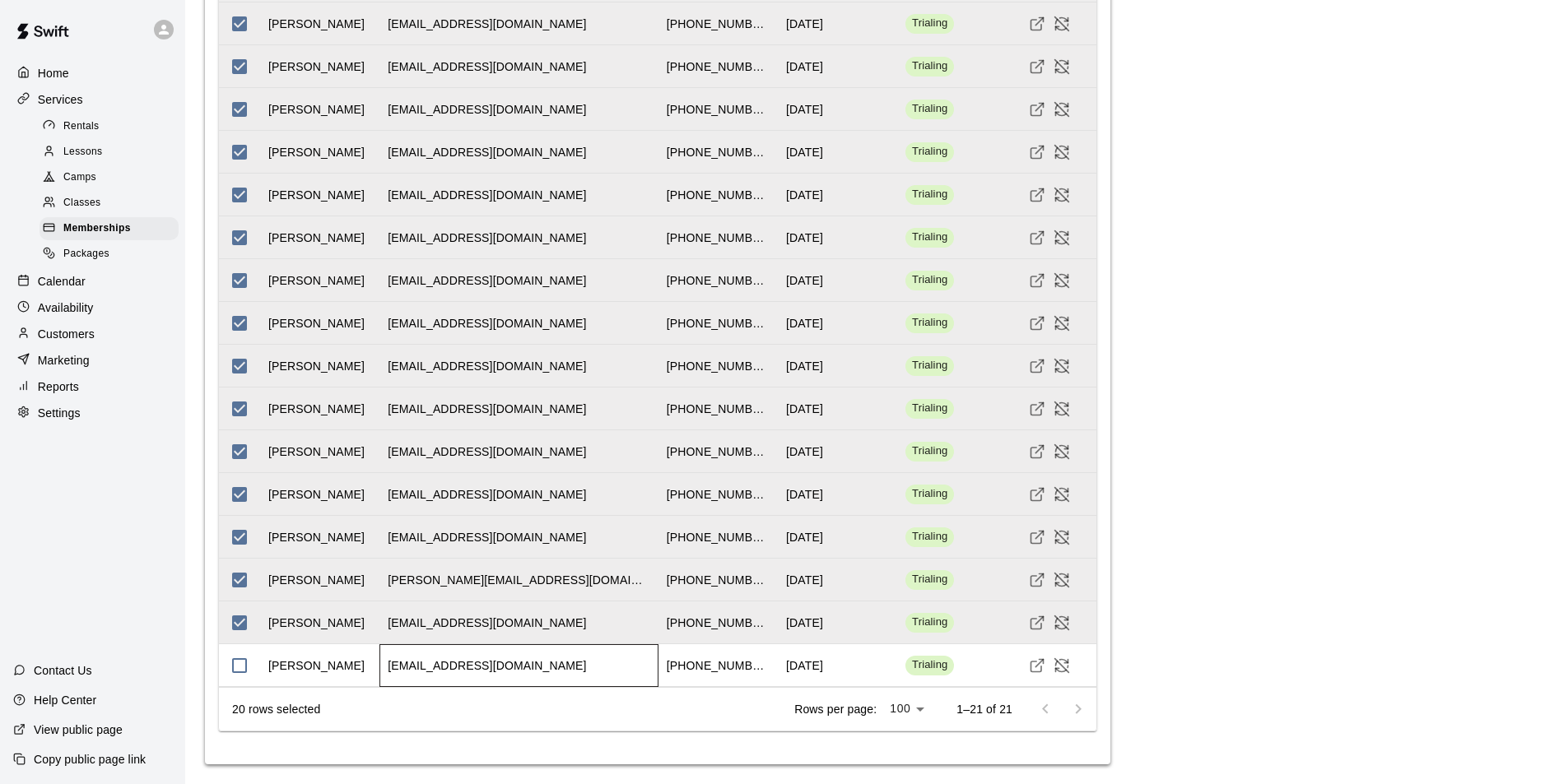 click on "dywanes@gmail.com" at bounding box center (519, 666) 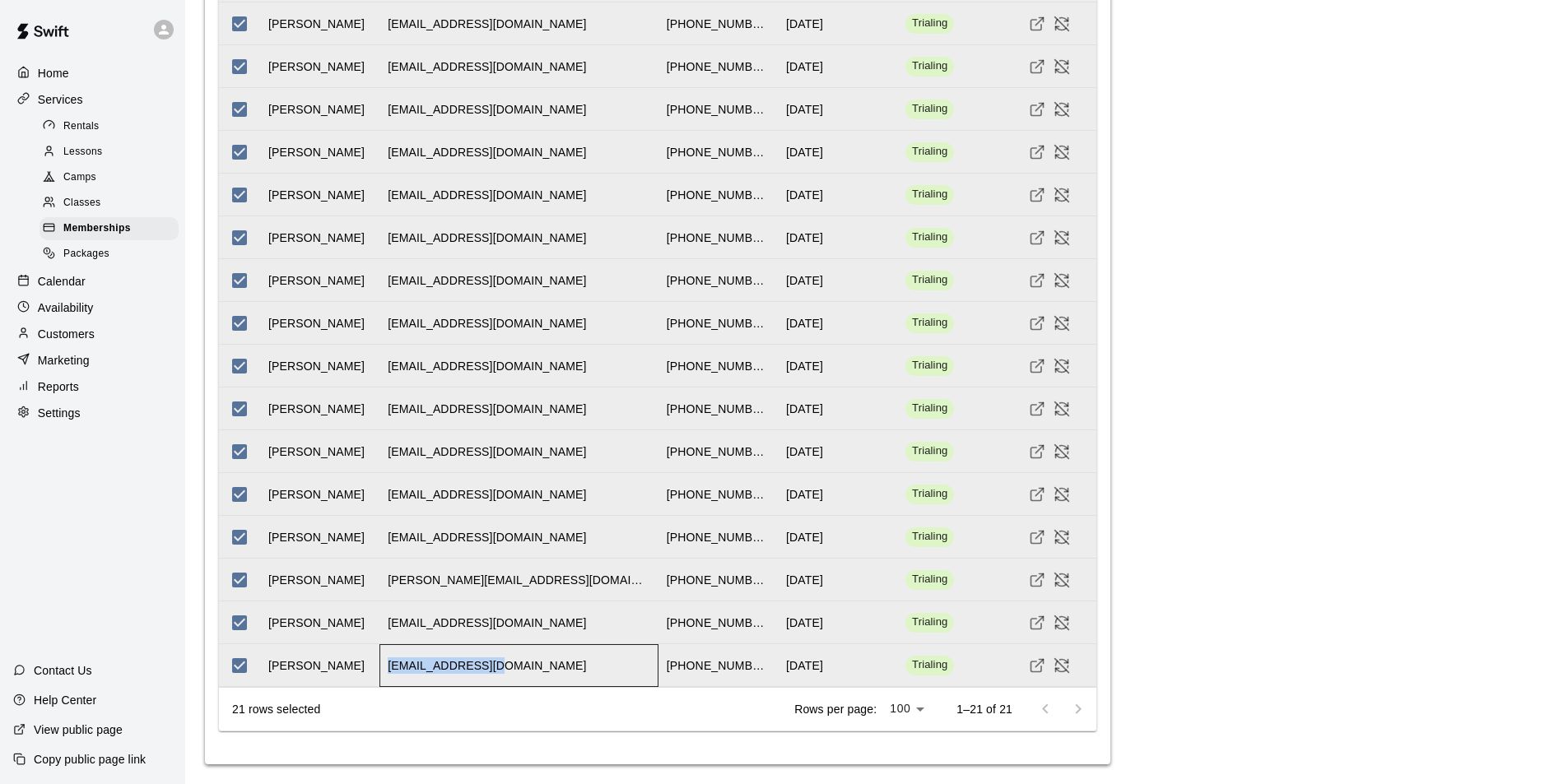 drag, startPoint x: 500, startPoint y: 668, endPoint x: 390, endPoint y: 666, distance: 110.01818 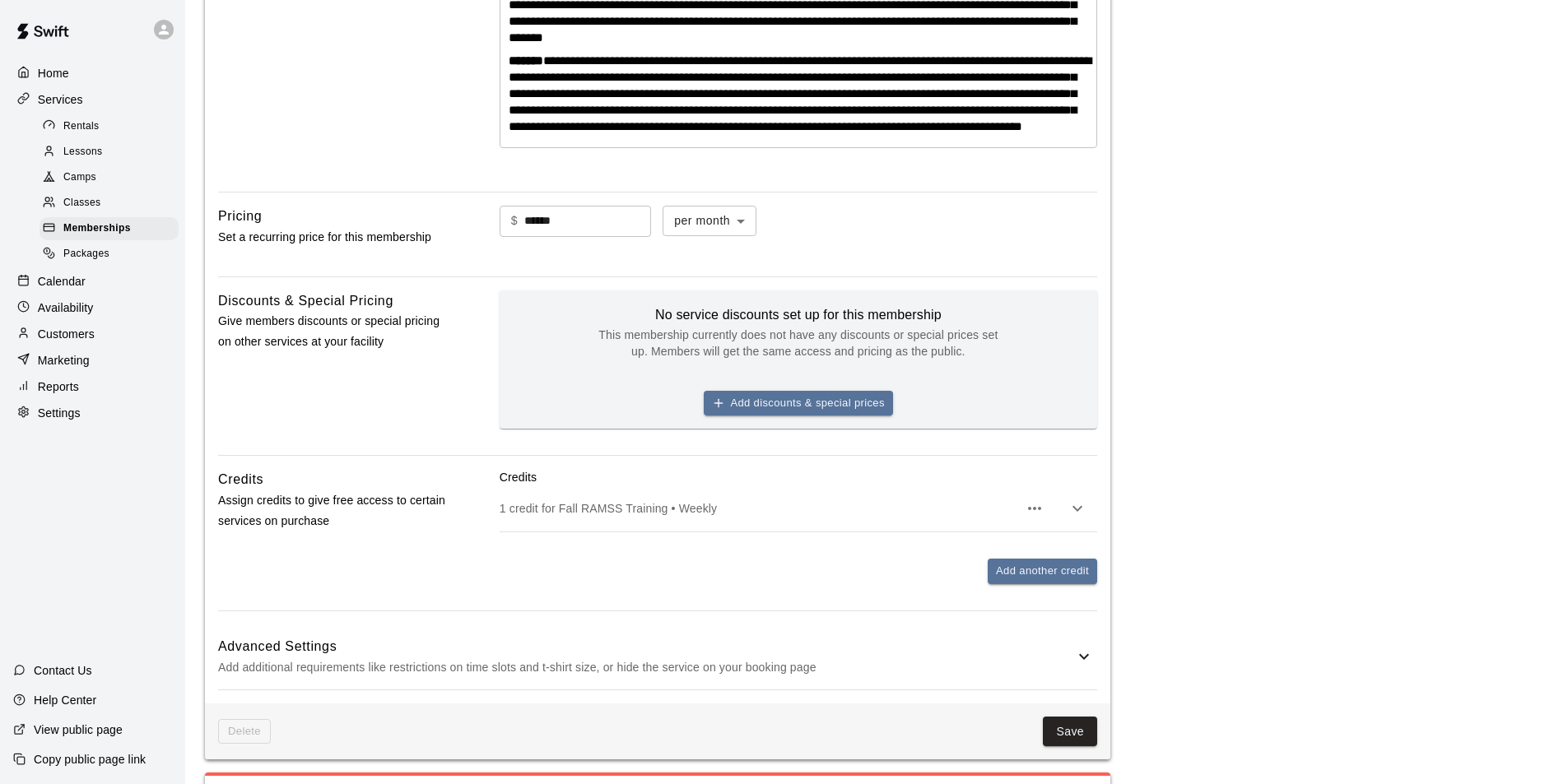 scroll, scrollTop: 1234, scrollLeft: 0, axis: vertical 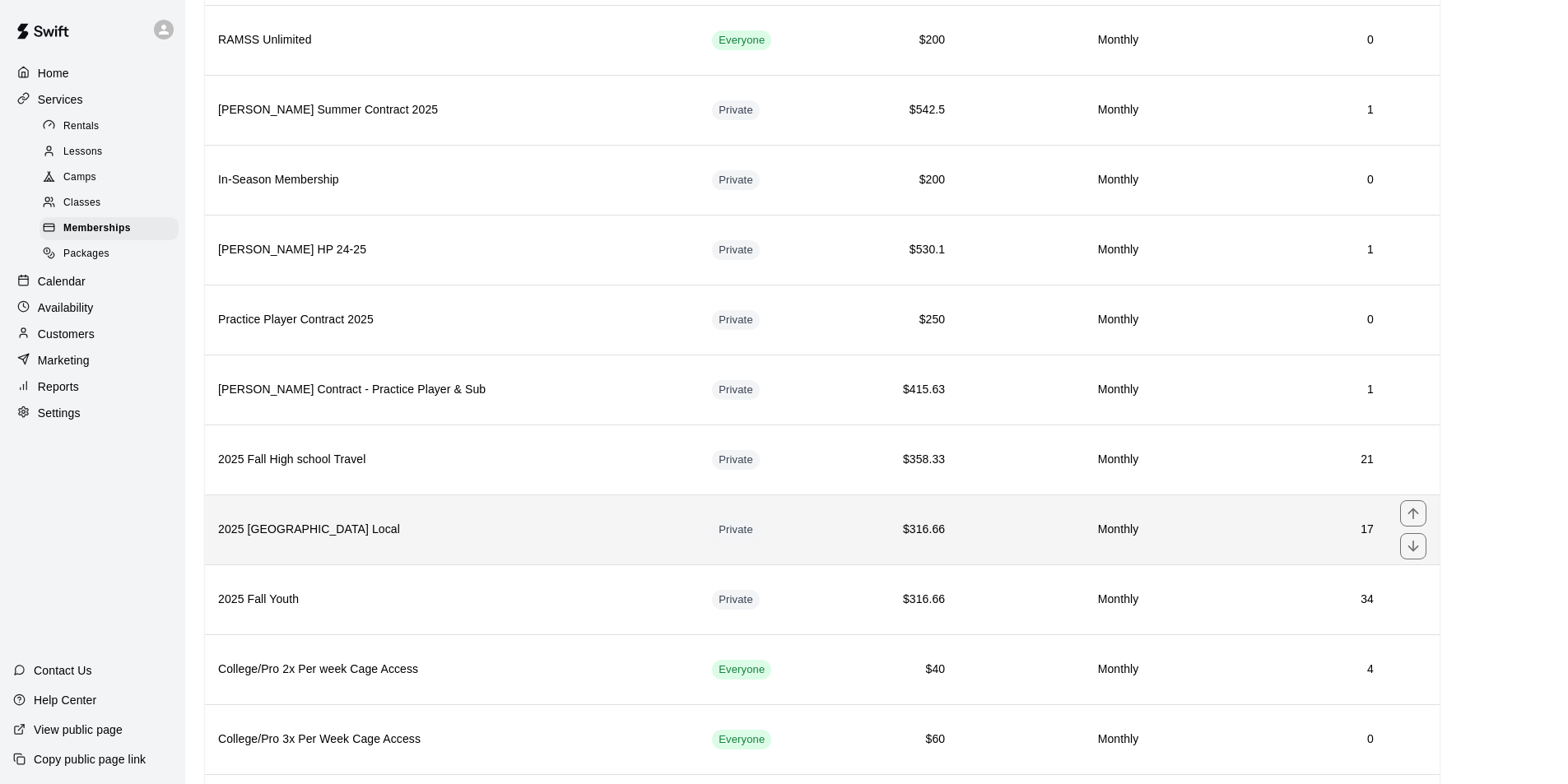 click on "2025 Fall High School Local" at bounding box center [452, 529] 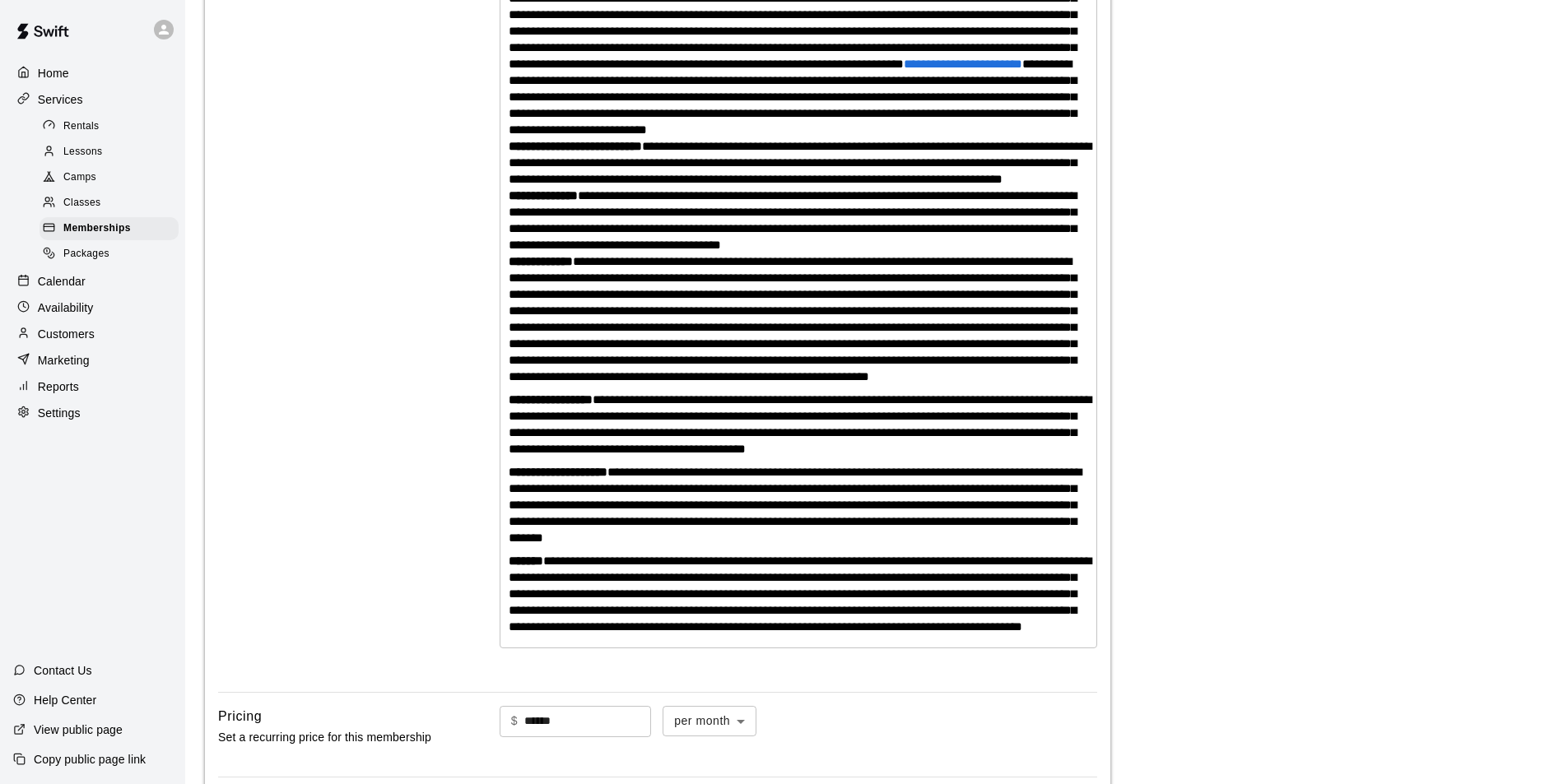 scroll, scrollTop: 251, scrollLeft: 0, axis: vertical 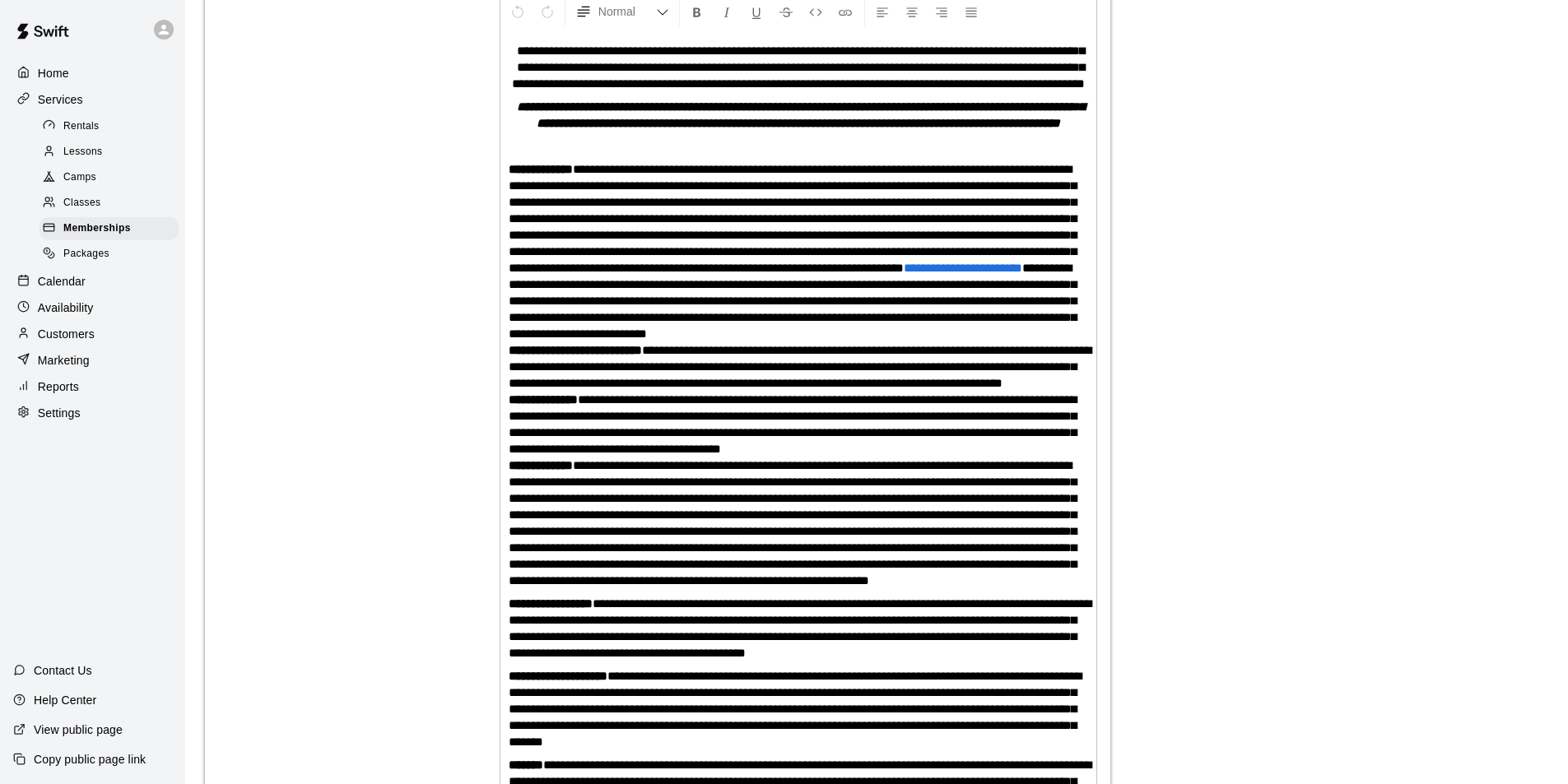 click on "Customers" at bounding box center (66, 334) 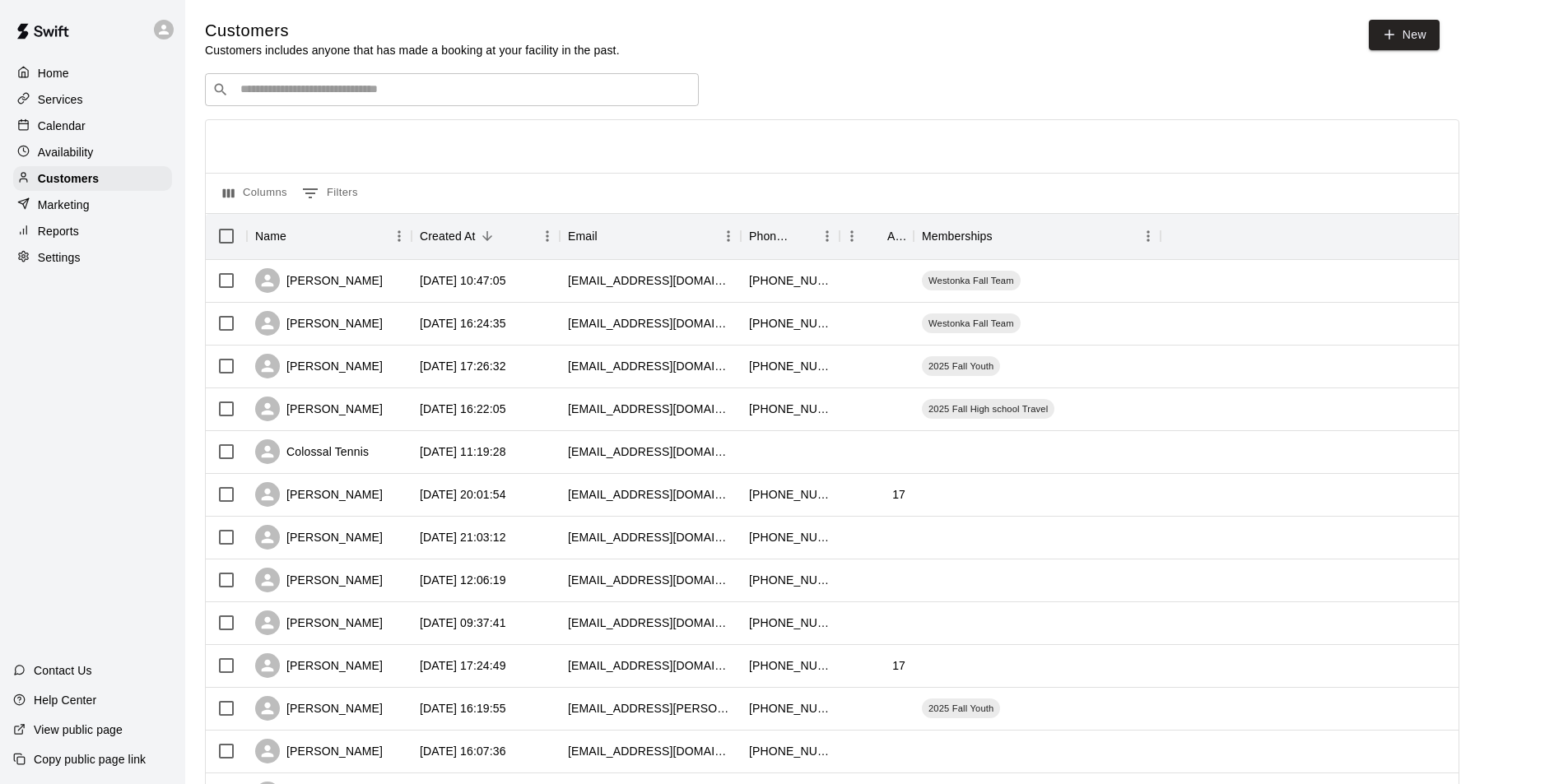 click at bounding box center (463, 90) 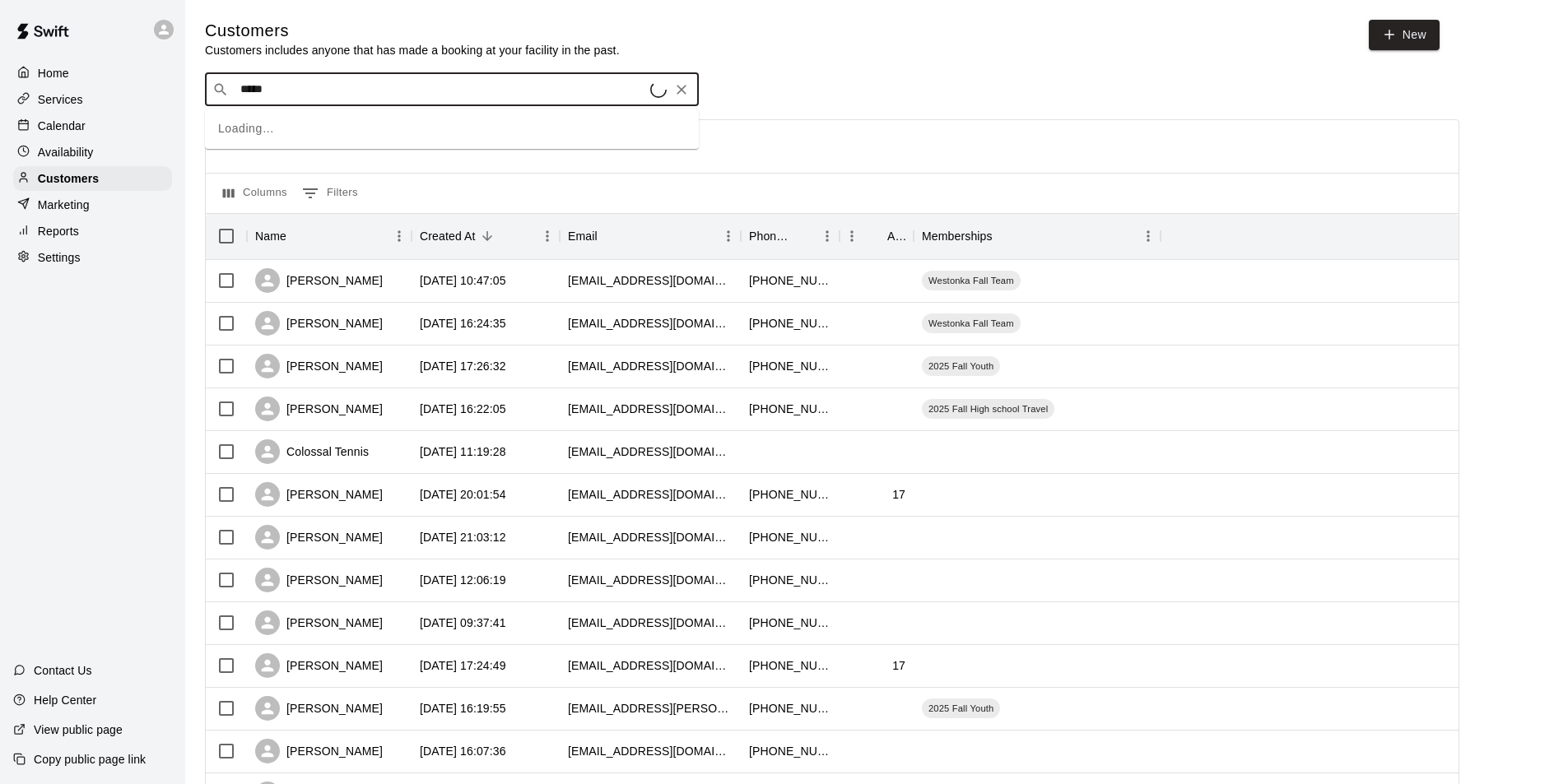 type on "******" 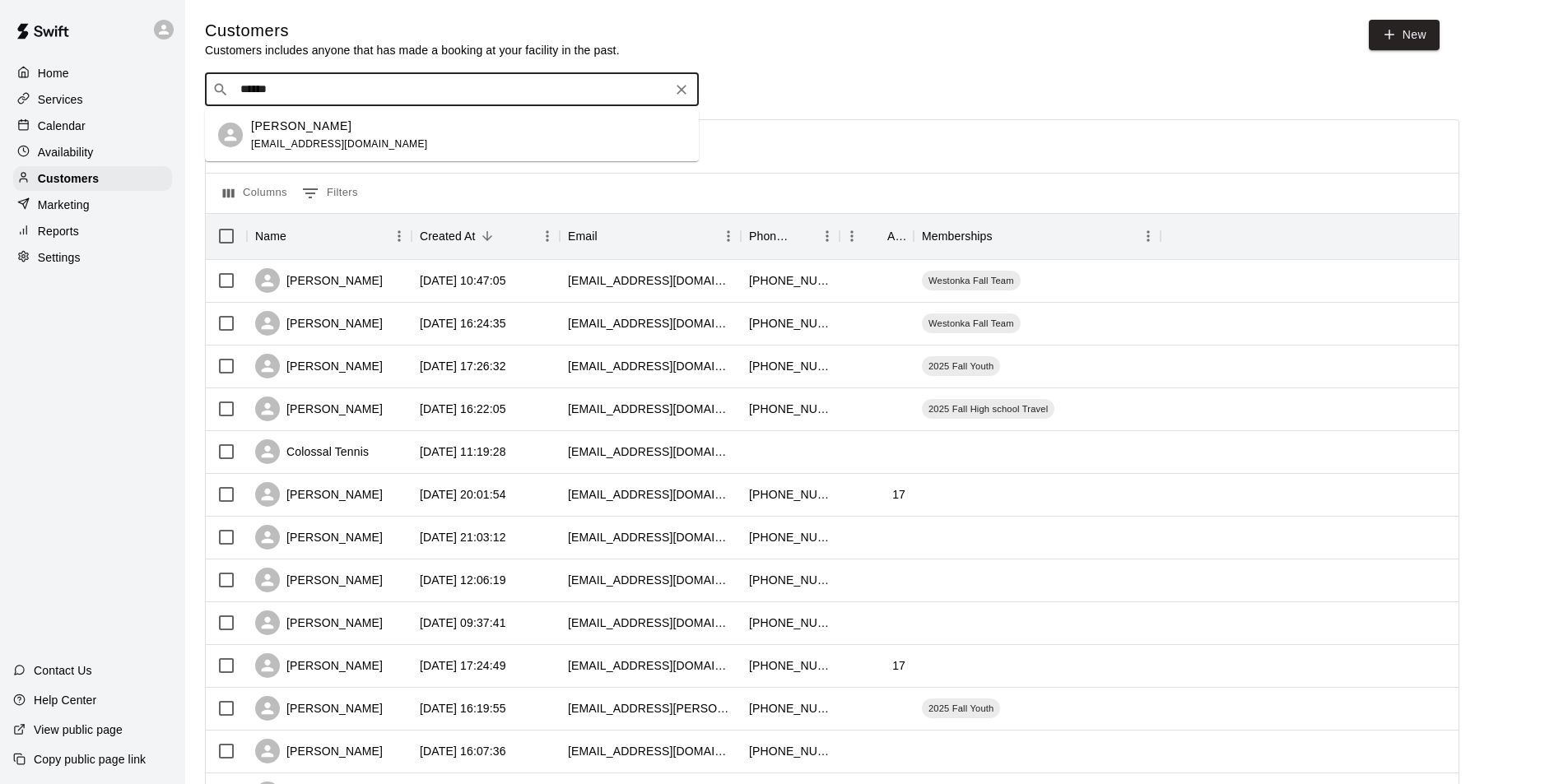 click on "Noah Lanham lisaldahl@yahoo.com" at bounding box center [468, 135] 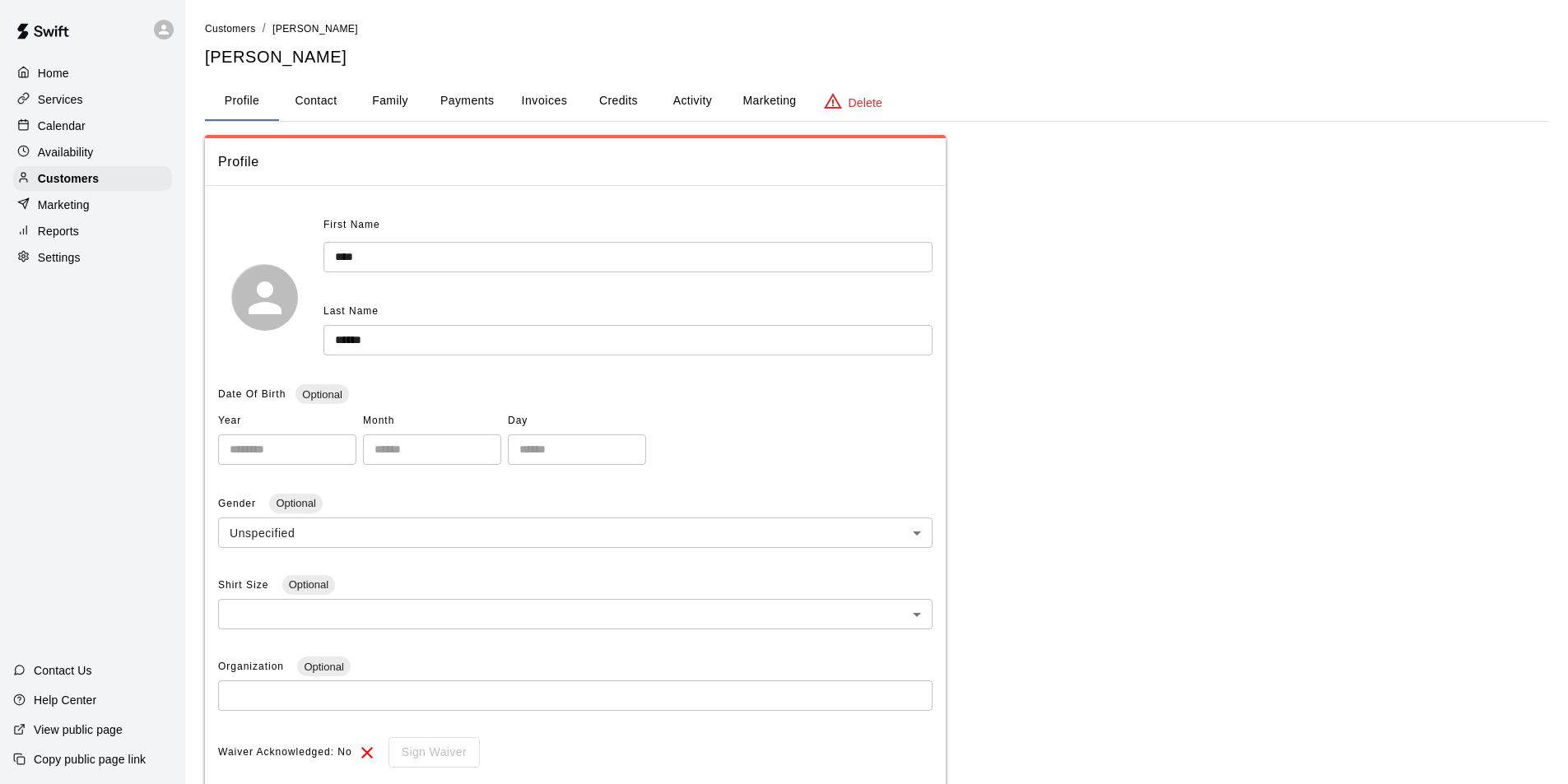 click on "Payments" at bounding box center [467, 101] 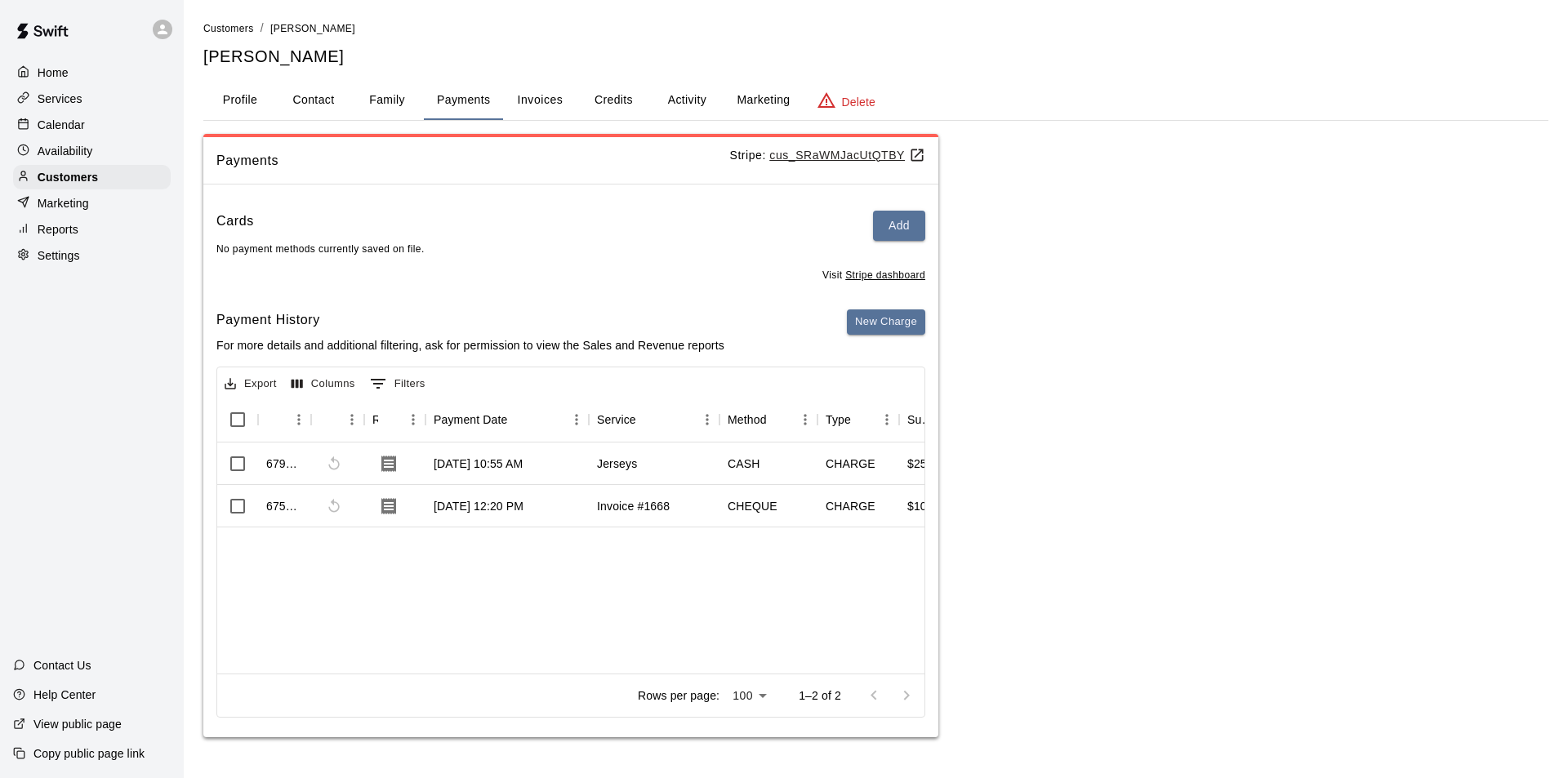 click on "Contact" at bounding box center [314, 100] 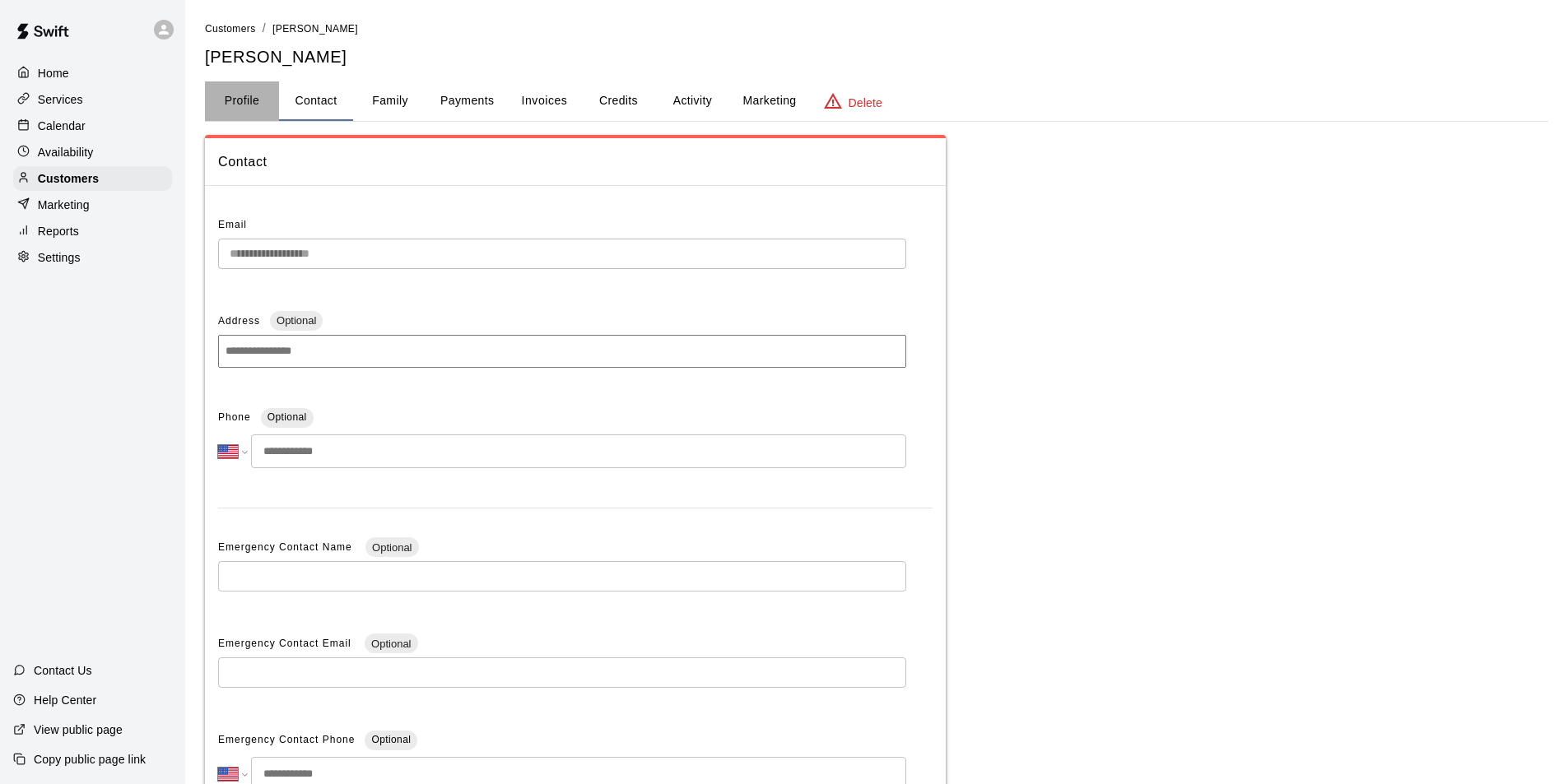 click on "Profile" at bounding box center (242, 101) 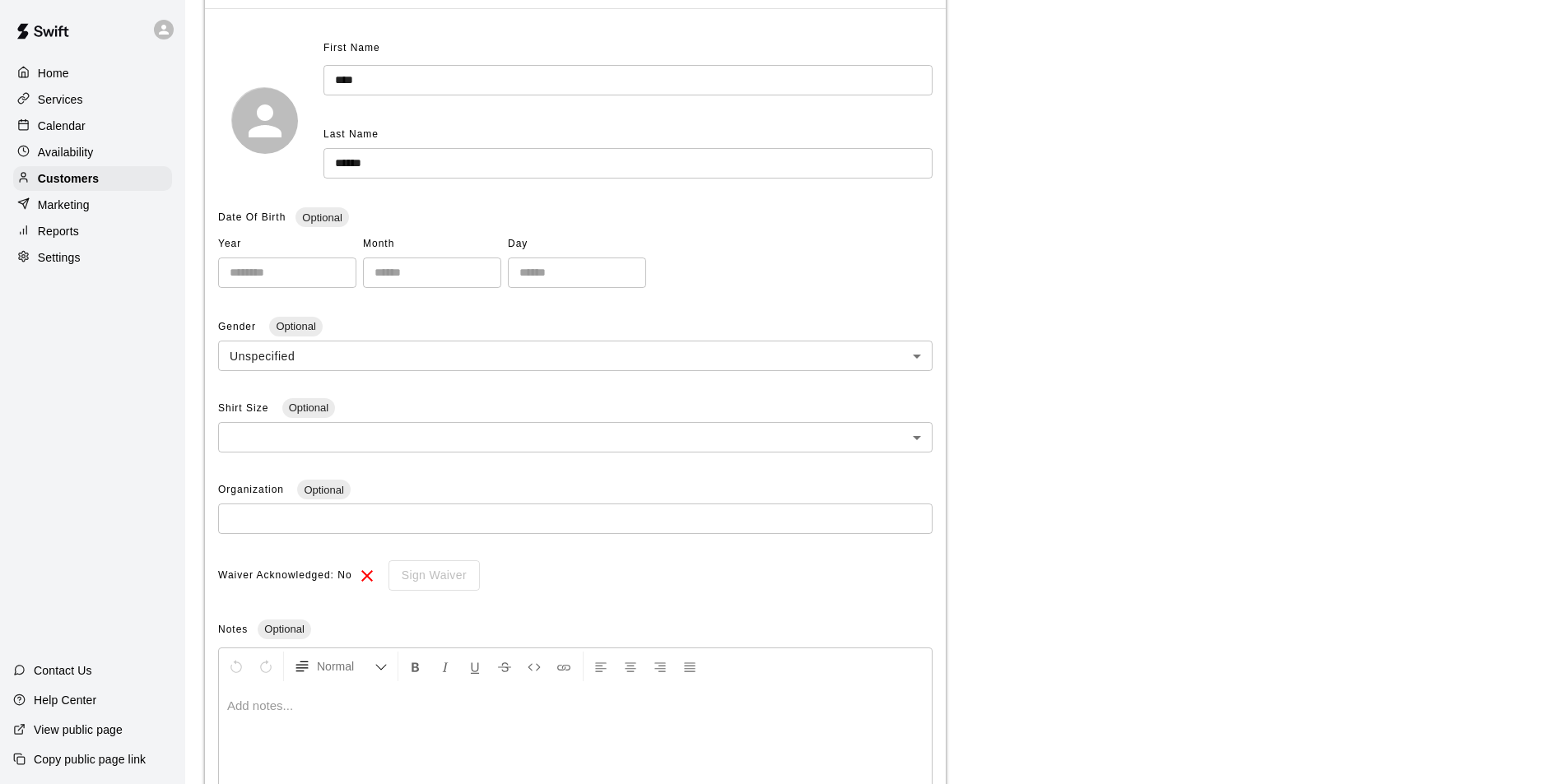 scroll, scrollTop: 0, scrollLeft: 0, axis: both 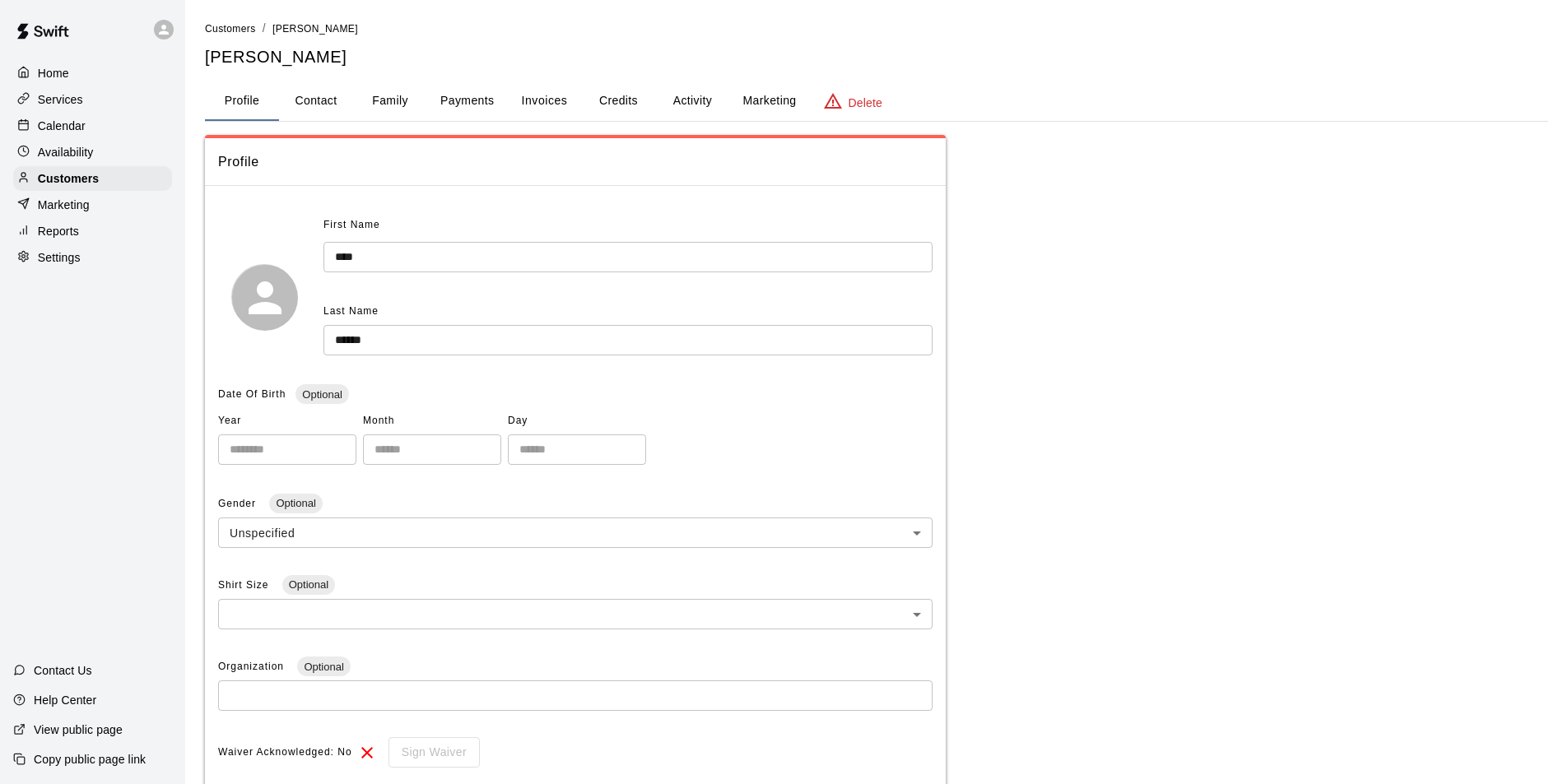 click on "Contact" at bounding box center (316, 101) 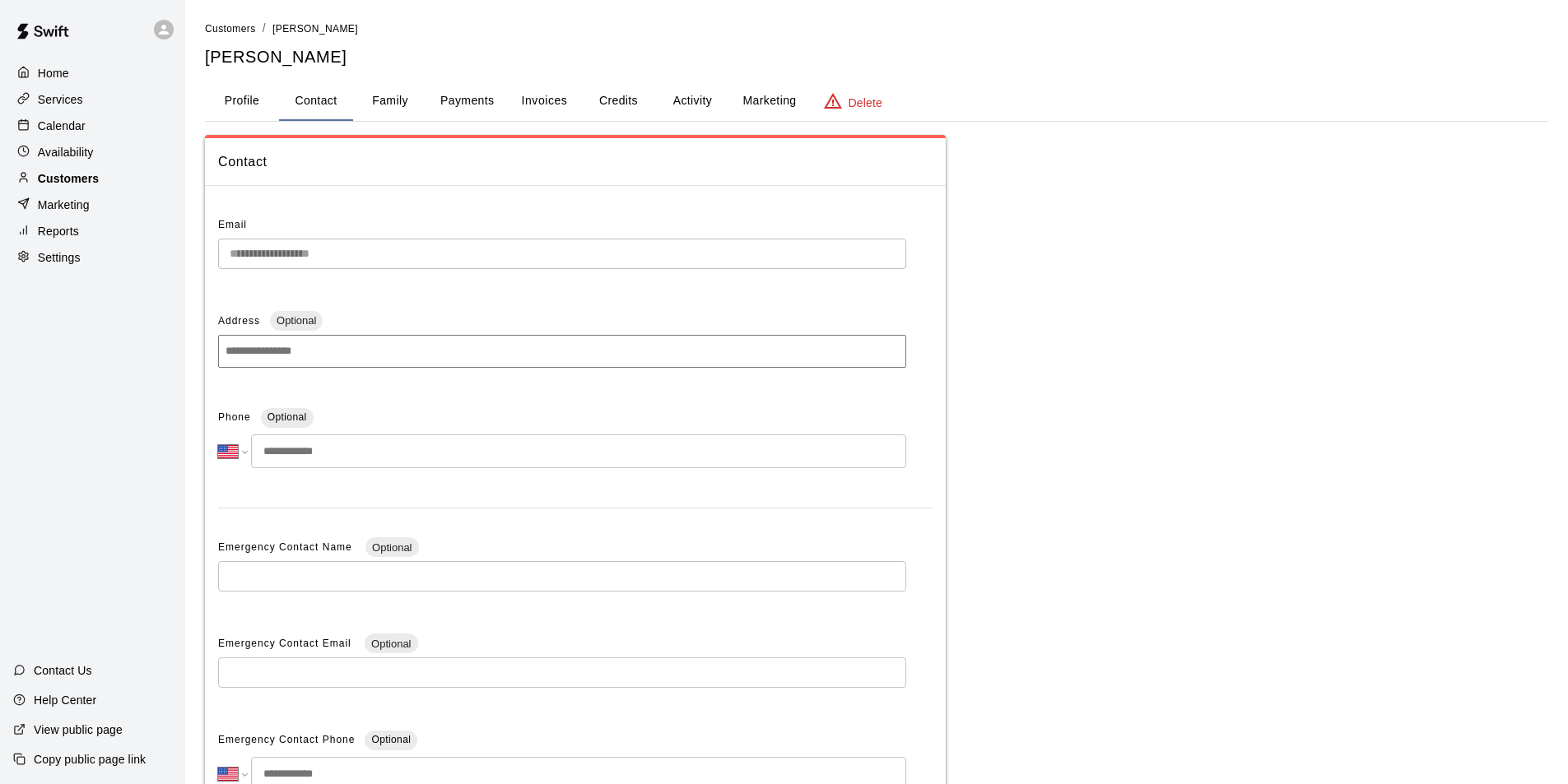 click on "Customers" at bounding box center (68, 179) 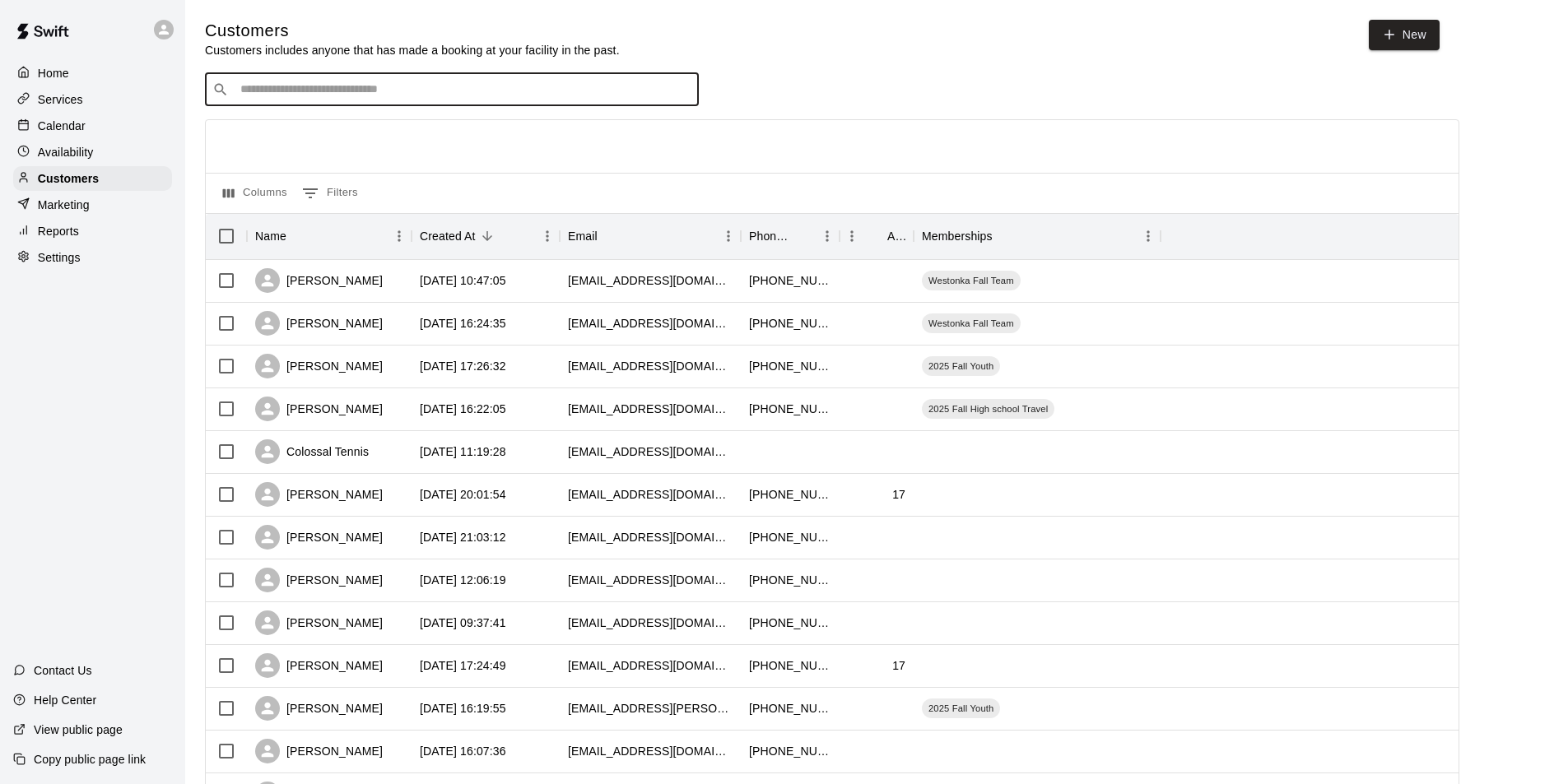 click at bounding box center (463, 90) 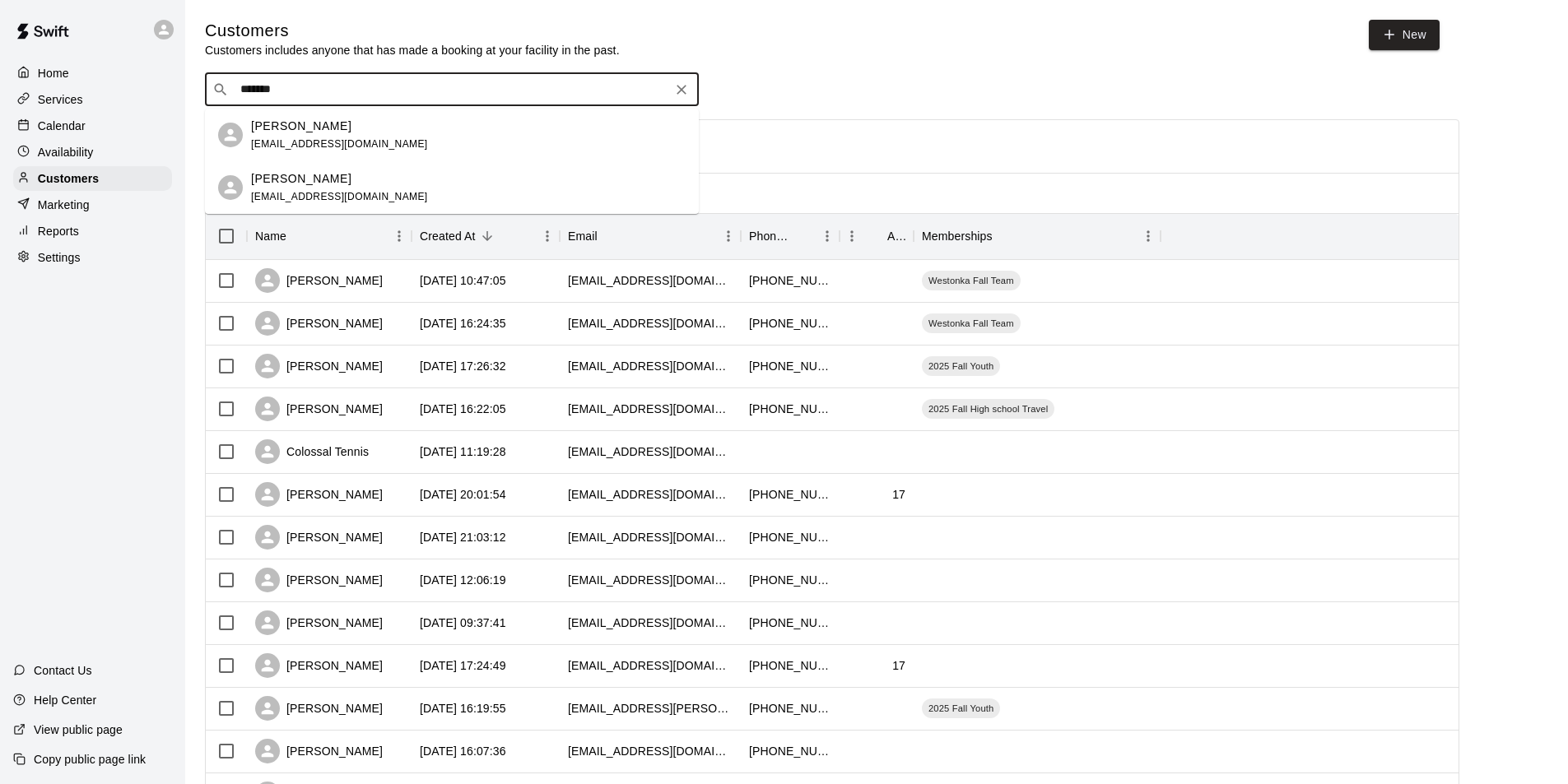 type on "********" 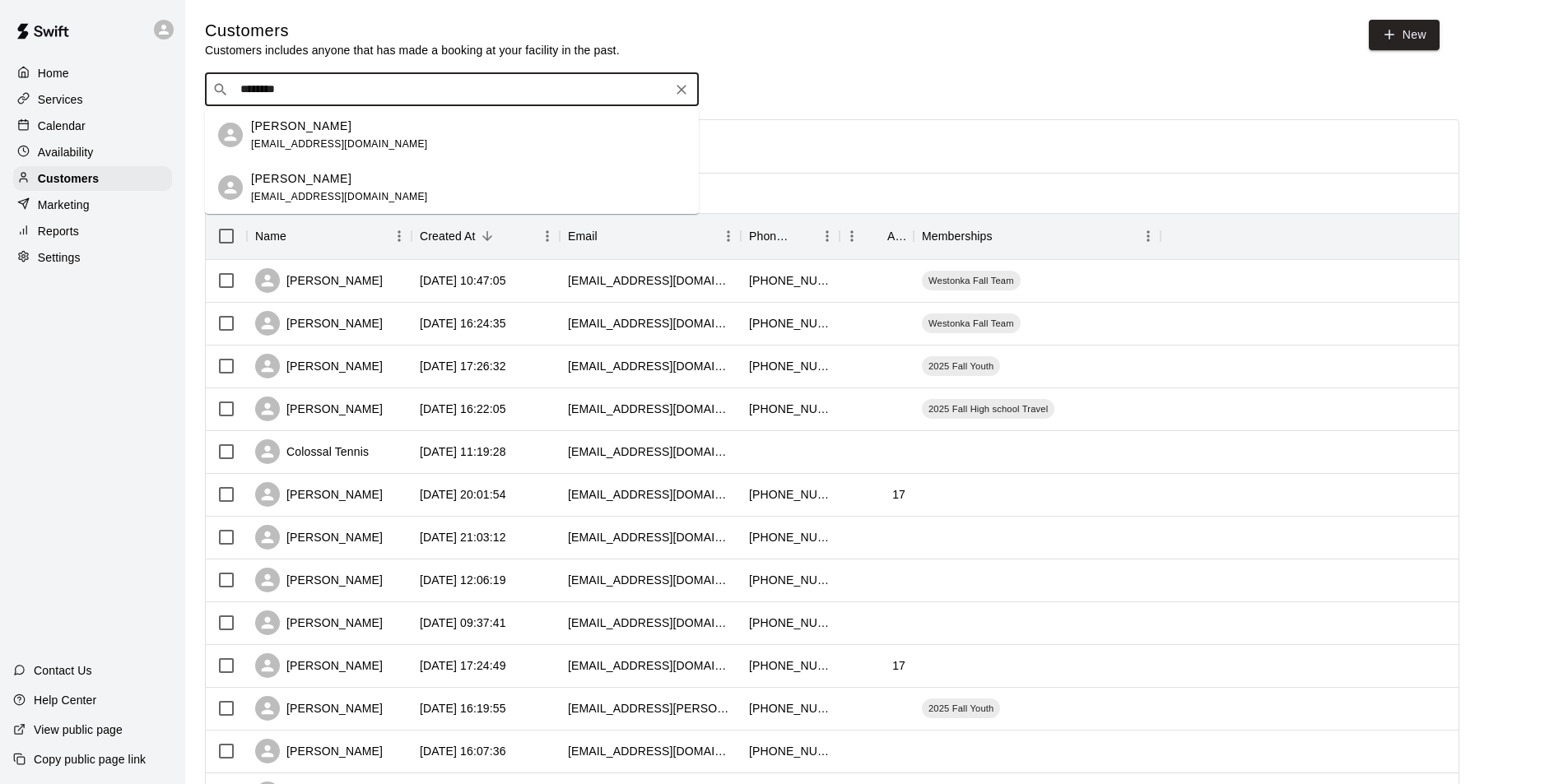 click on "Ethan Austin taylorfries@icloud.com" at bounding box center [468, 188] 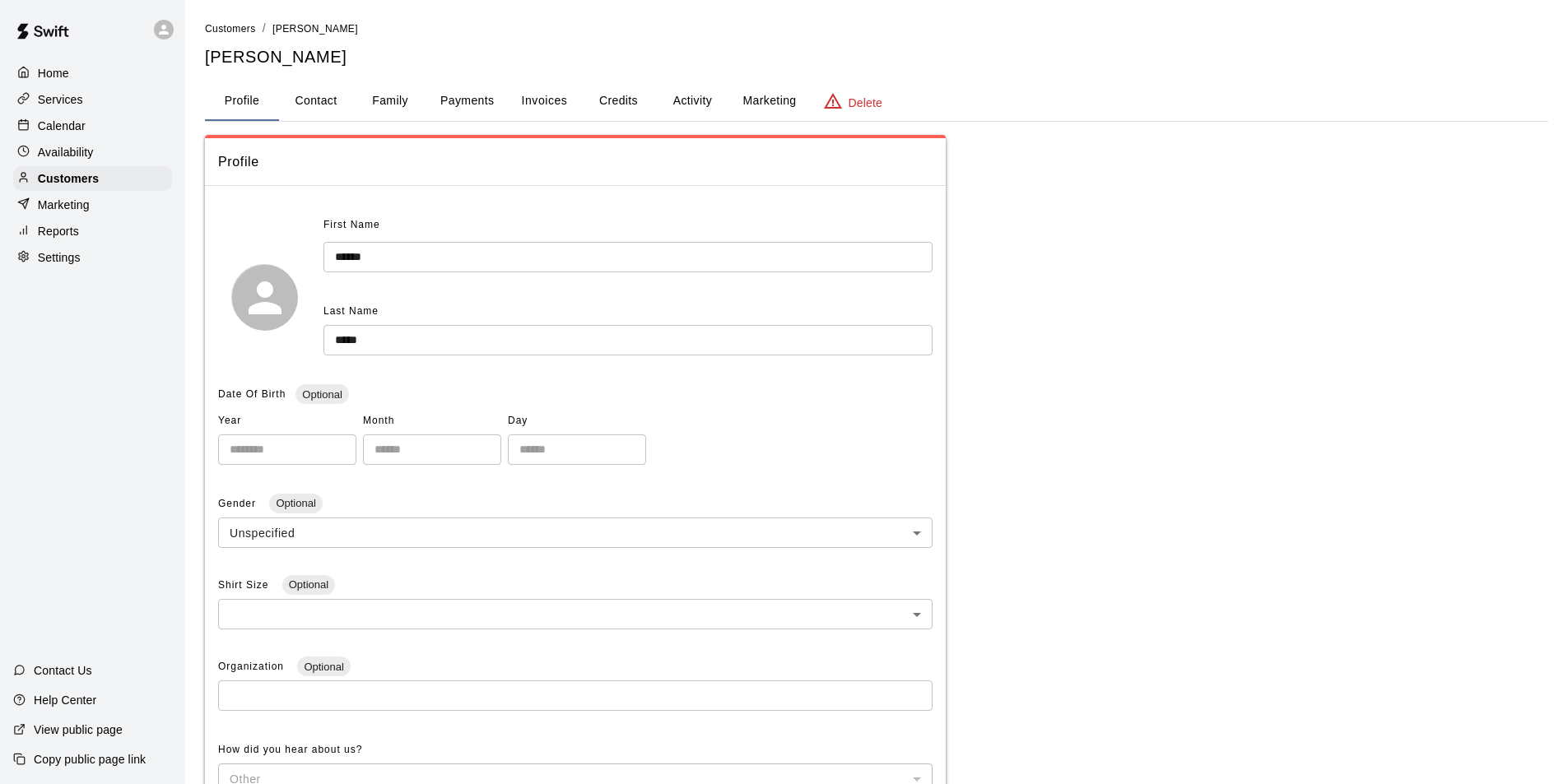 click on "Contact" at bounding box center [316, 101] 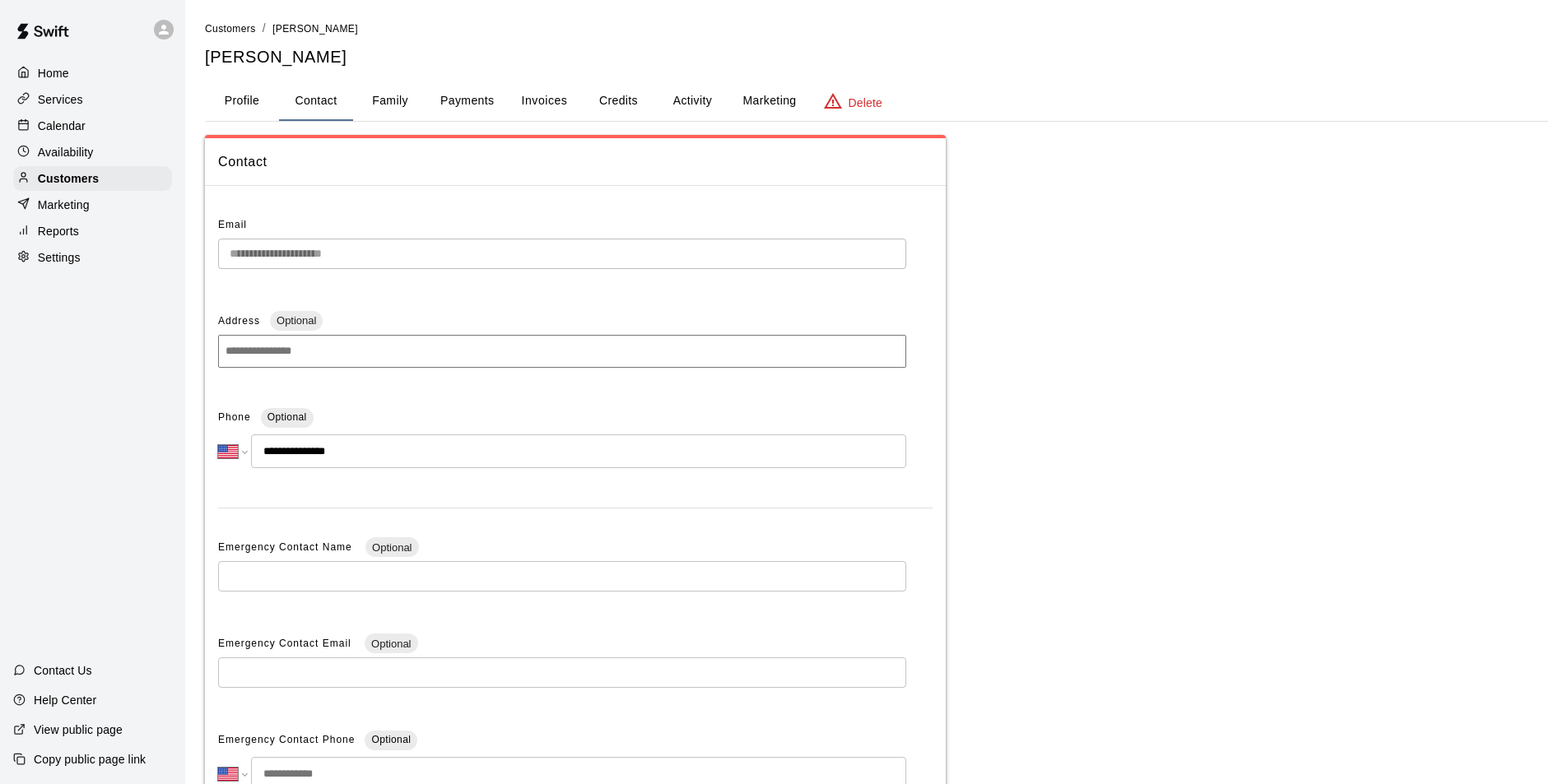 click on "Calendar" at bounding box center [62, 126] 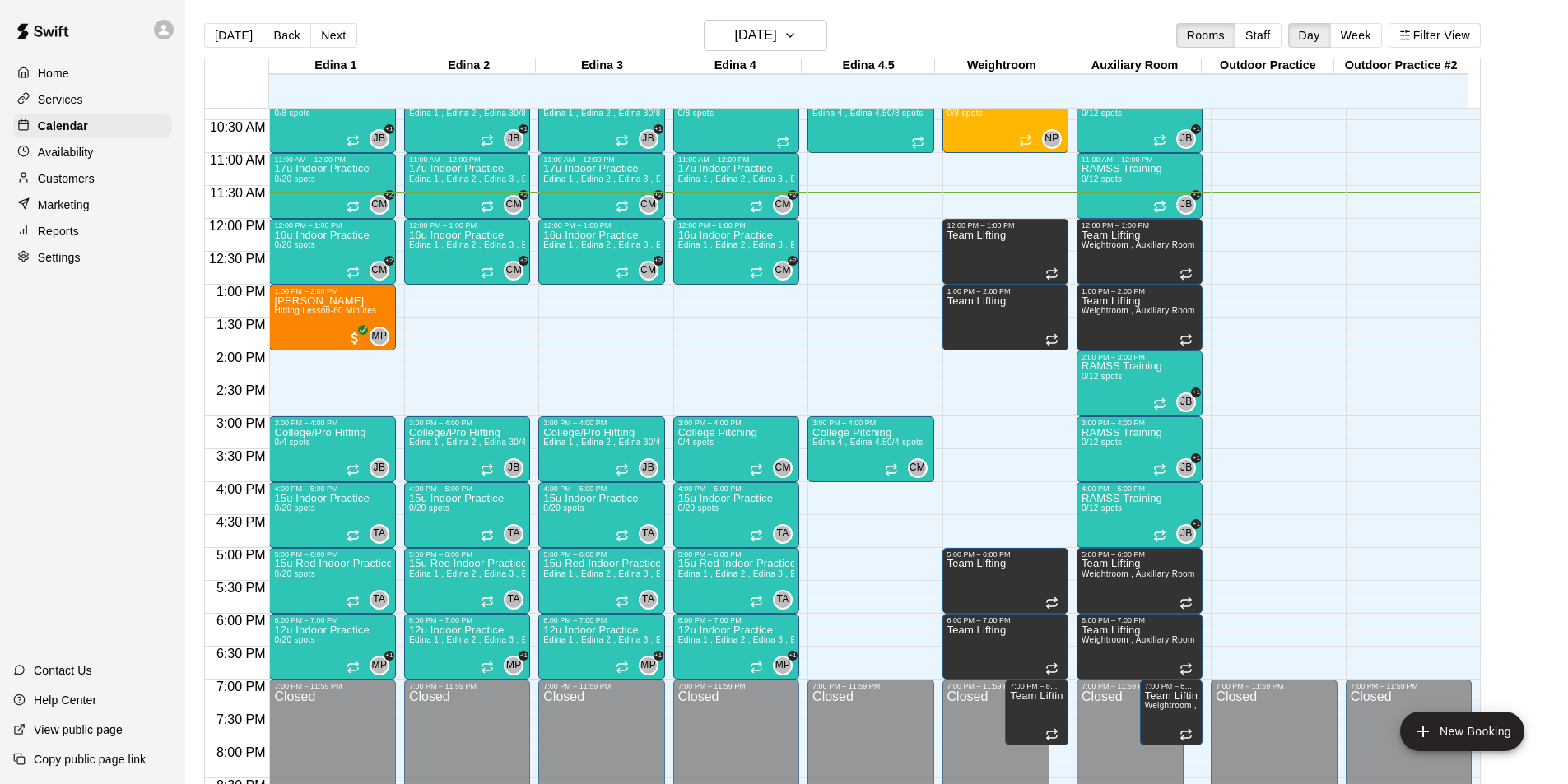 scroll, scrollTop: 676, scrollLeft: 0, axis: vertical 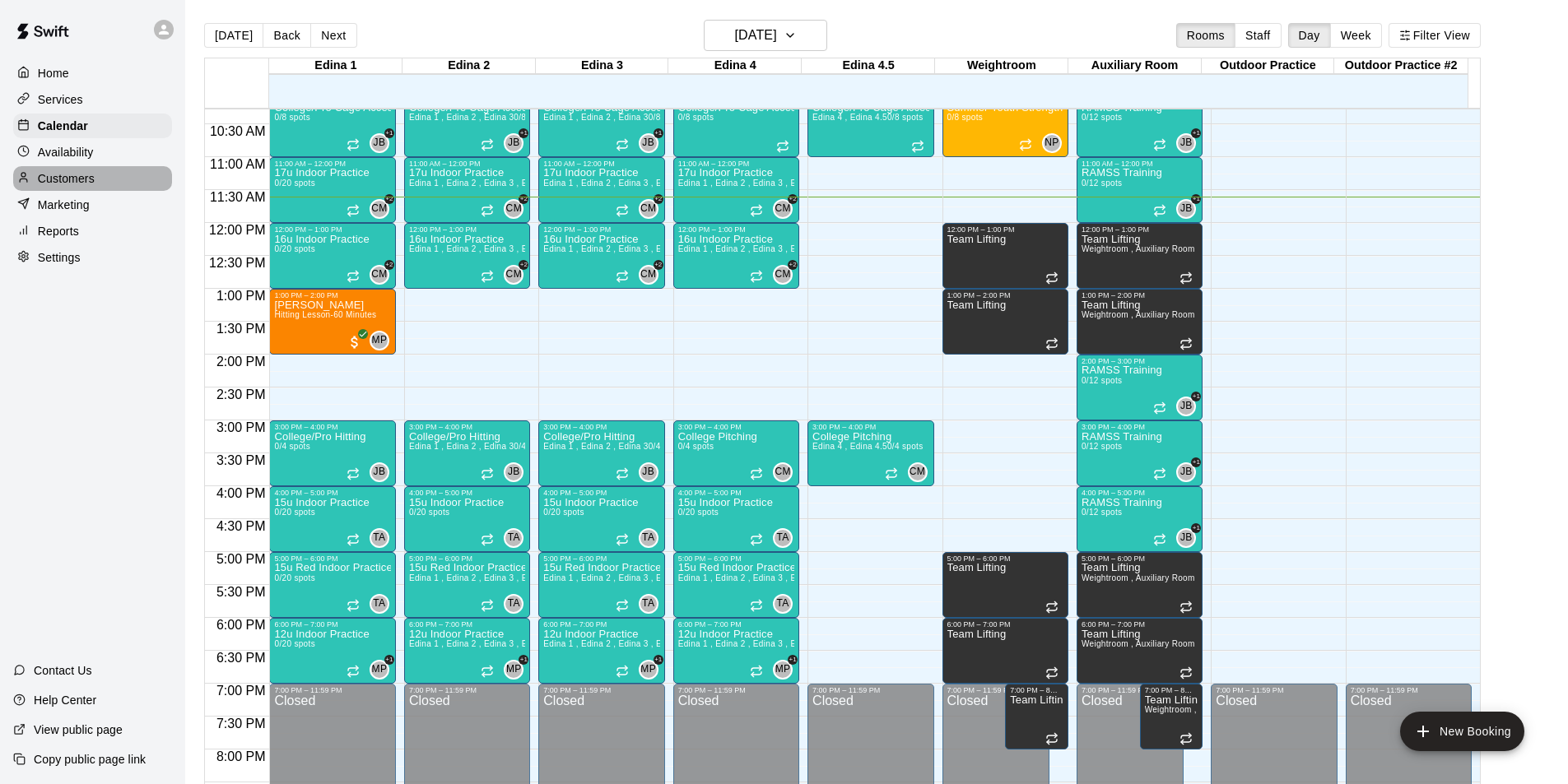 click on "Customers" at bounding box center (66, 179) 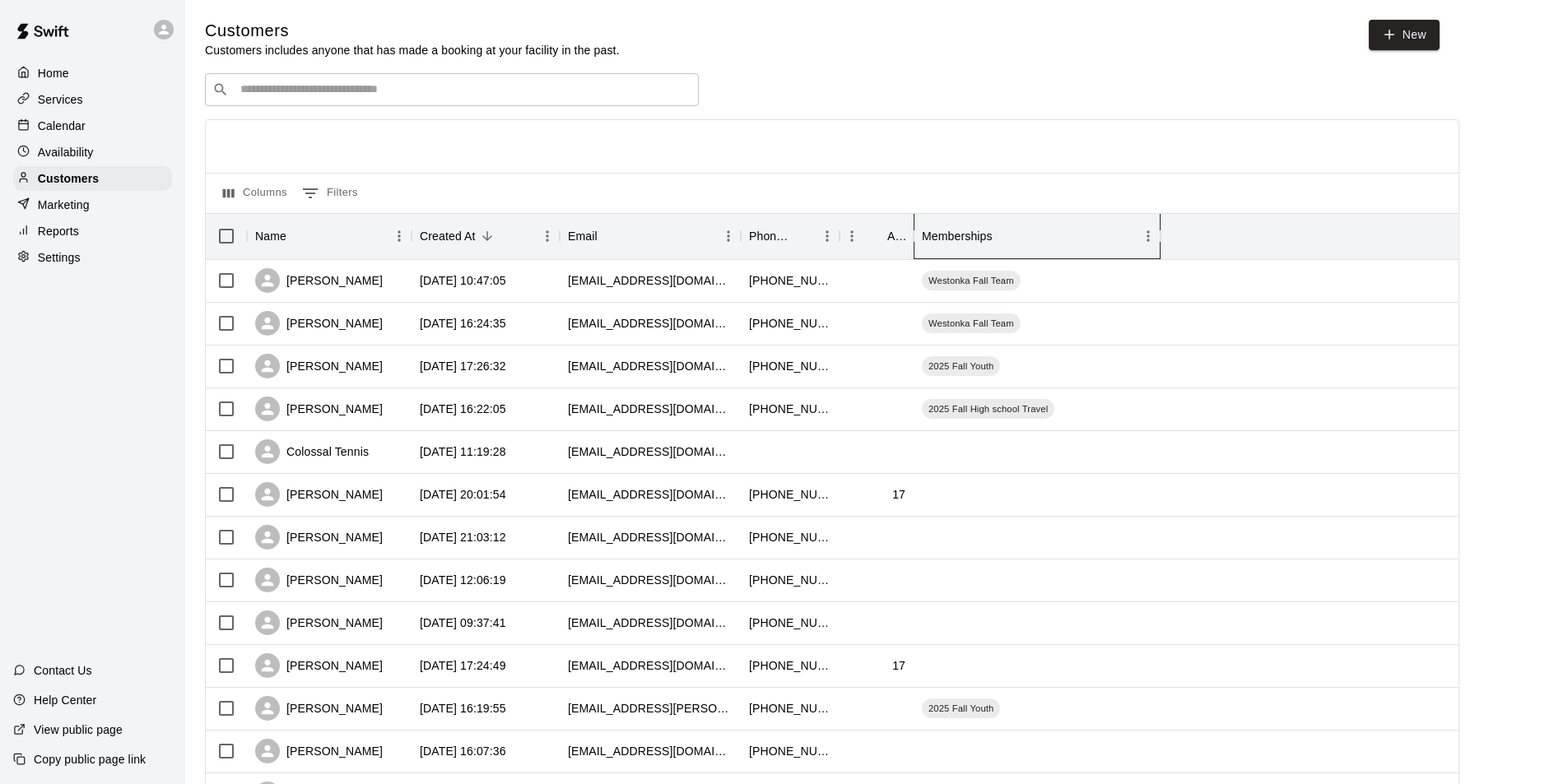 click on "Memberships" at bounding box center [957, 236] 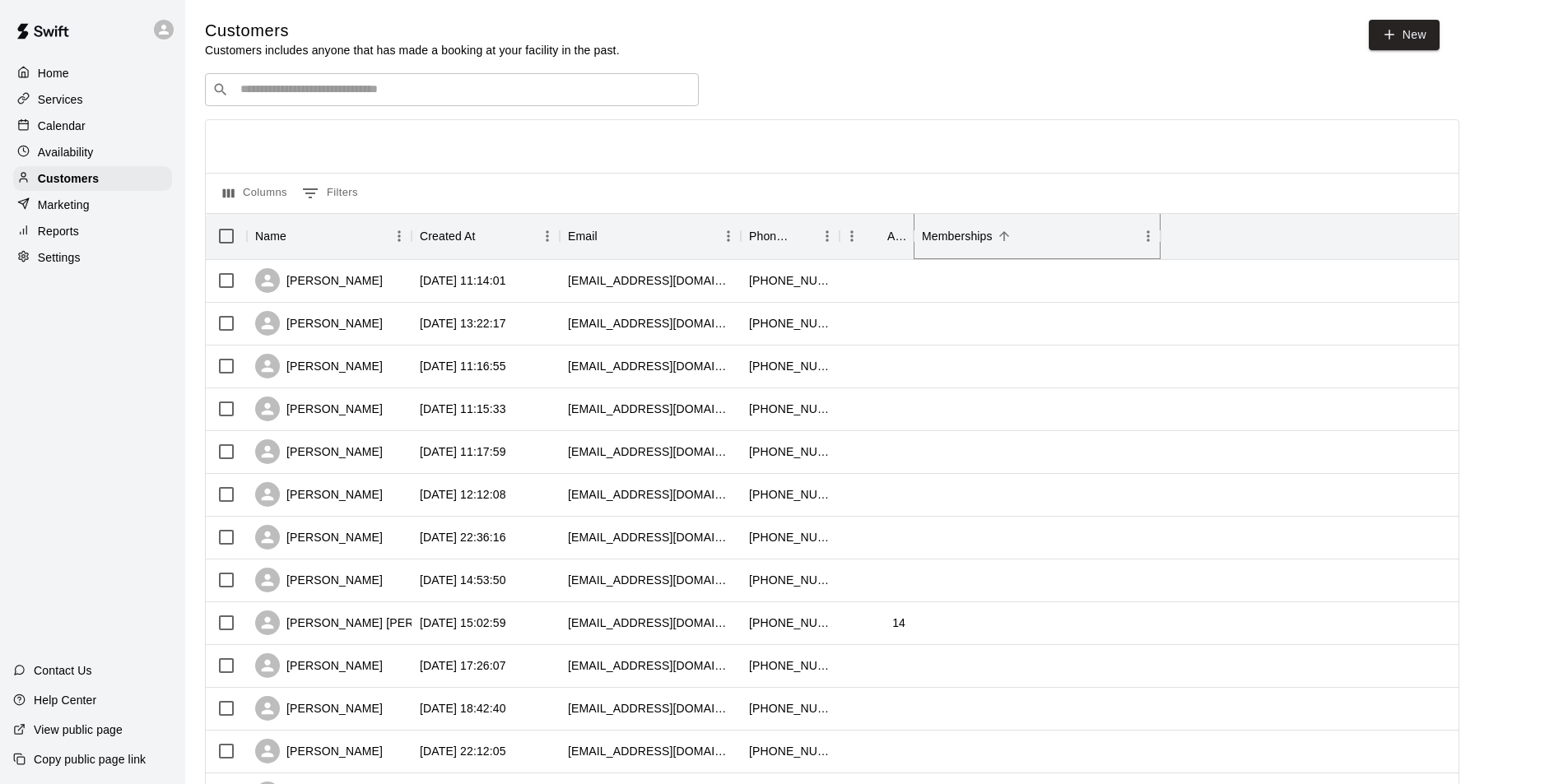 click 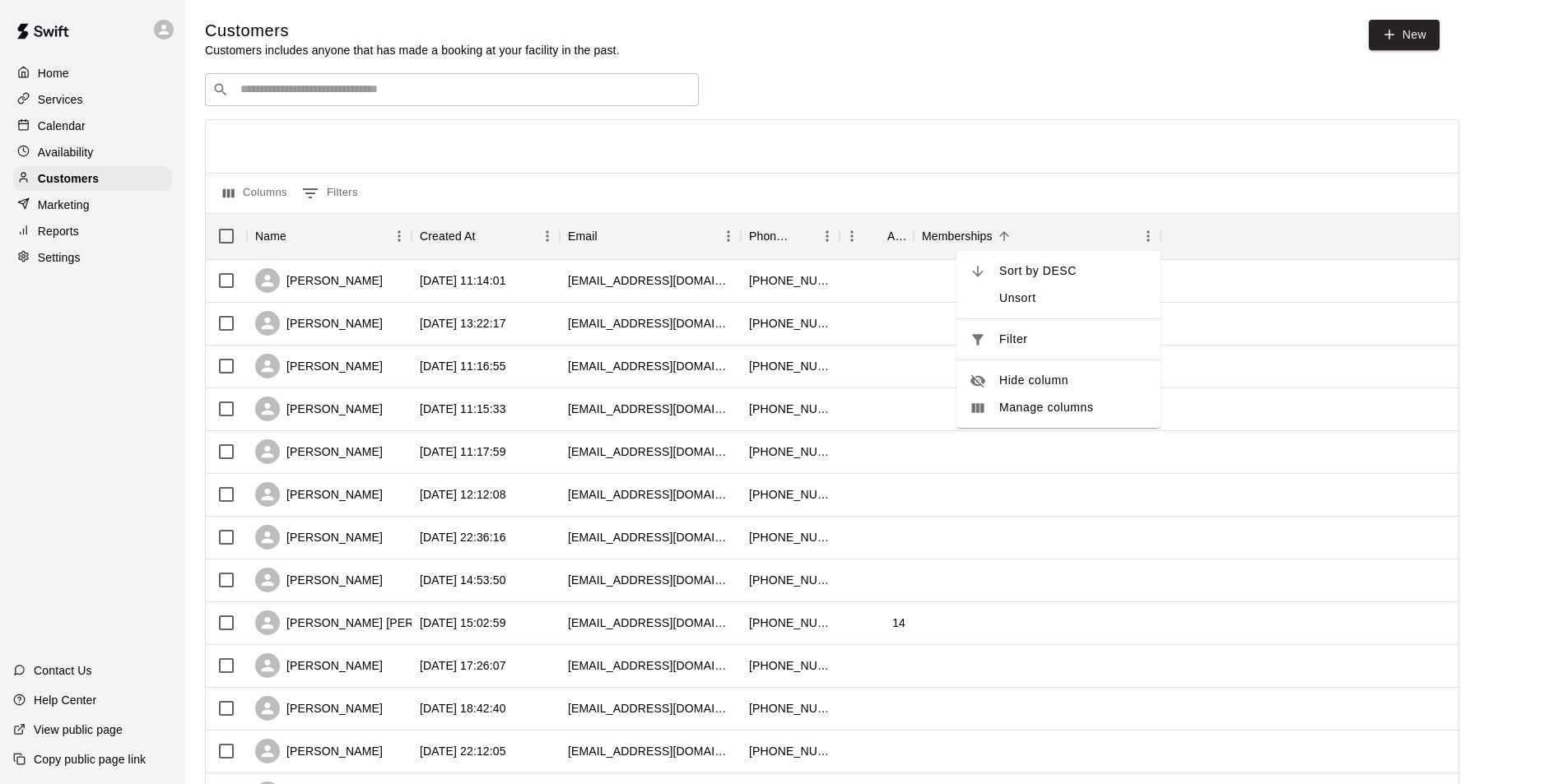 click on "Sort by DESC" at bounding box center (1073, 271) 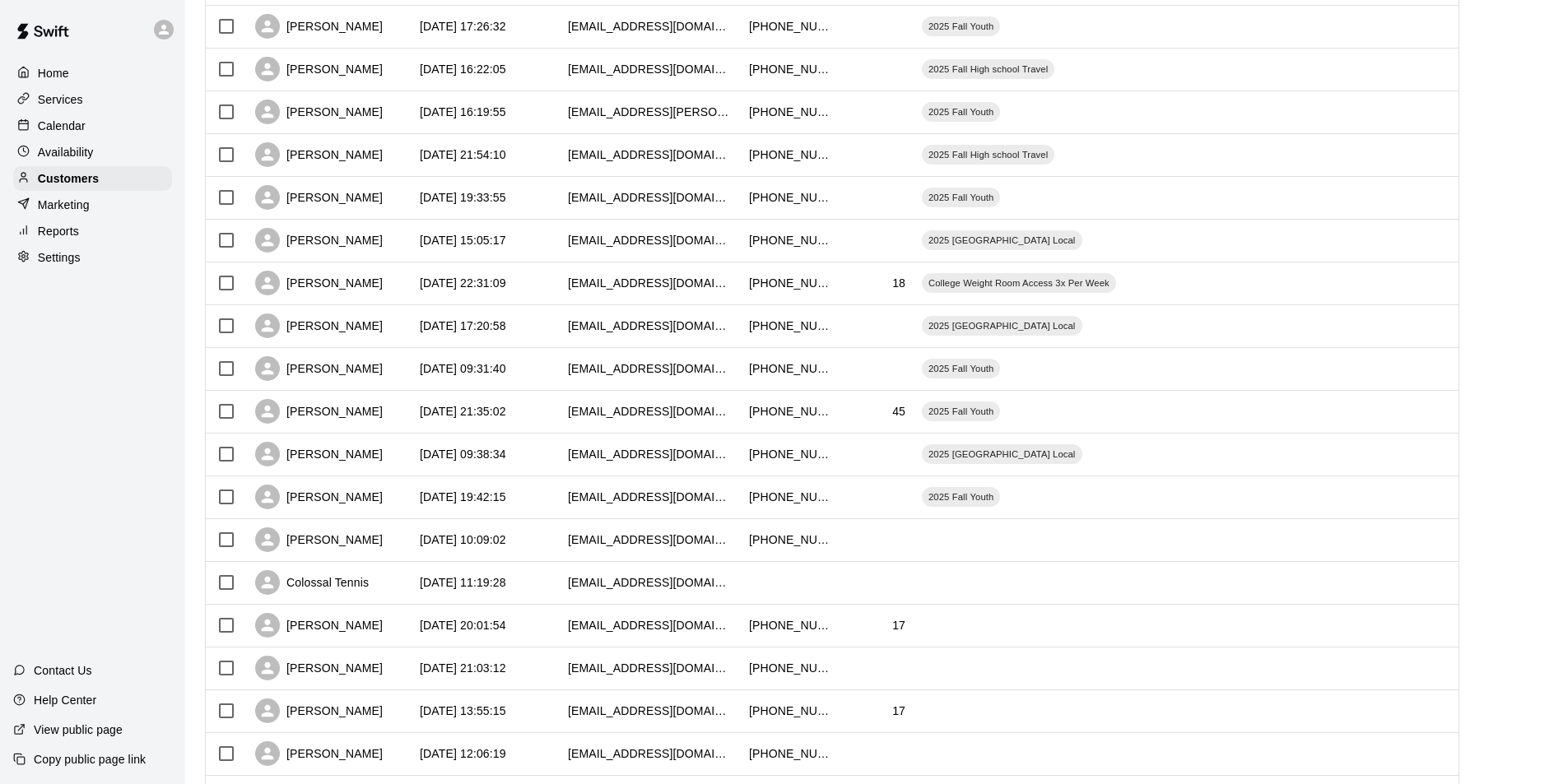 scroll, scrollTop: 339, scrollLeft: 0, axis: vertical 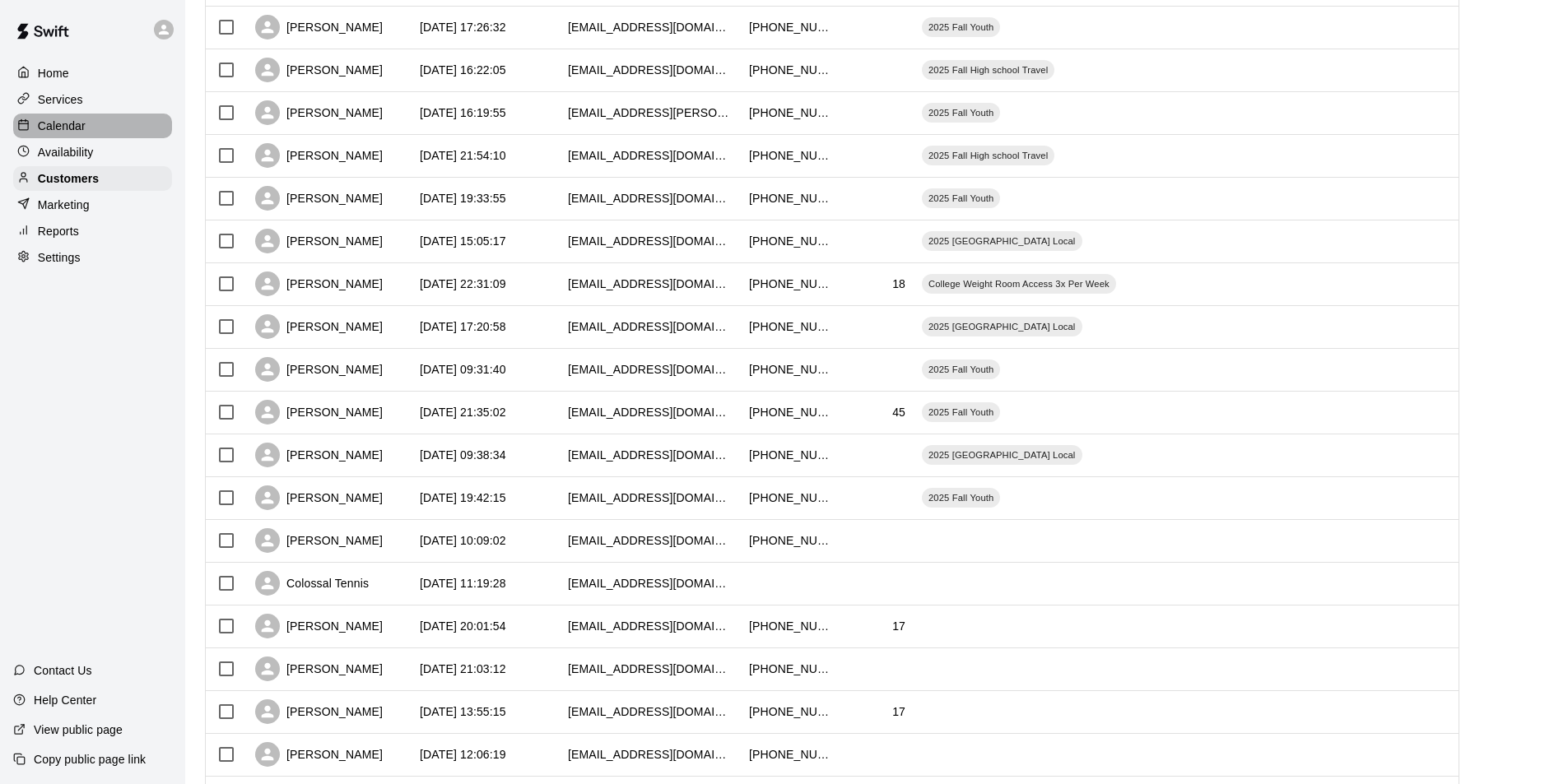 click on "Calendar" at bounding box center [92, 126] 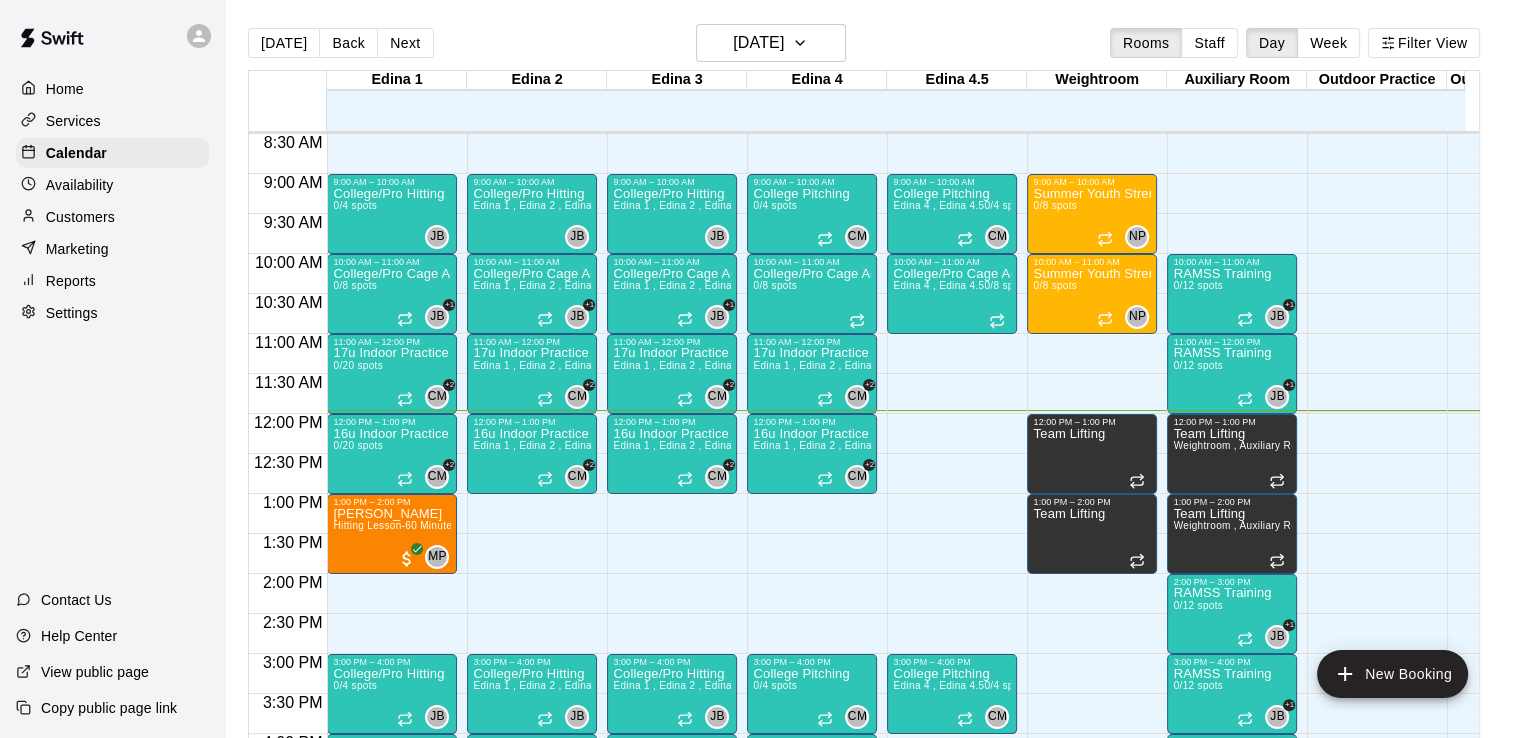 scroll, scrollTop: 679, scrollLeft: 0, axis: vertical 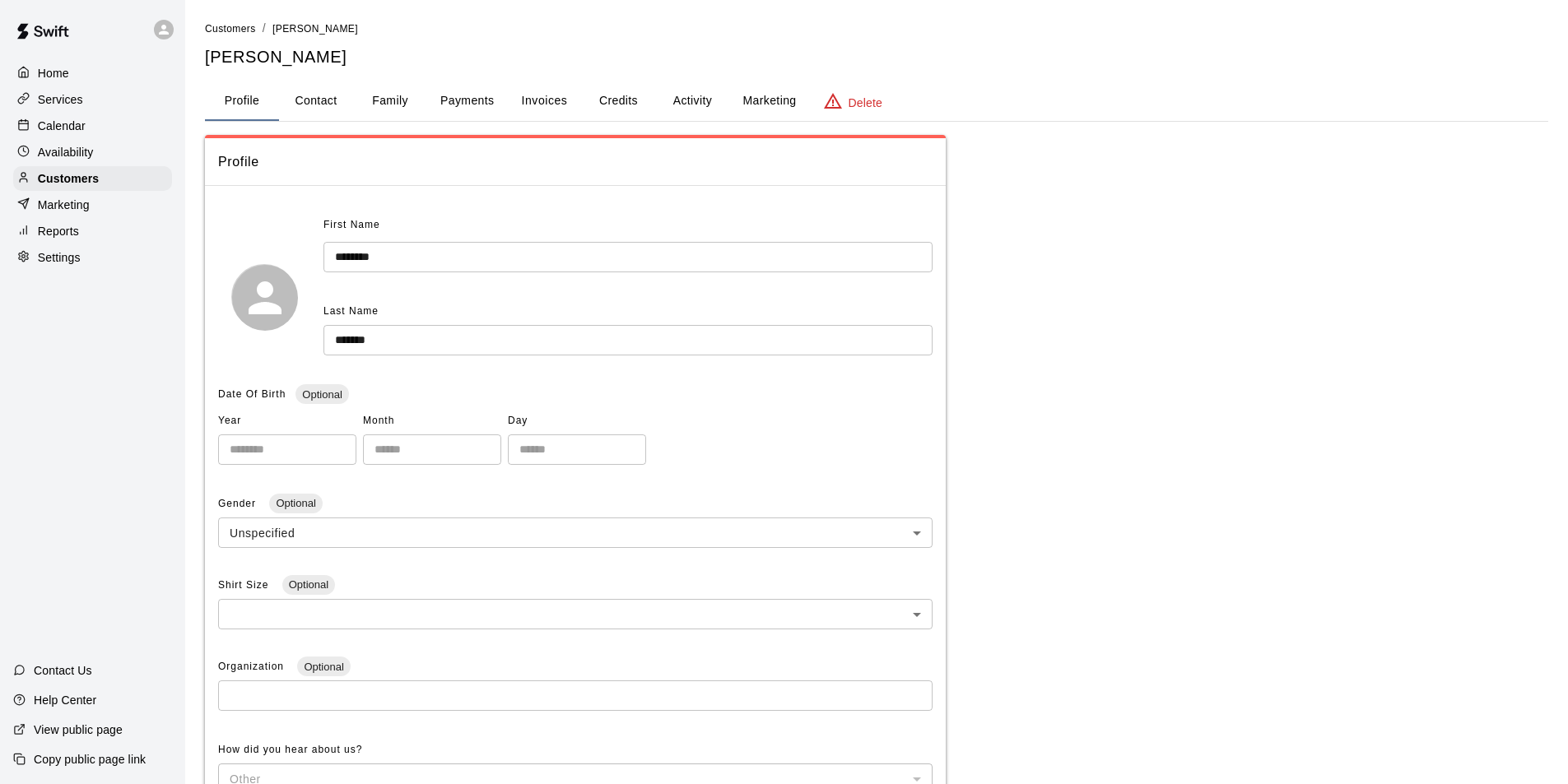 click on "Family" at bounding box center [390, 101] 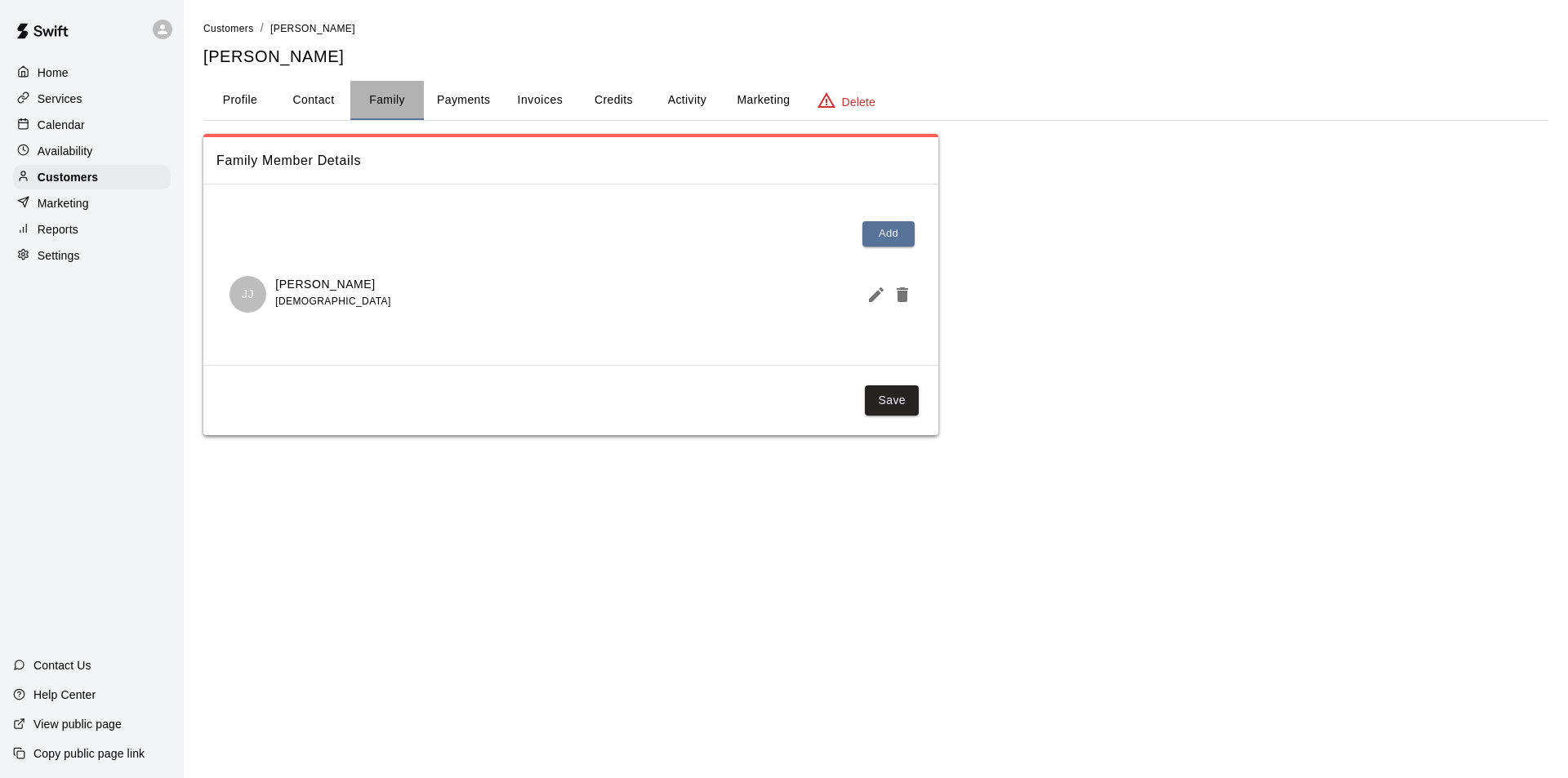 click on "Family" at bounding box center (387, 100) 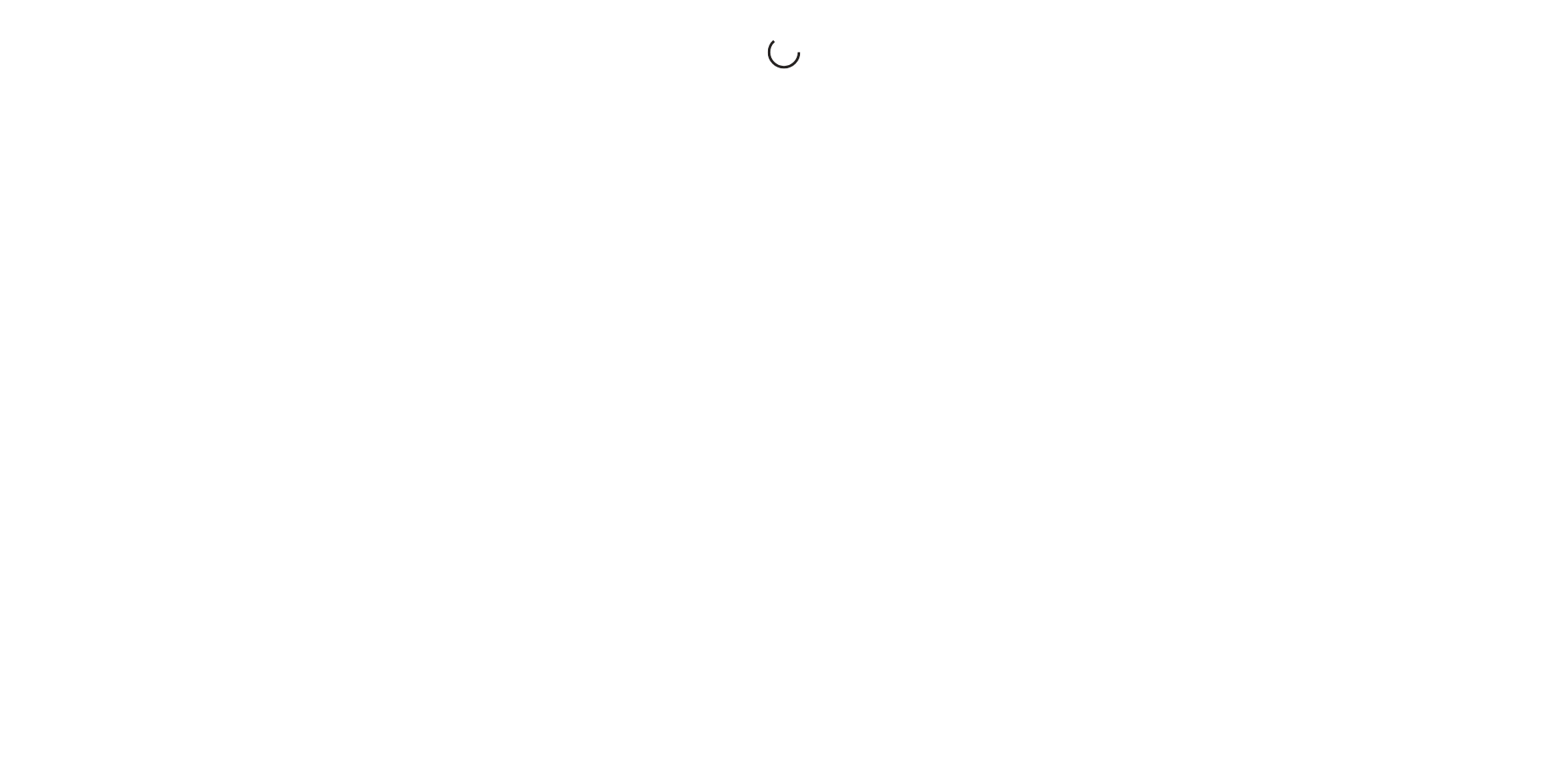 scroll, scrollTop: 0, scrollLeft: 0, axis: both 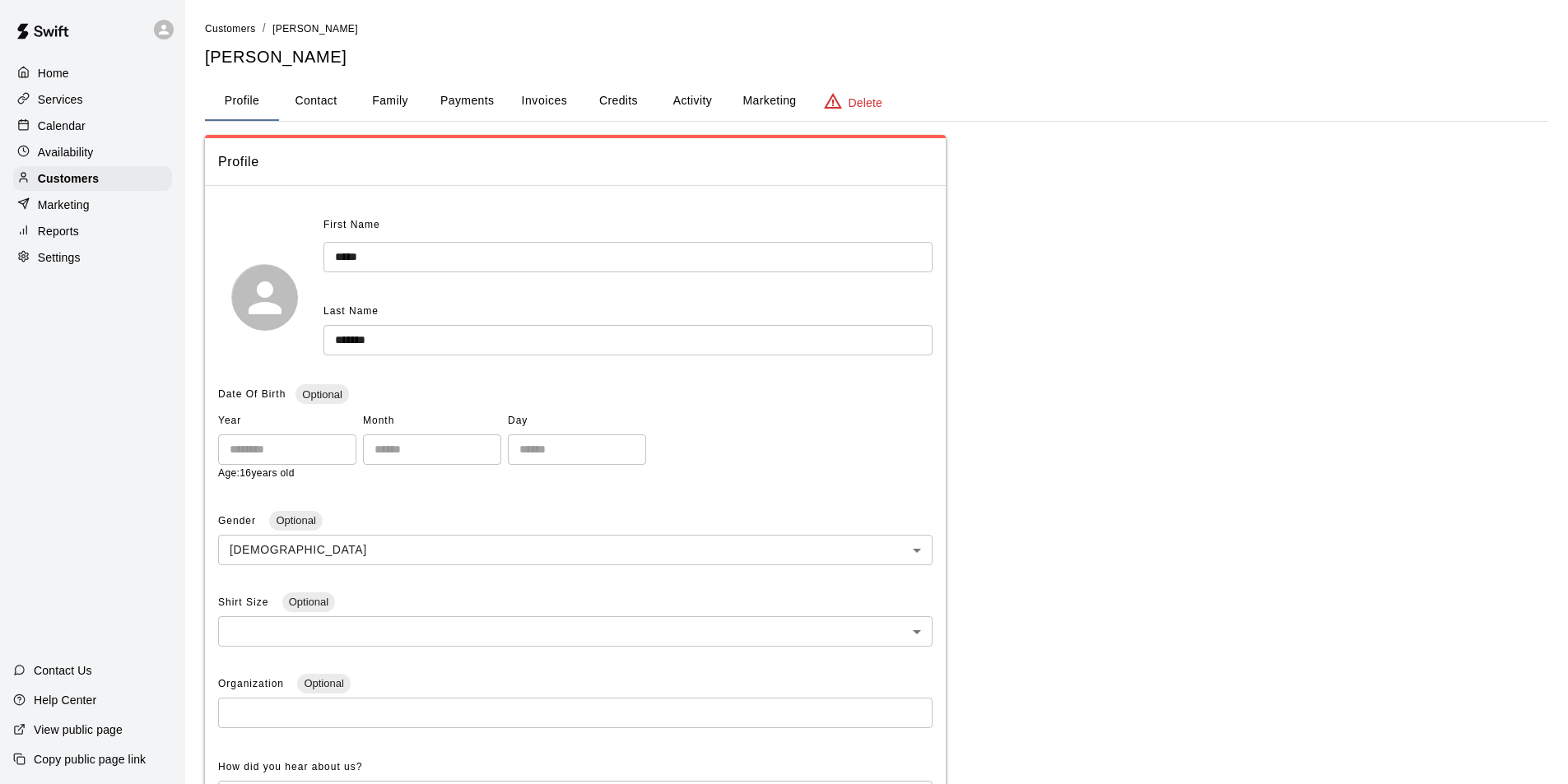 click on "Family" at bounding box center (390, 101) 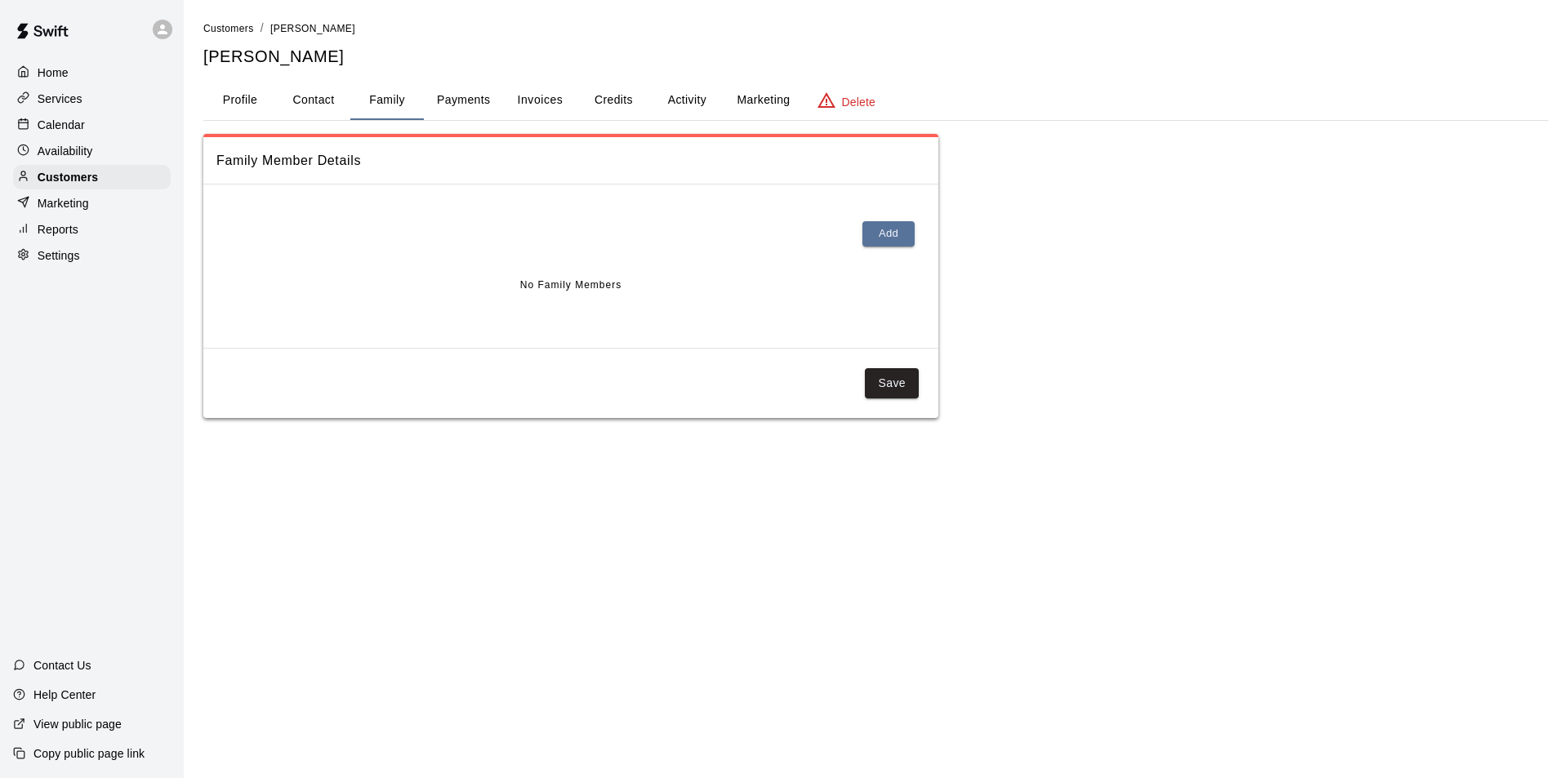 click on "Contact" at bounding box center [314, 100] 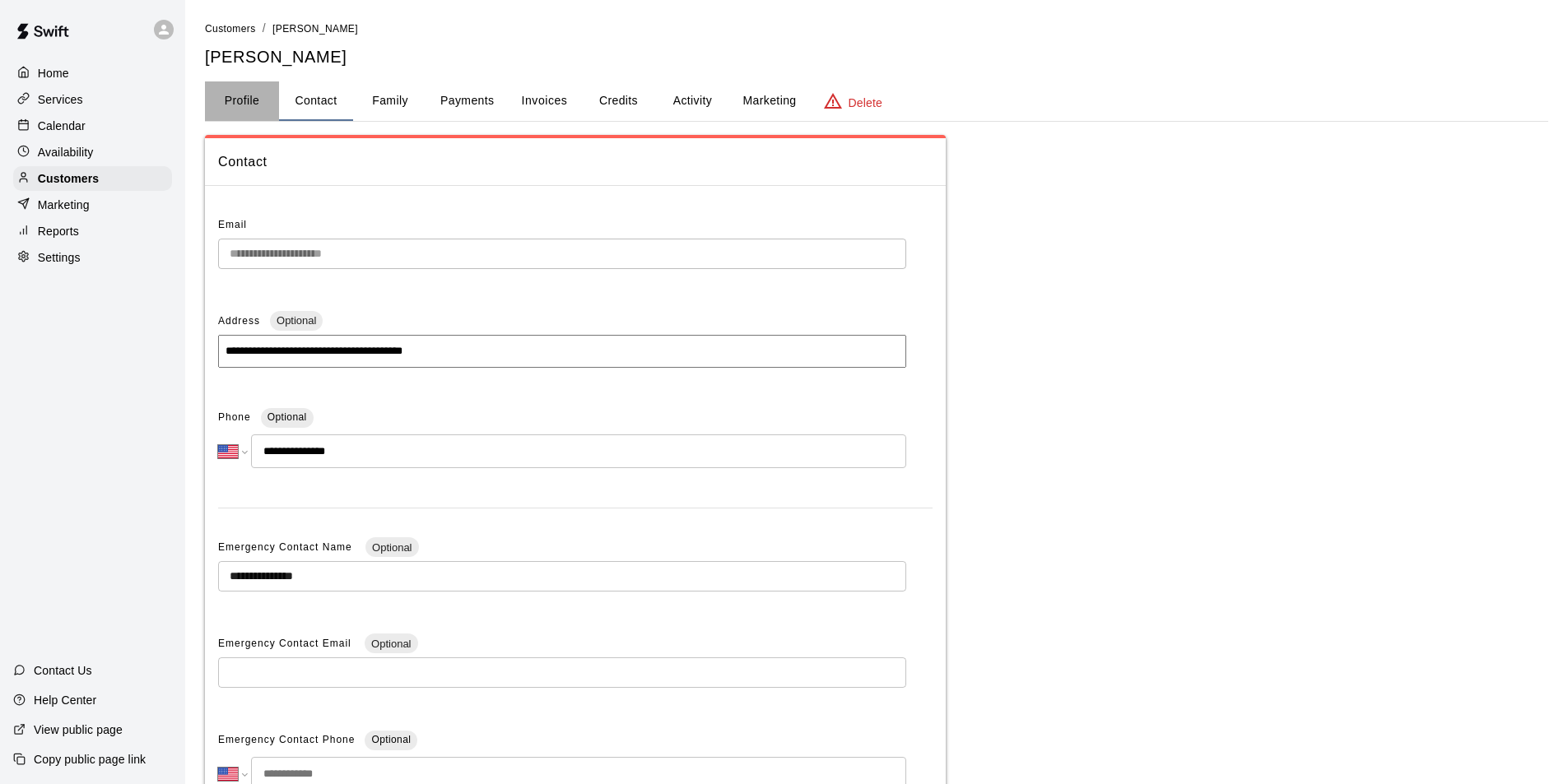click on "Profile" at bounding box center [242, 101] 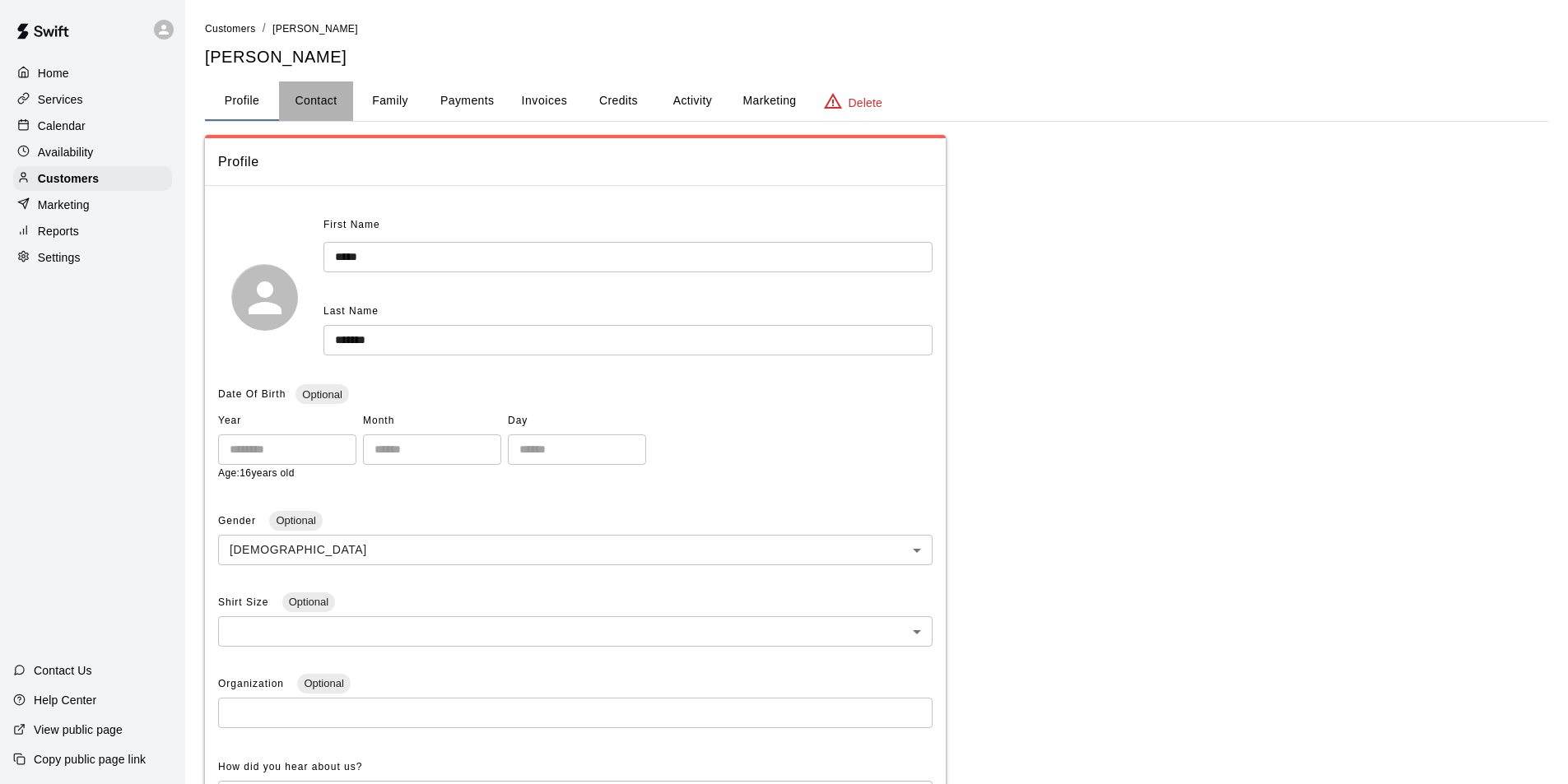 click on "Contact" at bounding box center (316, 101) 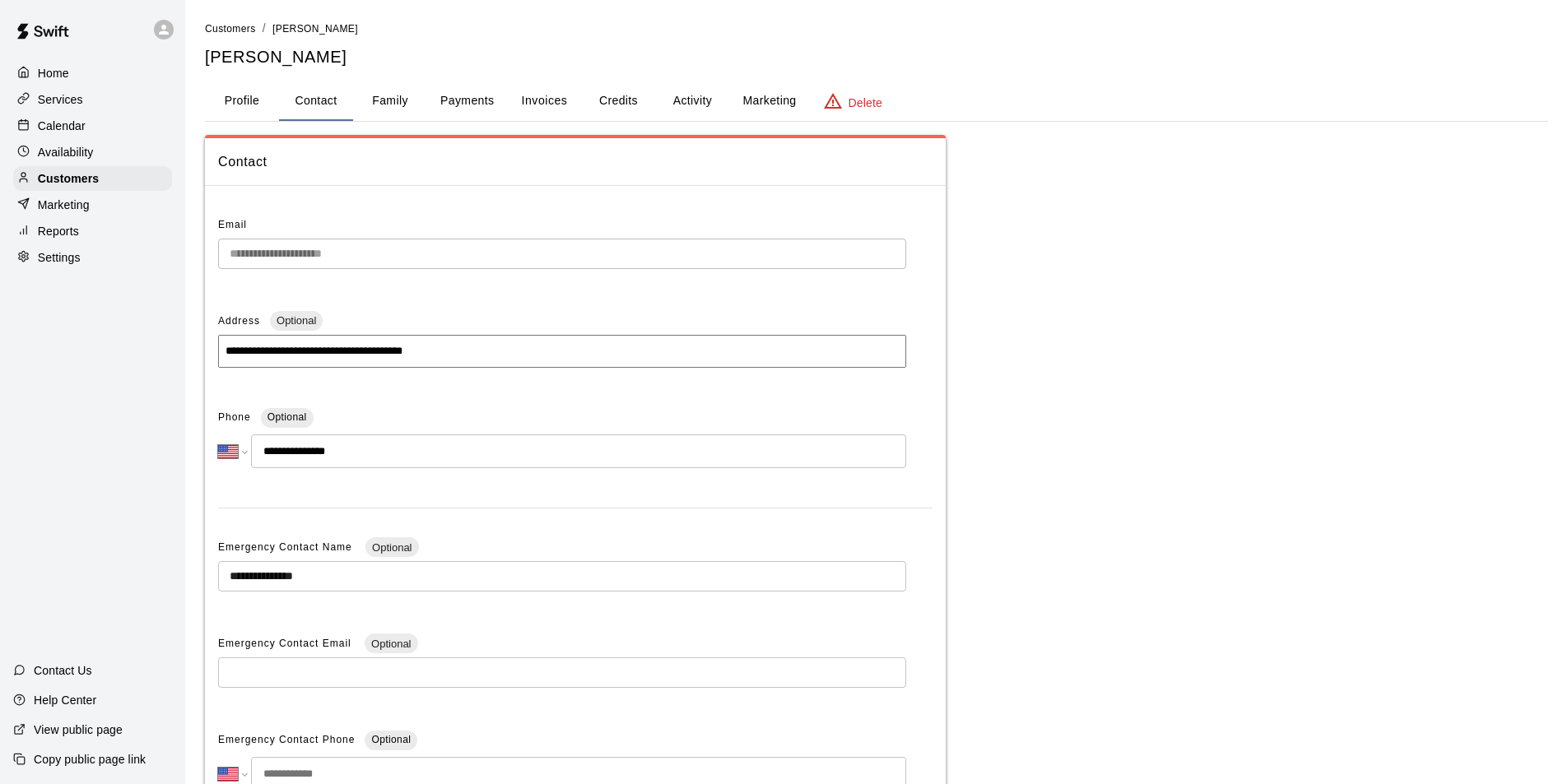click on "Profile" at bounding box center [242, 101] 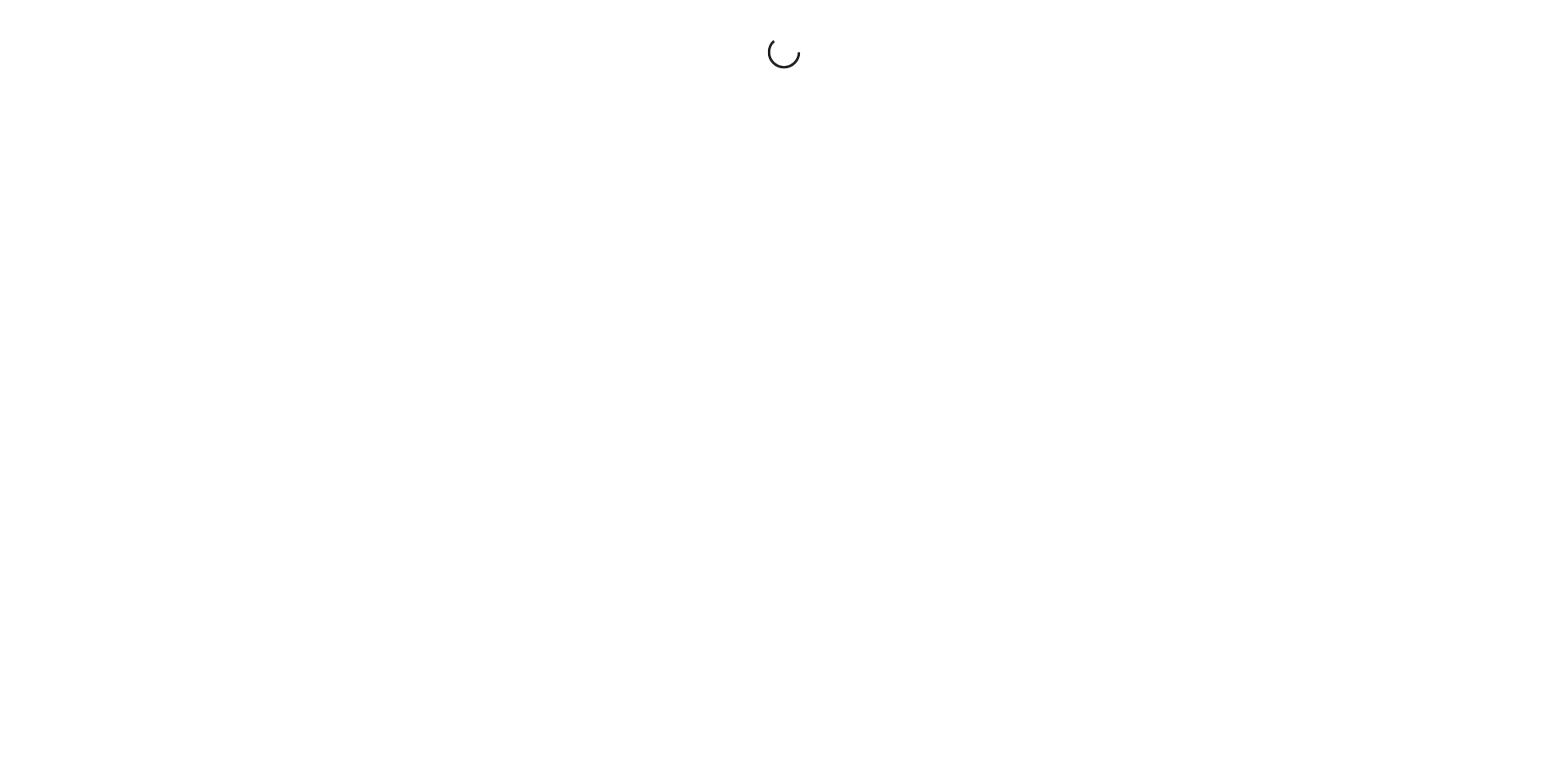 scroll, scrollTop: 0, scrollLeft: 0, axis: both 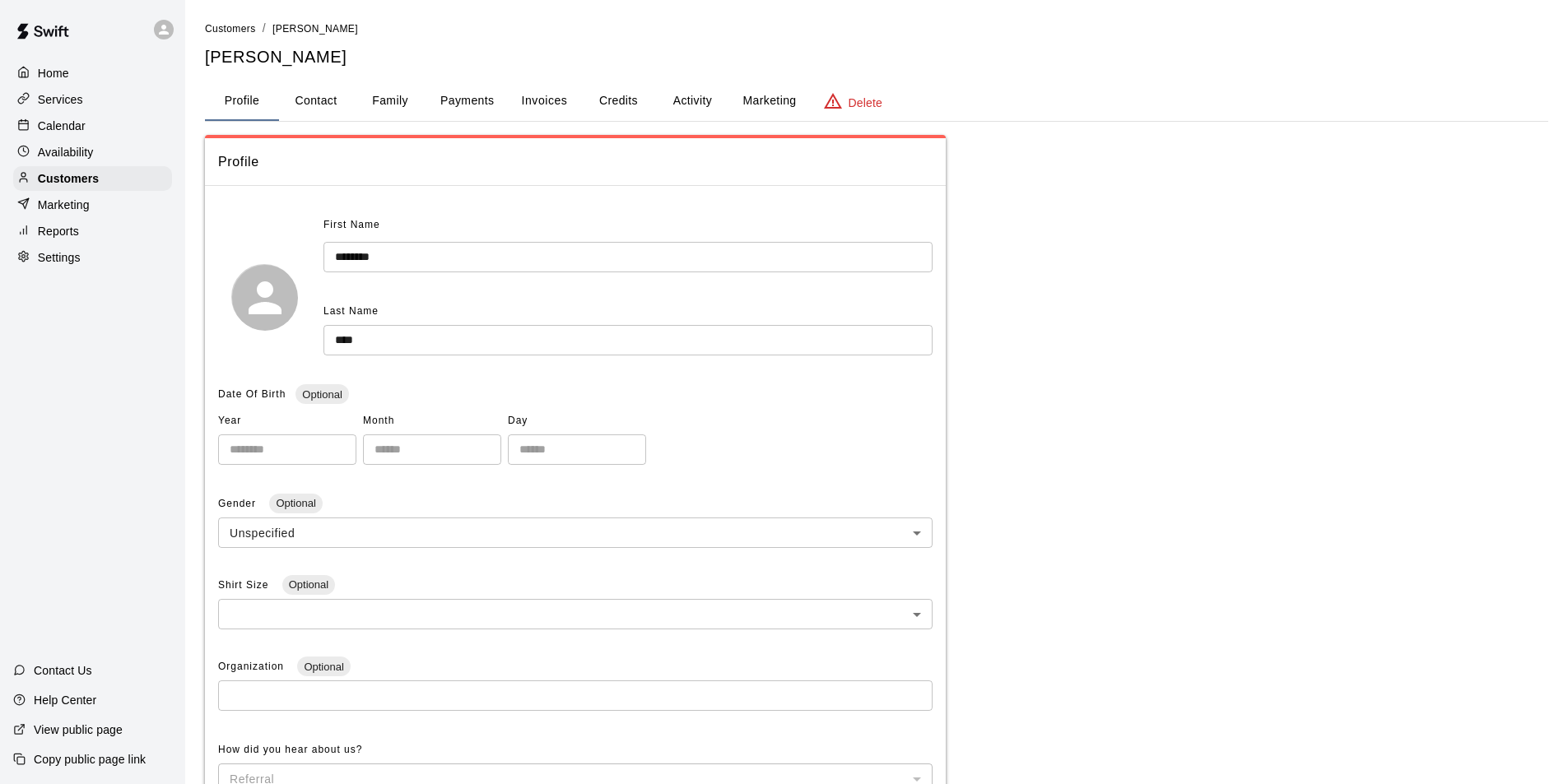 click on "Family" at bounding box center [390, 101] 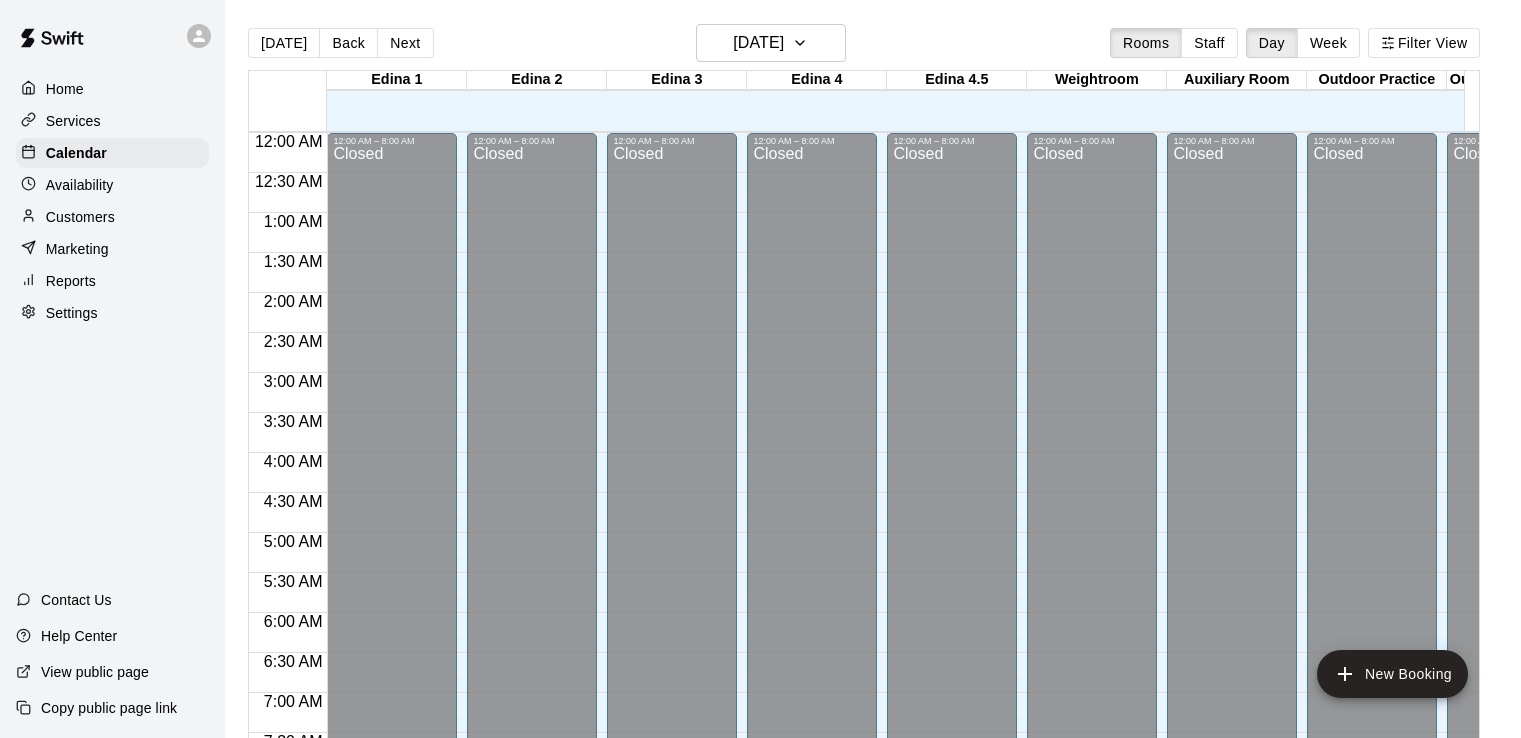 scroll, scrollTop: 0, scrollLeft: 0, axis: both 